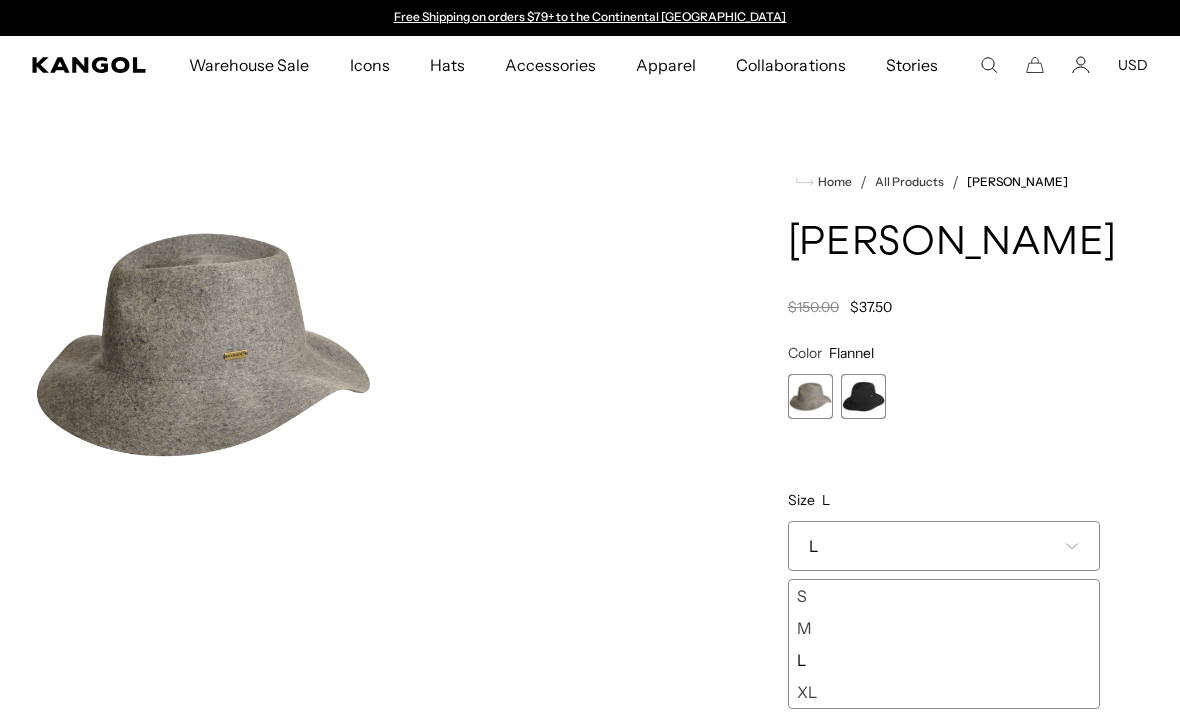 scroll, scrollTop: 1, scrollLeft: 0, axis: vertical 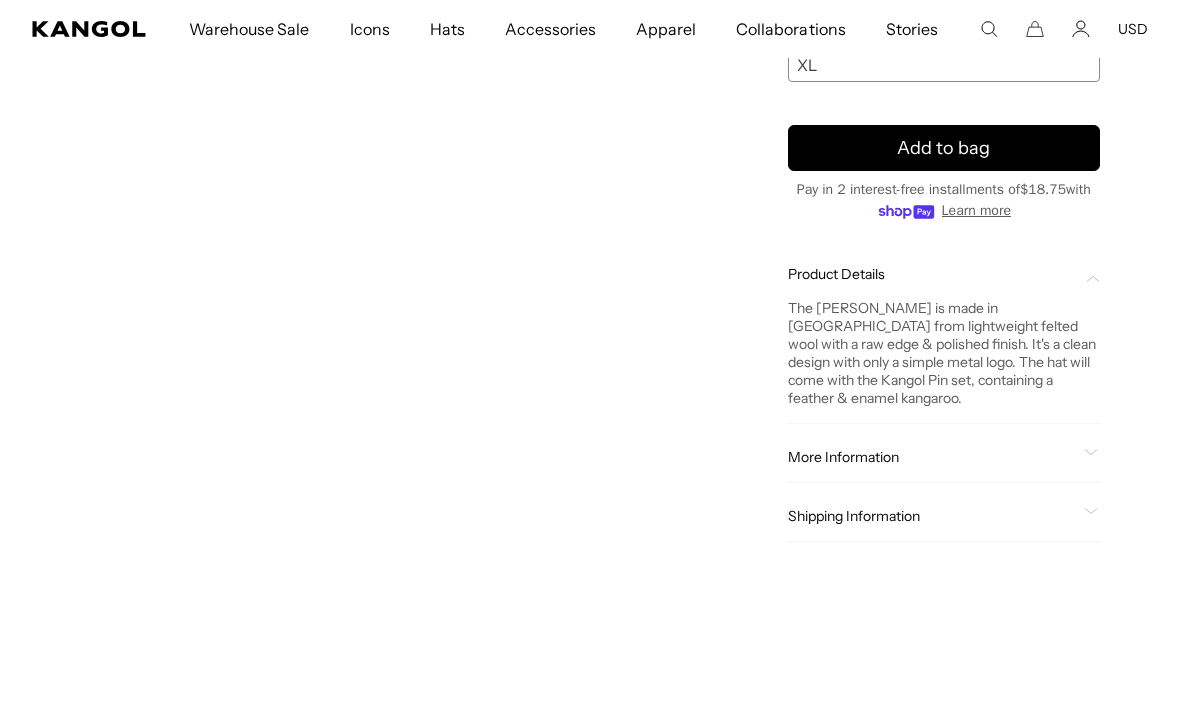 click on "More Information" 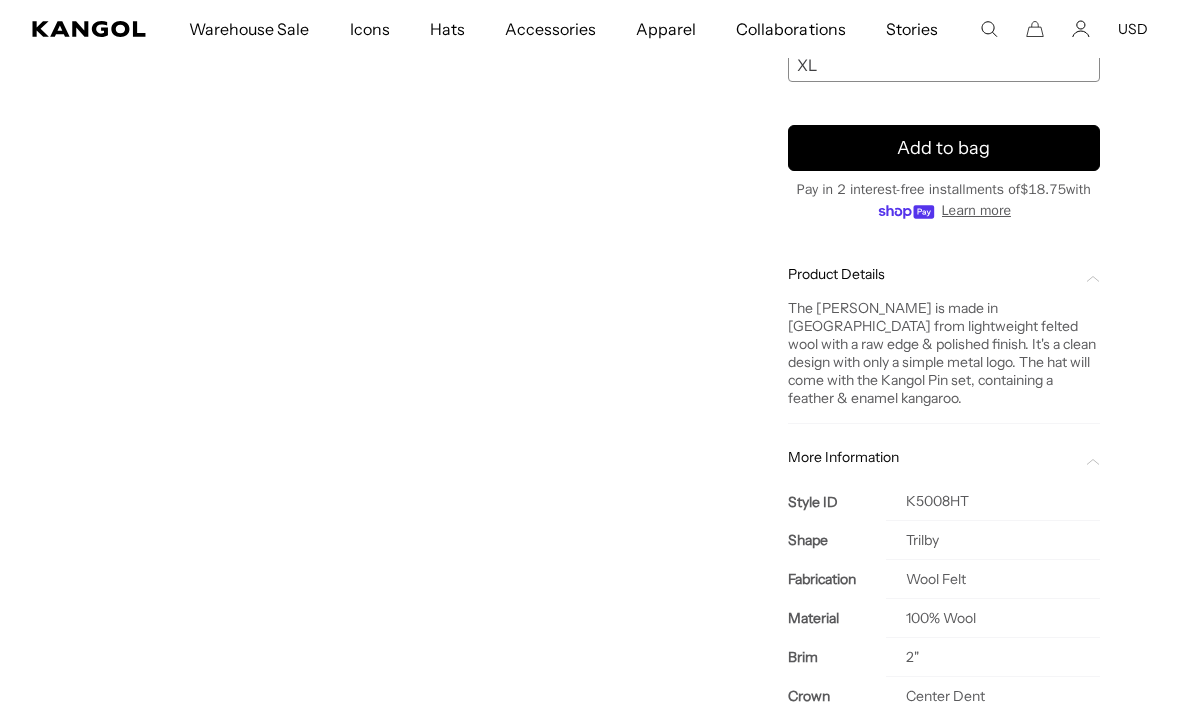 scroll, scrollTop: 0, scrollLeft: 412, axis: horizontal 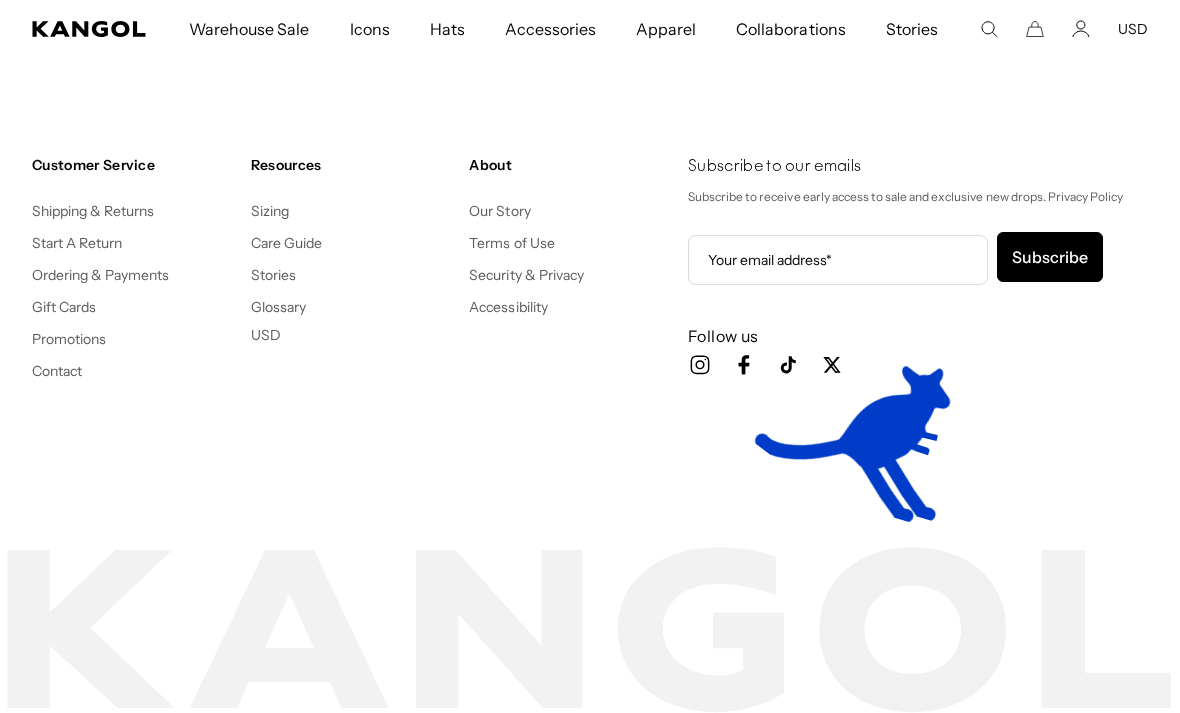 click on "Sizing" at bounding box center [270, 211] 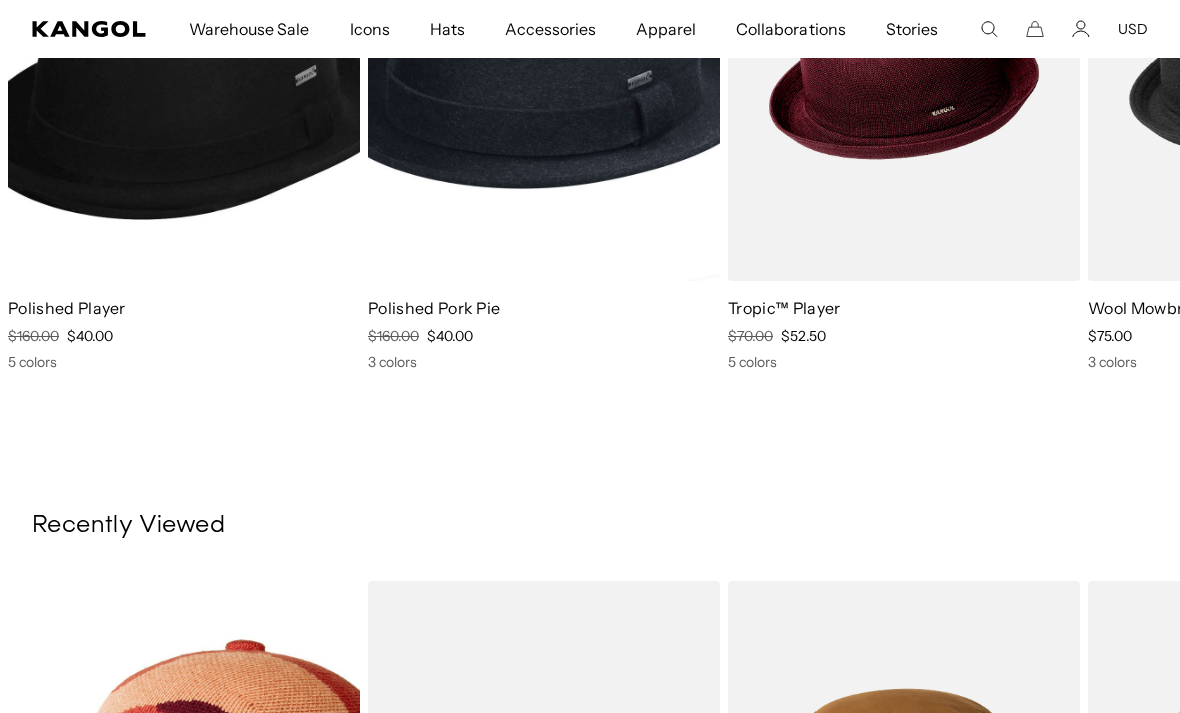 scroll, scrollTop: 1798, scrollLeft: 0, axis: vertical 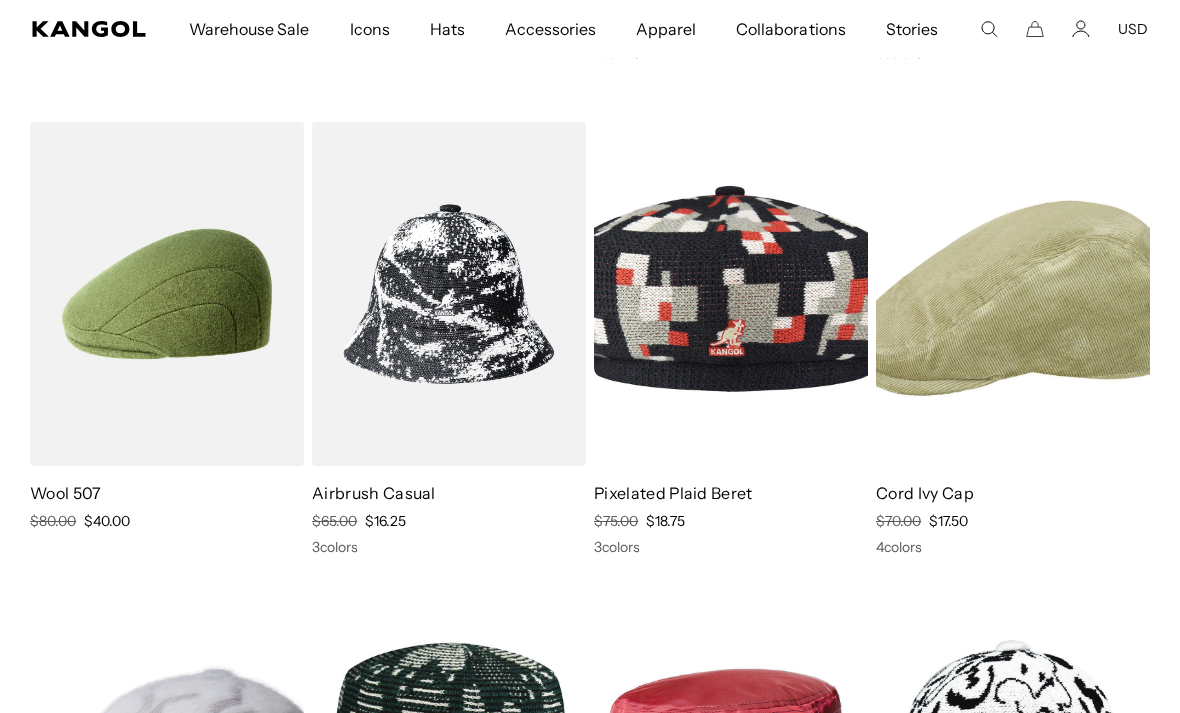 click at bounding box center (0, 0) 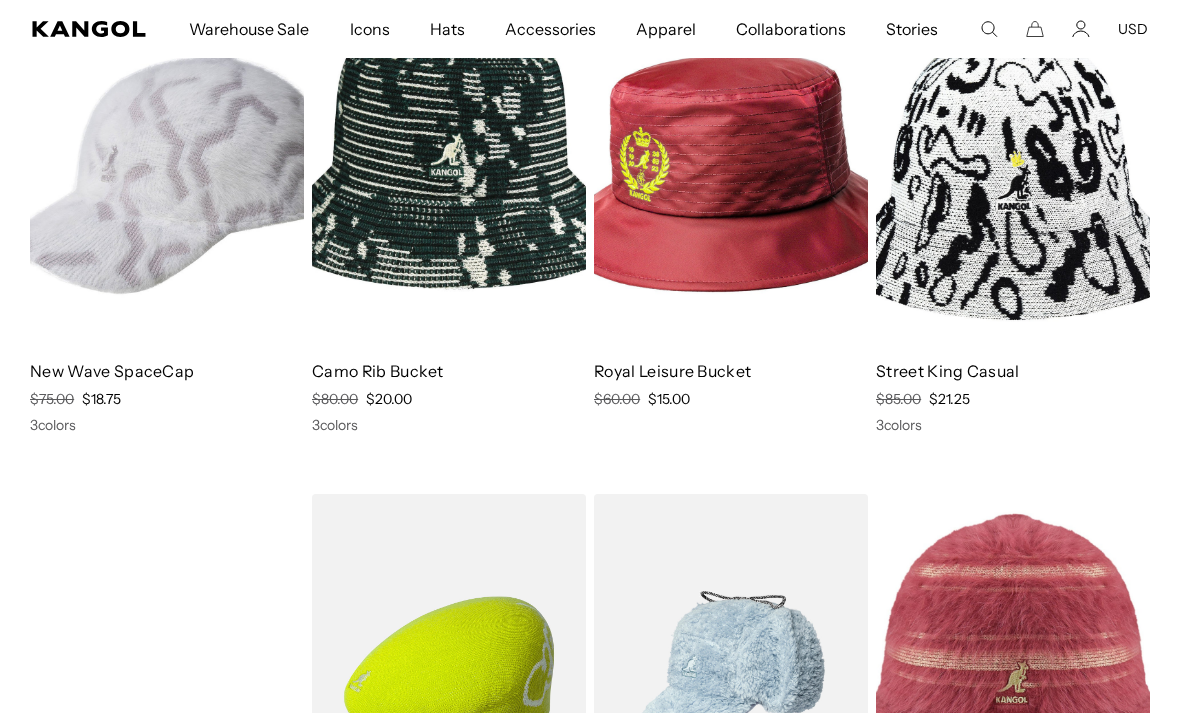 scroll 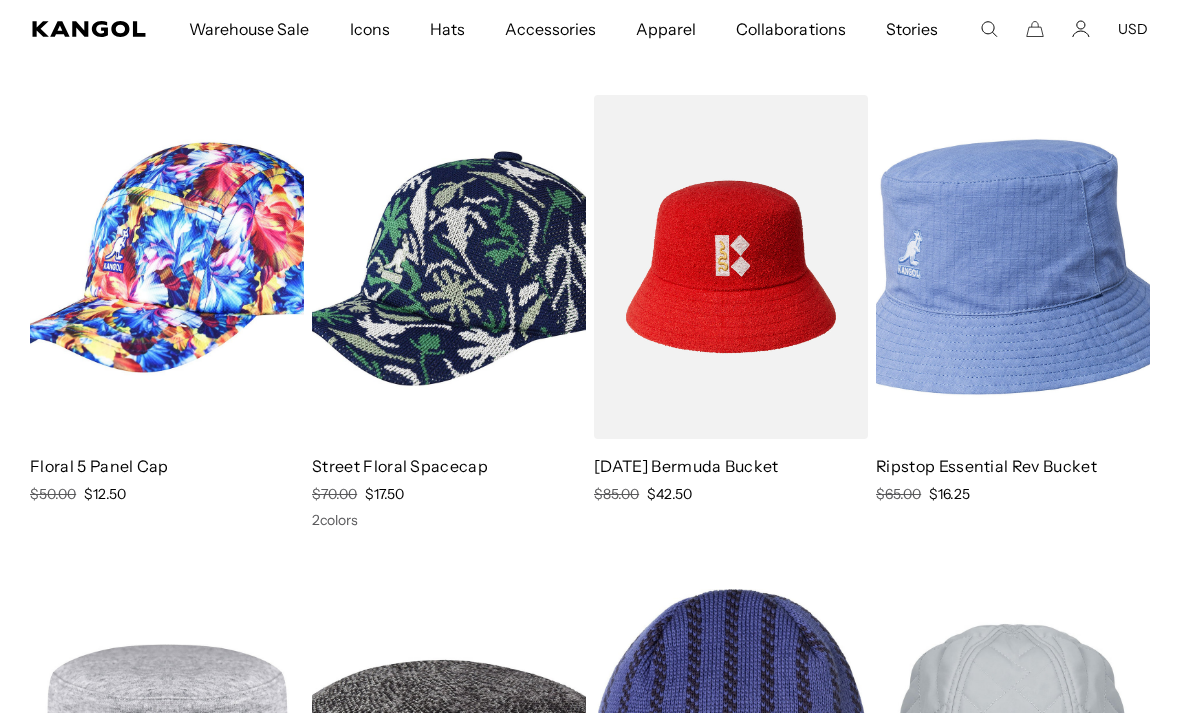 click at bounding box center [1013, 267] 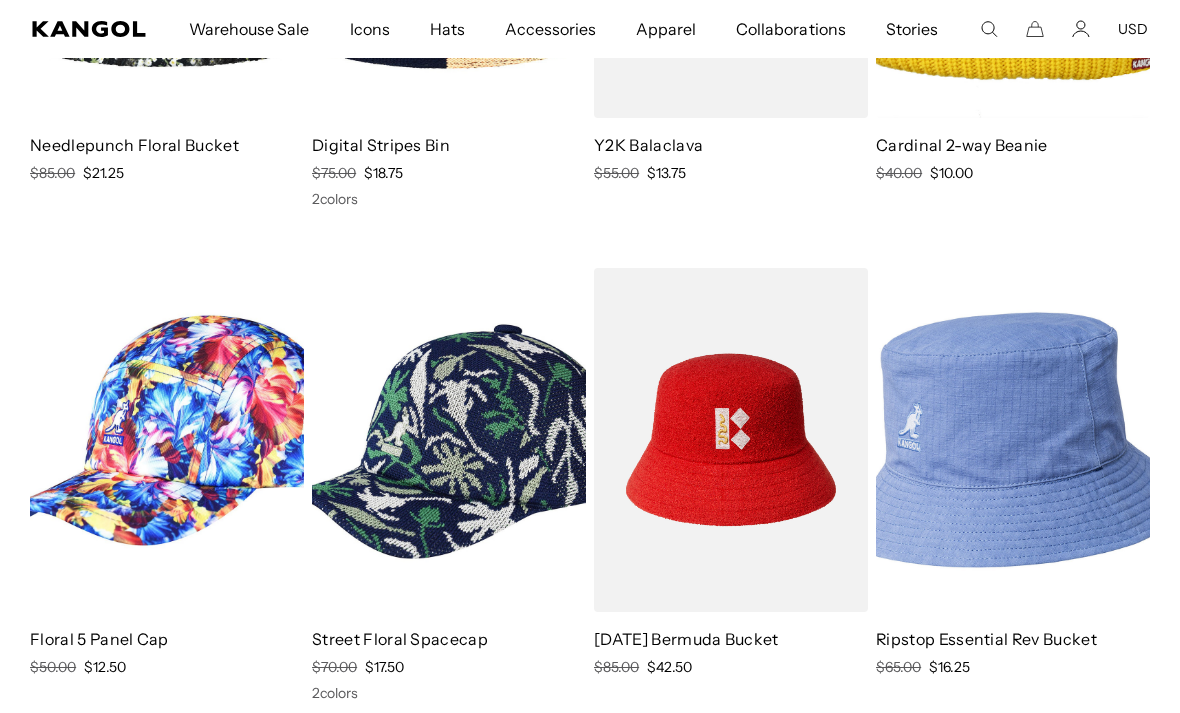 scroll, scrollTop: 0, scrollLeft: 412, axis: horizontal 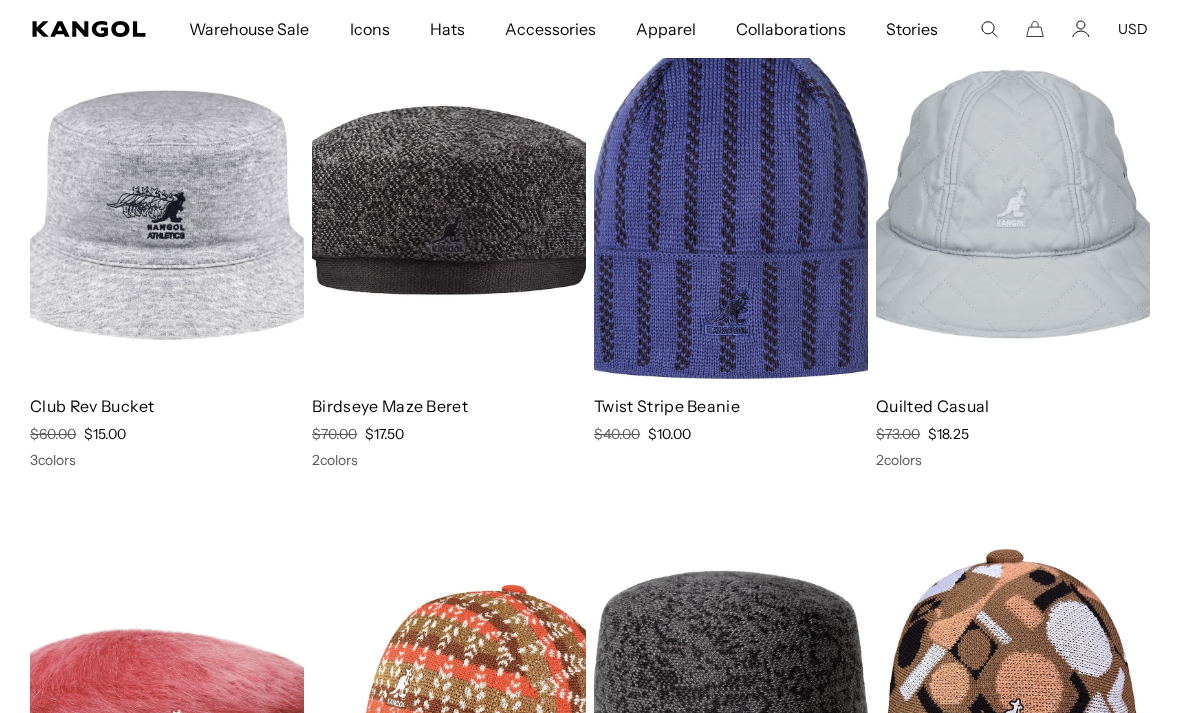 click at bounding box center [0, 0] 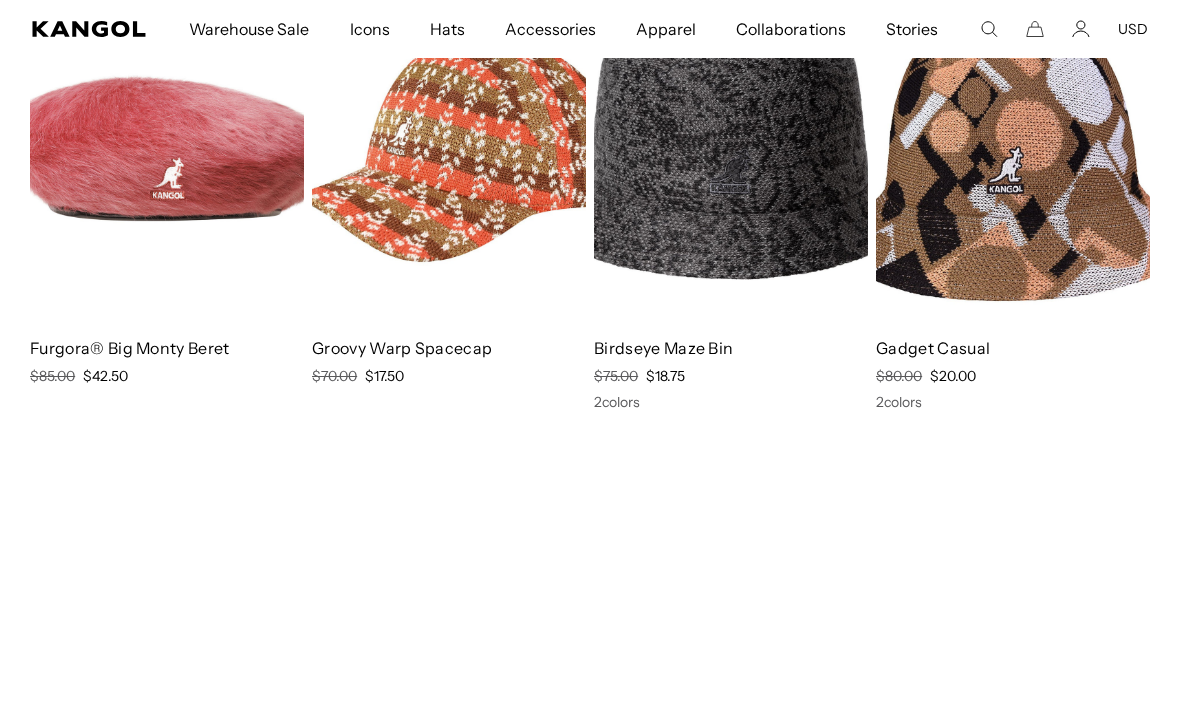 scroll, scrollTop: 10105, scrollLeft: 0, axis: vertical 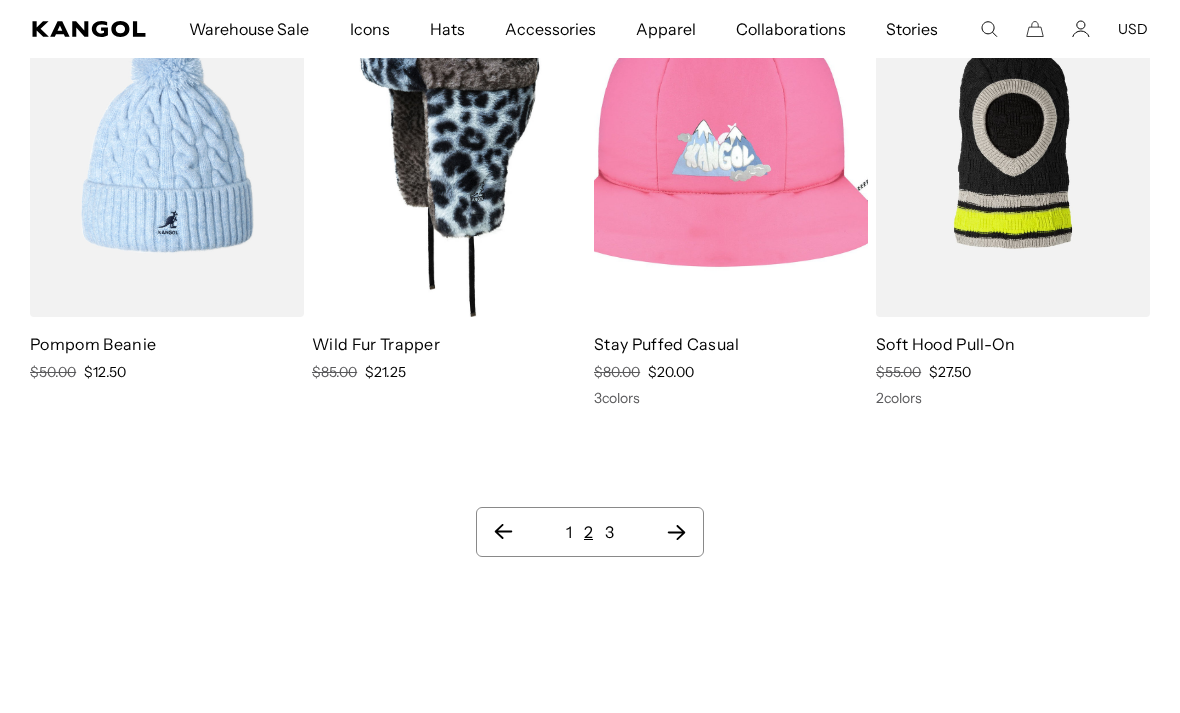 click on "3" at bounding box center (609, 532) 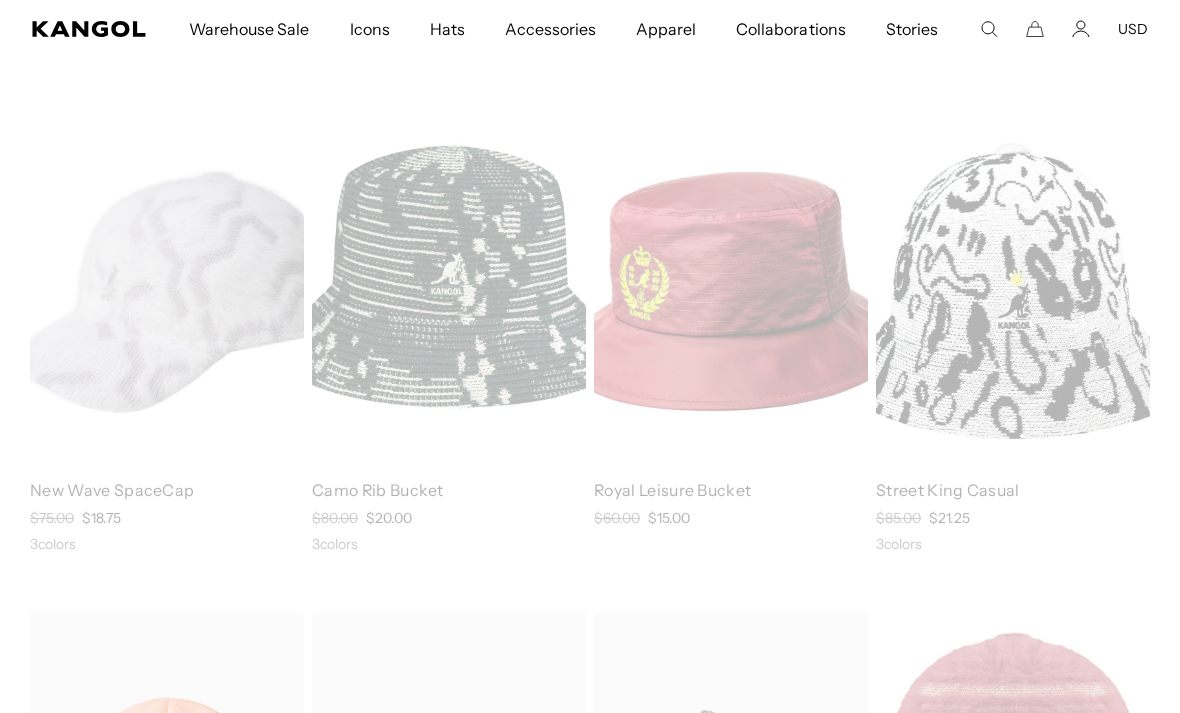 scroll, scrollTop: 0, scrollLeft: 0, axis: both 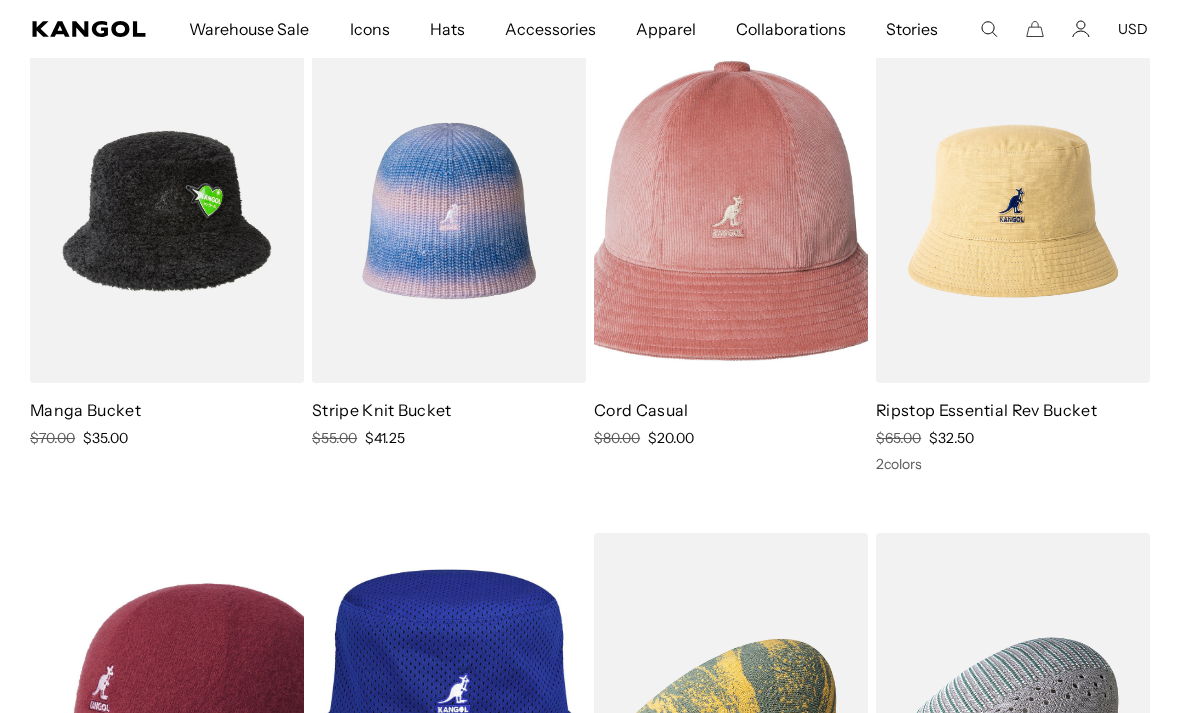 click at bounding box center [0, 0] 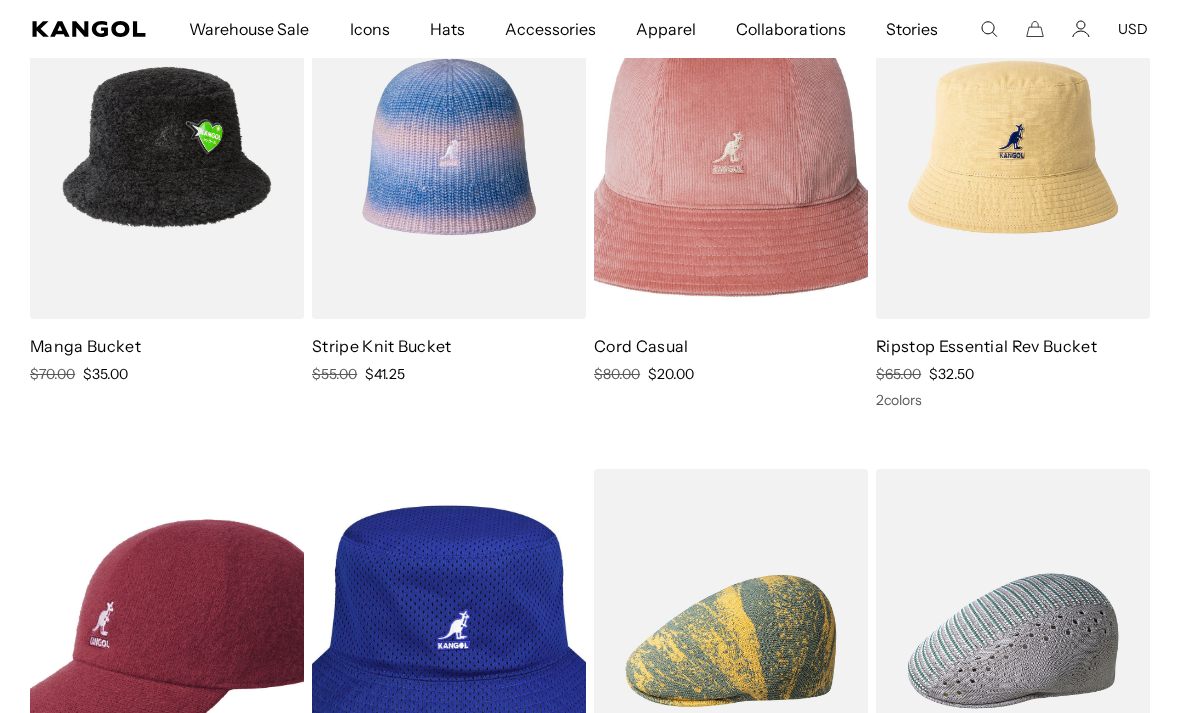scroll, scrollTop: 0, scrollLeft: 412, axis: horizontal 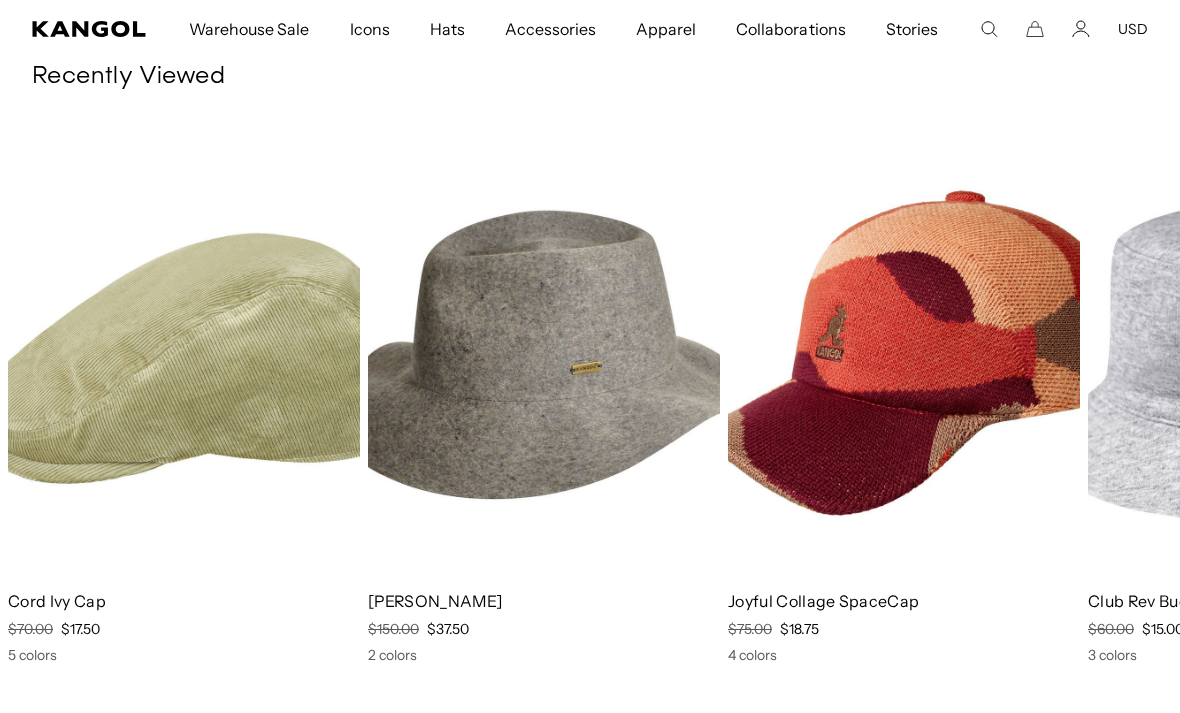 click at bounding box center [0, 0] 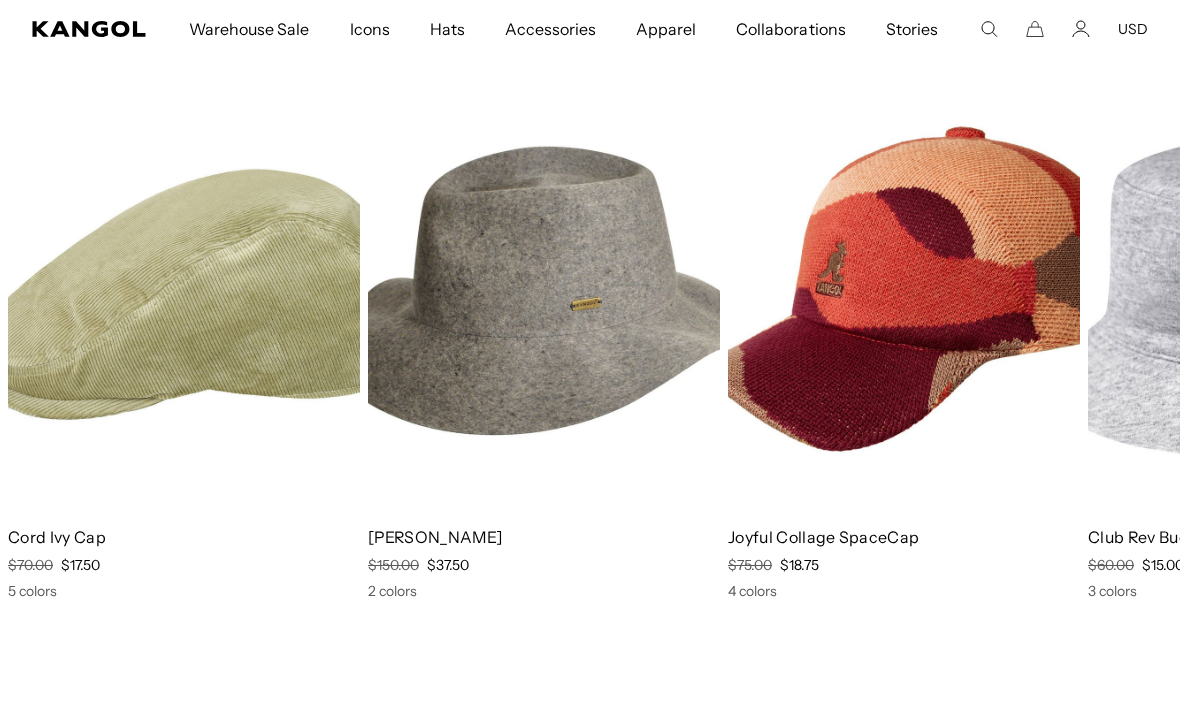 scroll, scrollTop: 0, scrollLeft: 0, axis: both 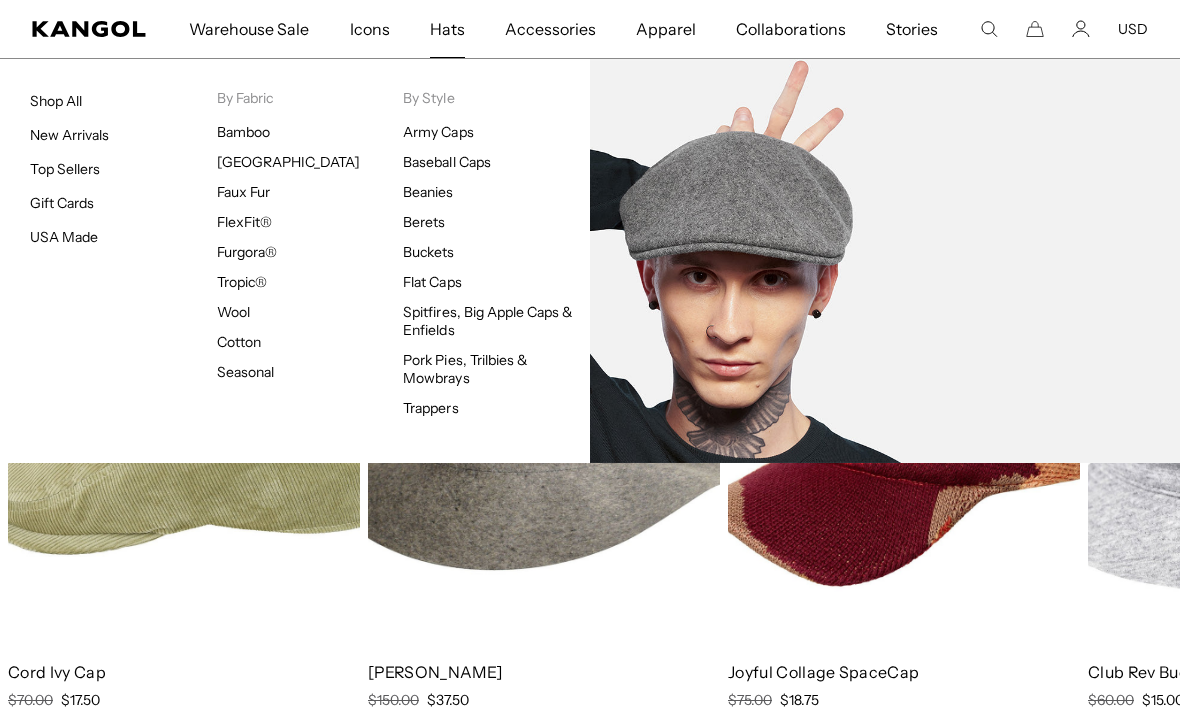 click on "Wool" at bounding box center [233, 312] 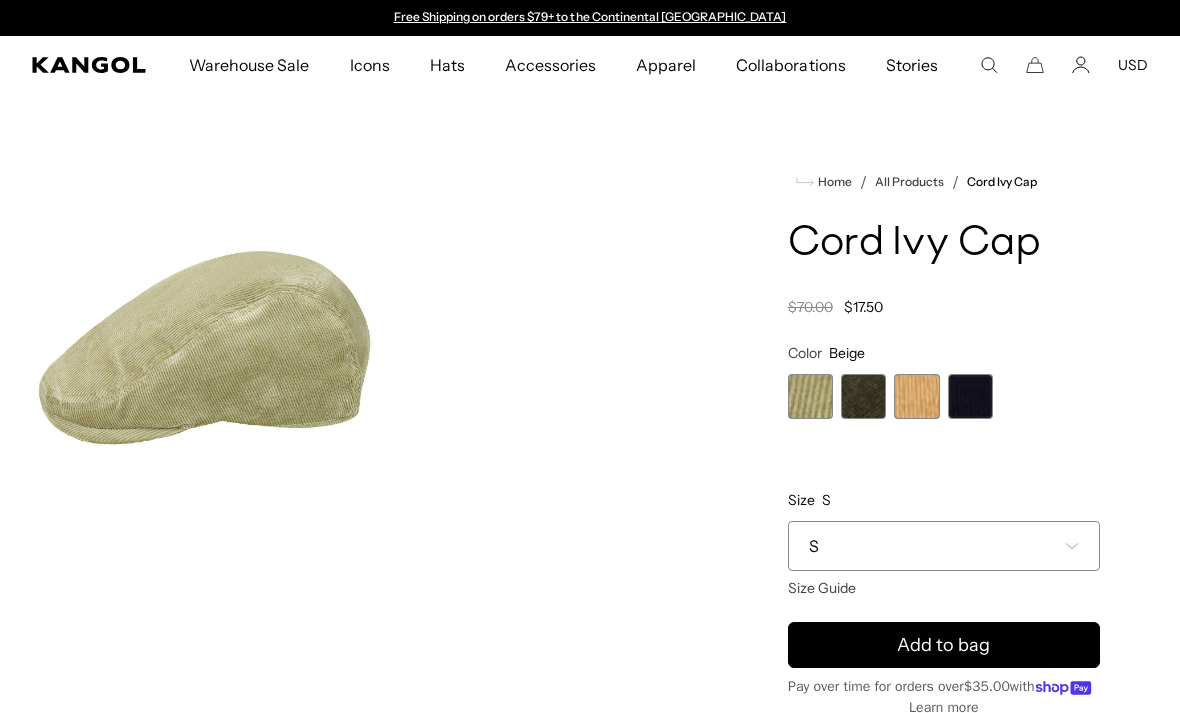 scroll, scrollTop: 0, scrollLeft: 0, axis: both 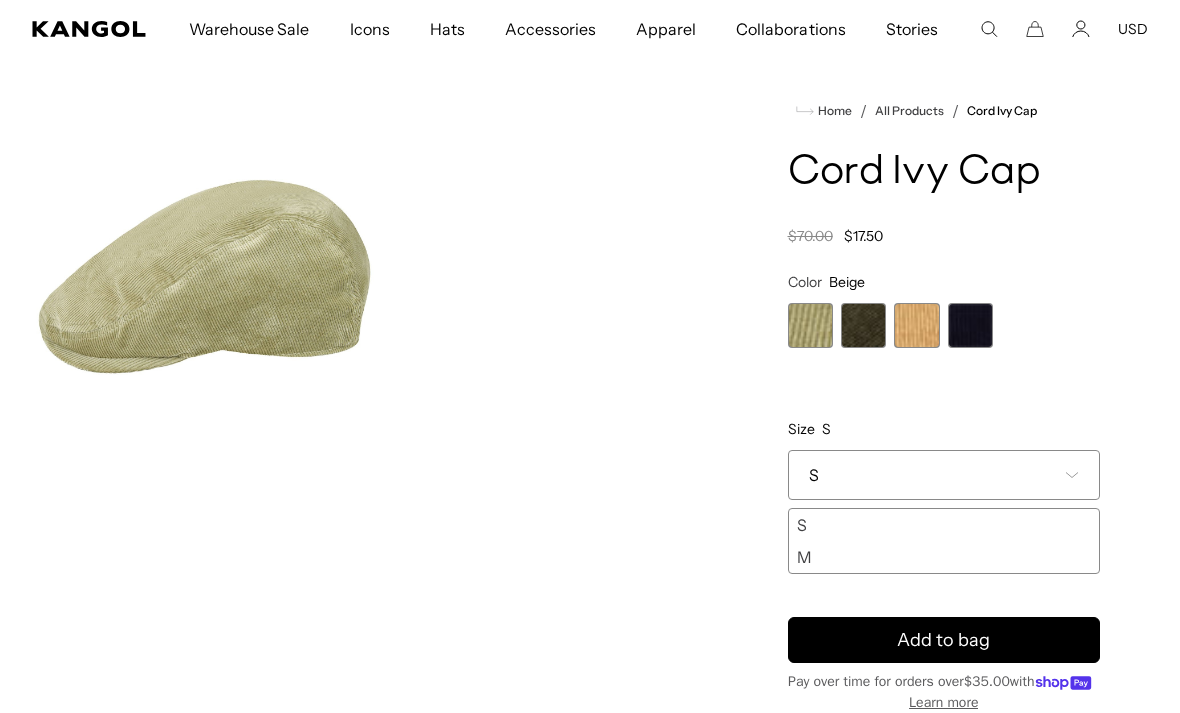 click at bounding box center [863, 325] 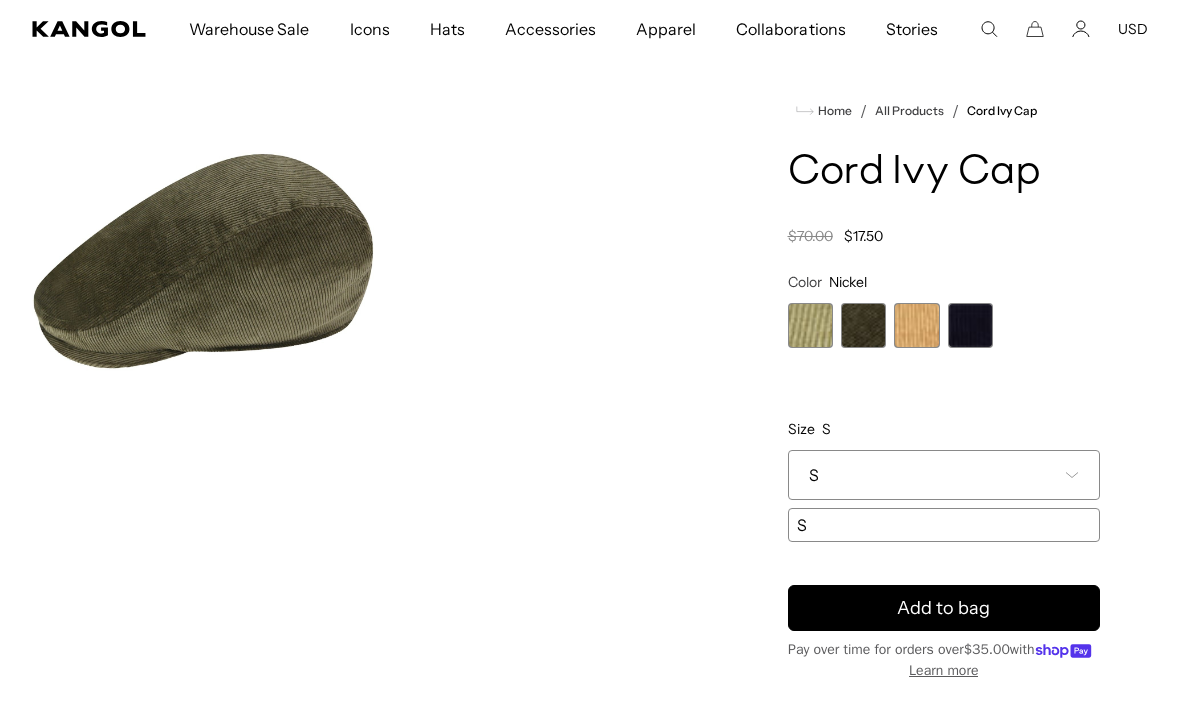 scroll, scrollTop: 0, scrollLeft: 0, axis: both 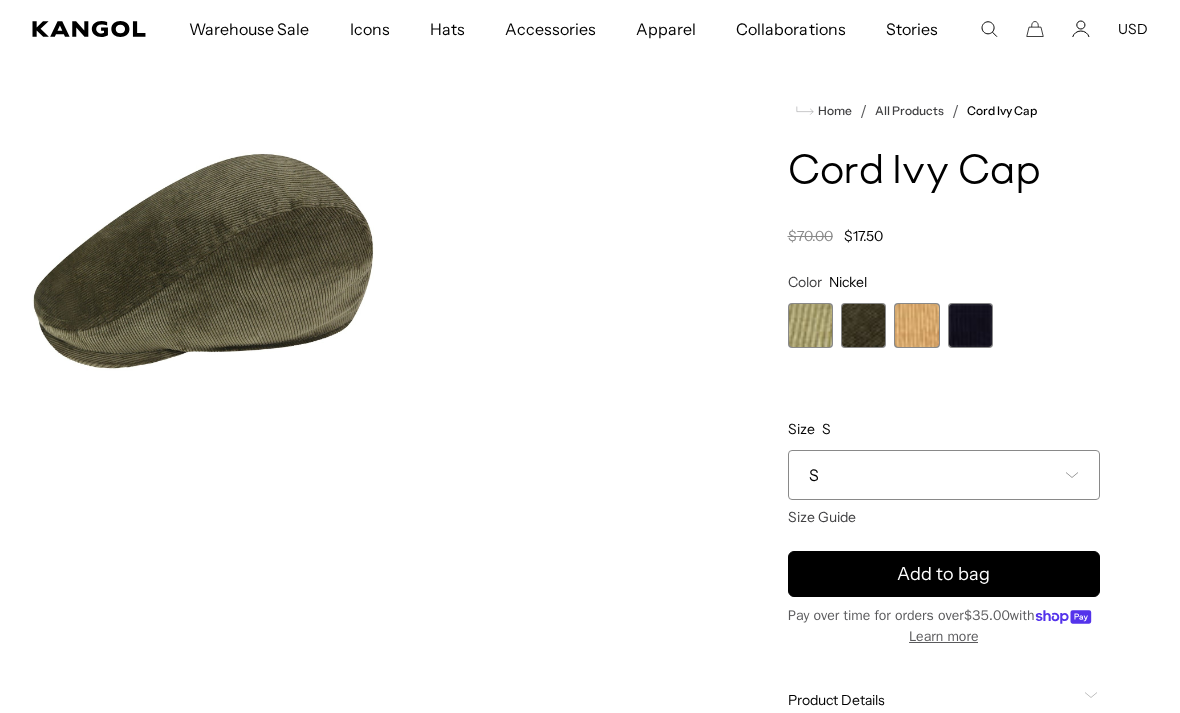 click at bounding box center (916, 325) 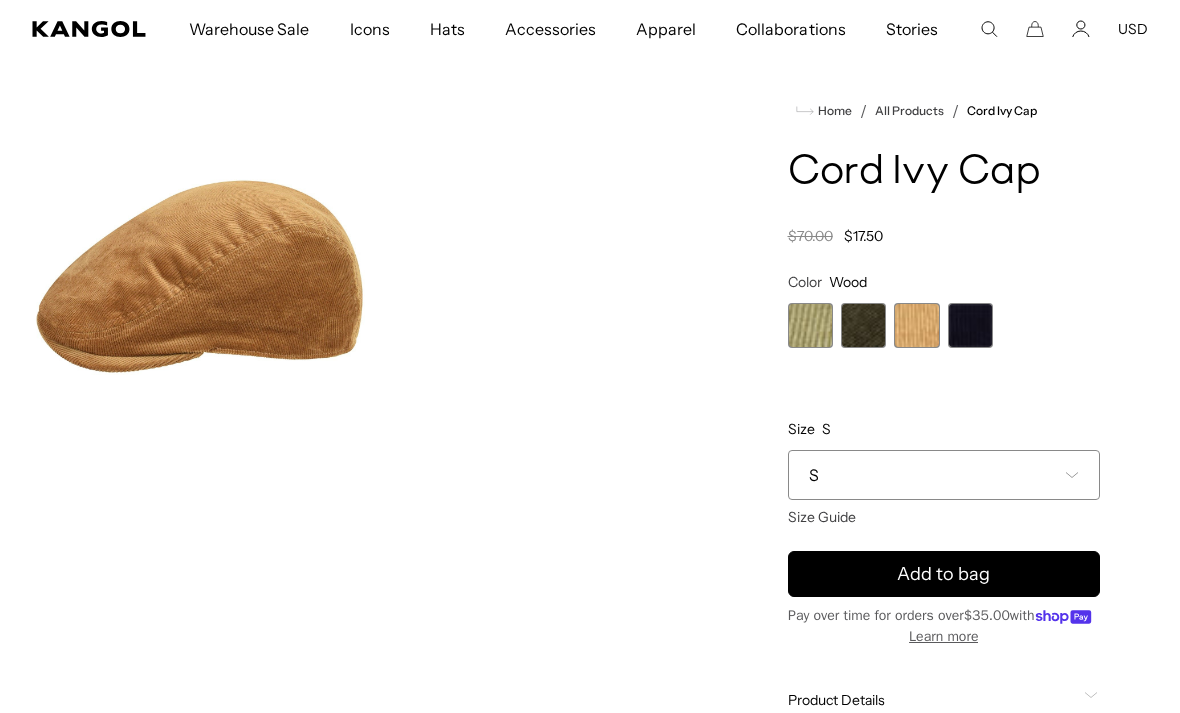 click on "S" at bounding box center [944, 475] 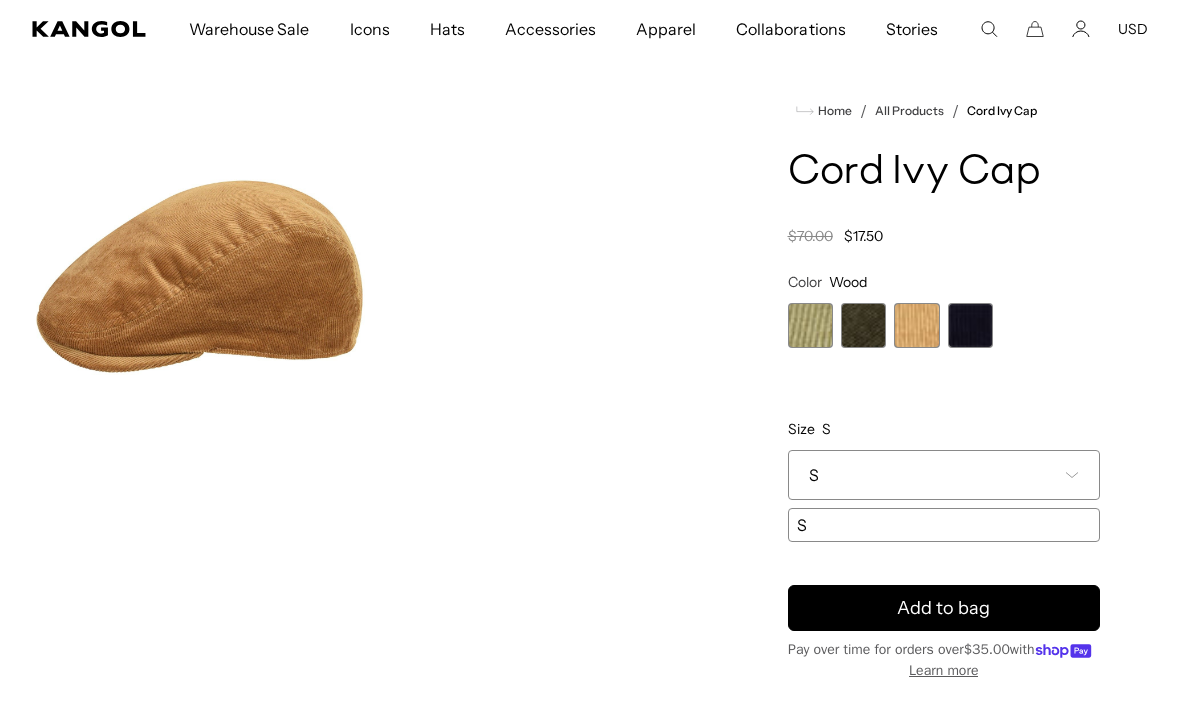 scroll, scrollTop: 0, scrollLeft: 0, axis: both 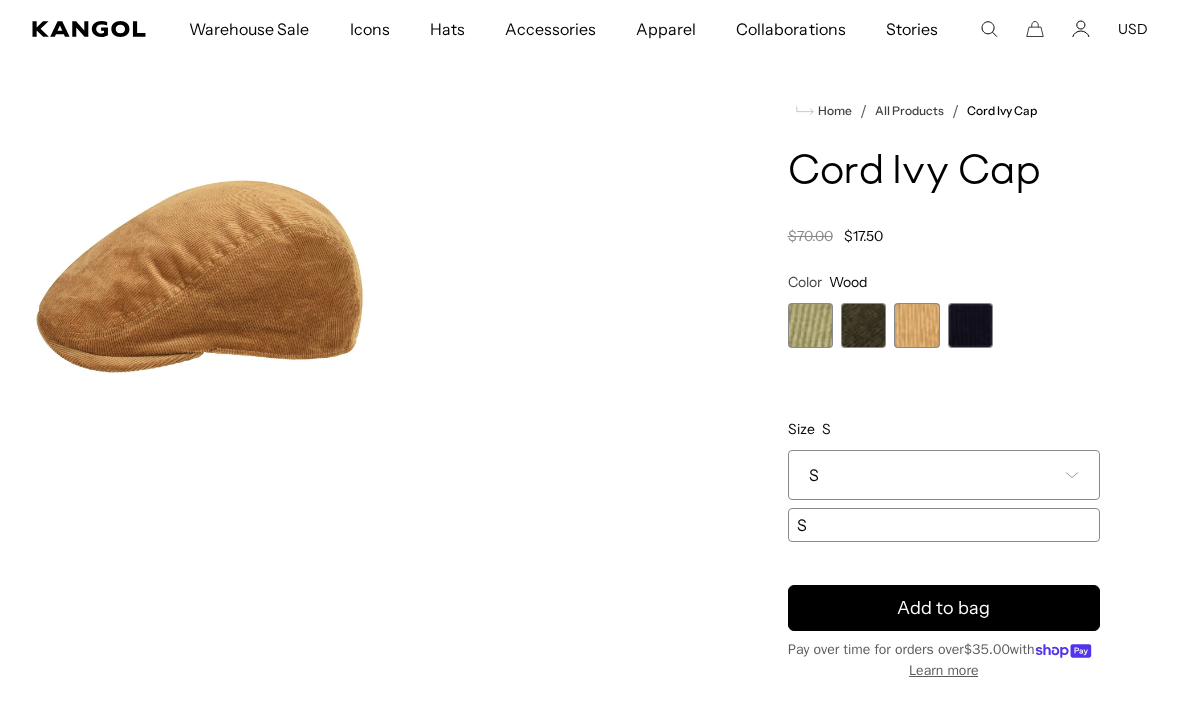 click at bounding box center [970, 325] 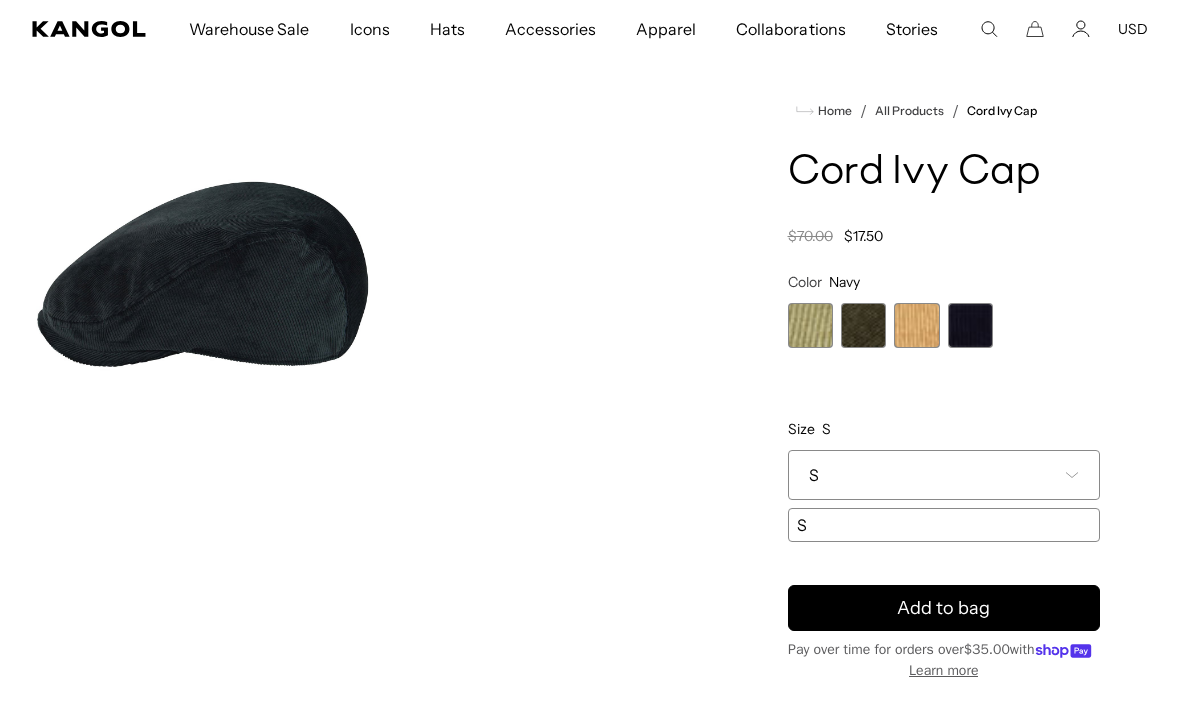 click on "S" at bounding box center [944, 475] 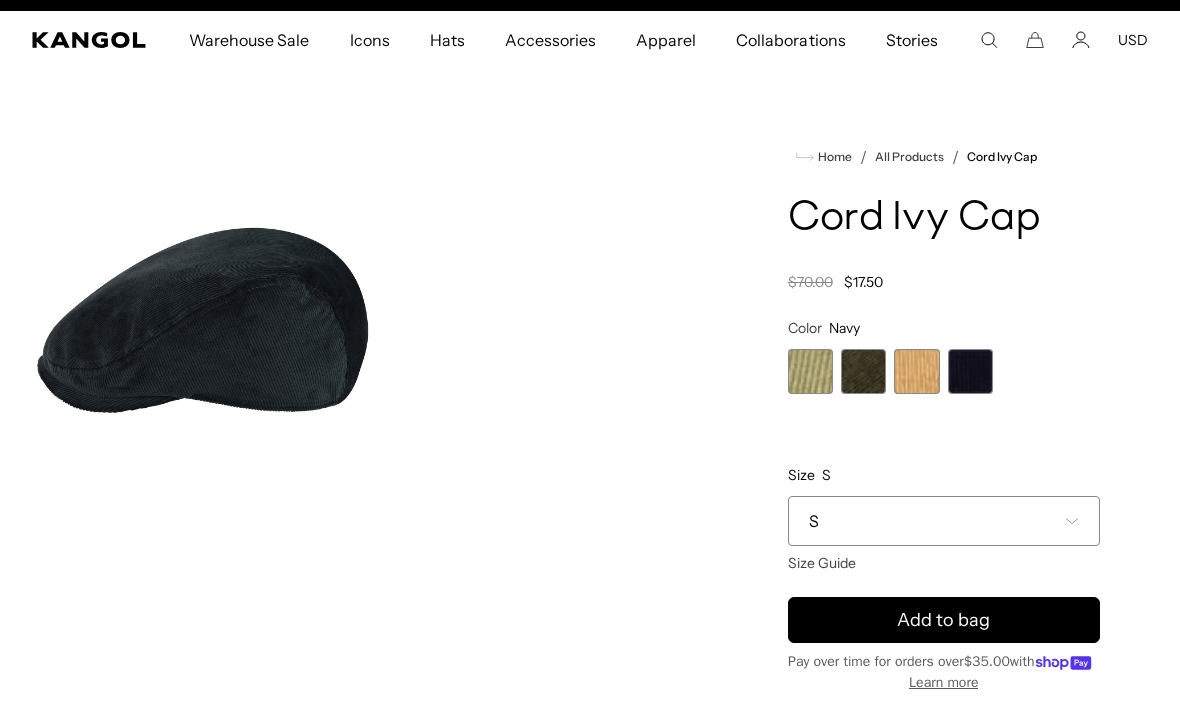 scroll, scrollTop: 0, scrollLeft: 0, axis: both 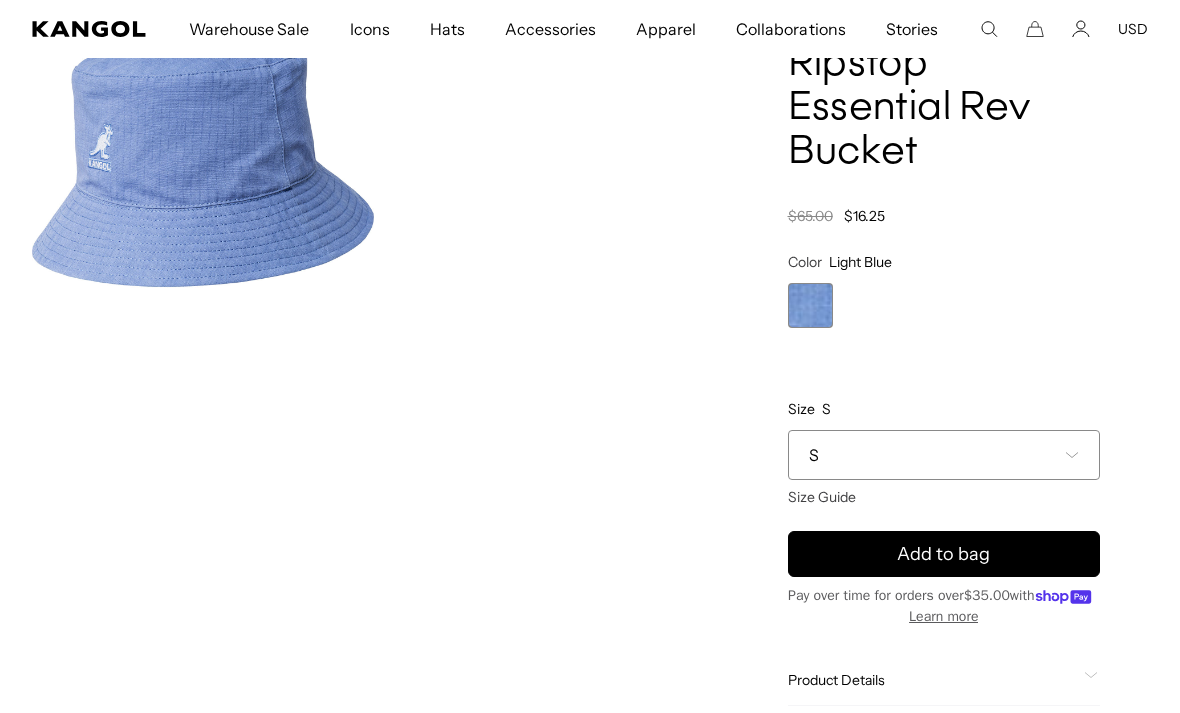 click on "S" at bounding box center (944, 455) 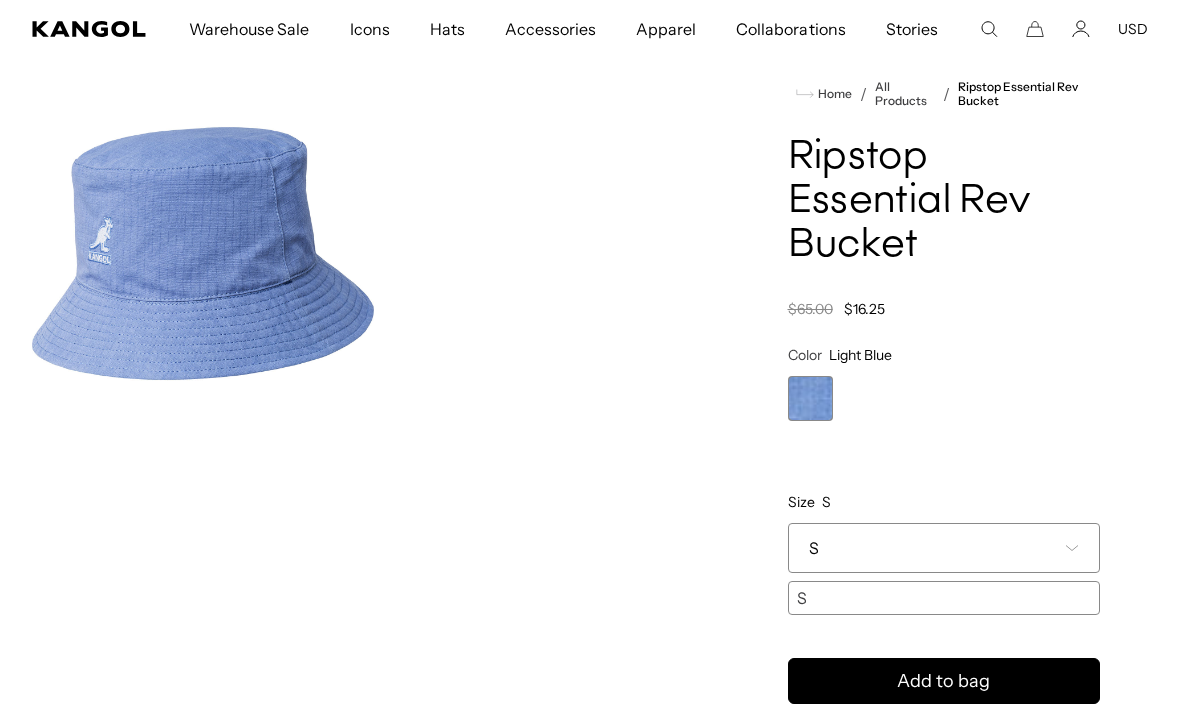 scroll, scrollTop: 0, scrollLeft: 0, axis: both 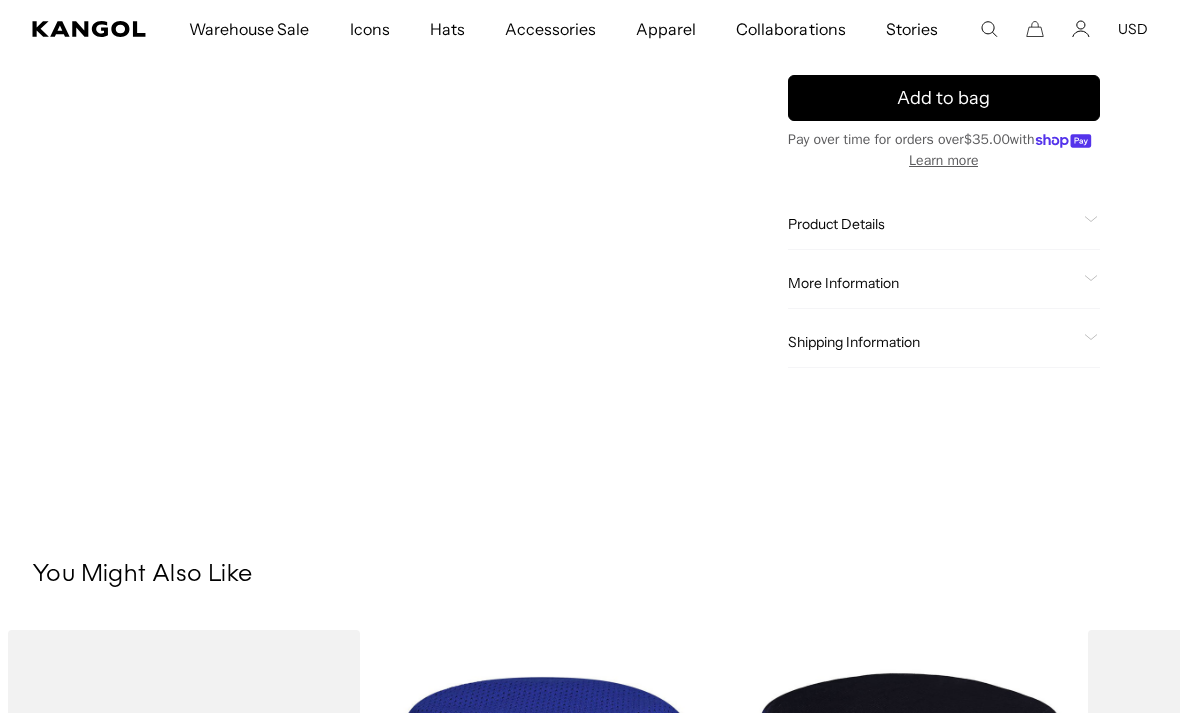 click on "Product Details" 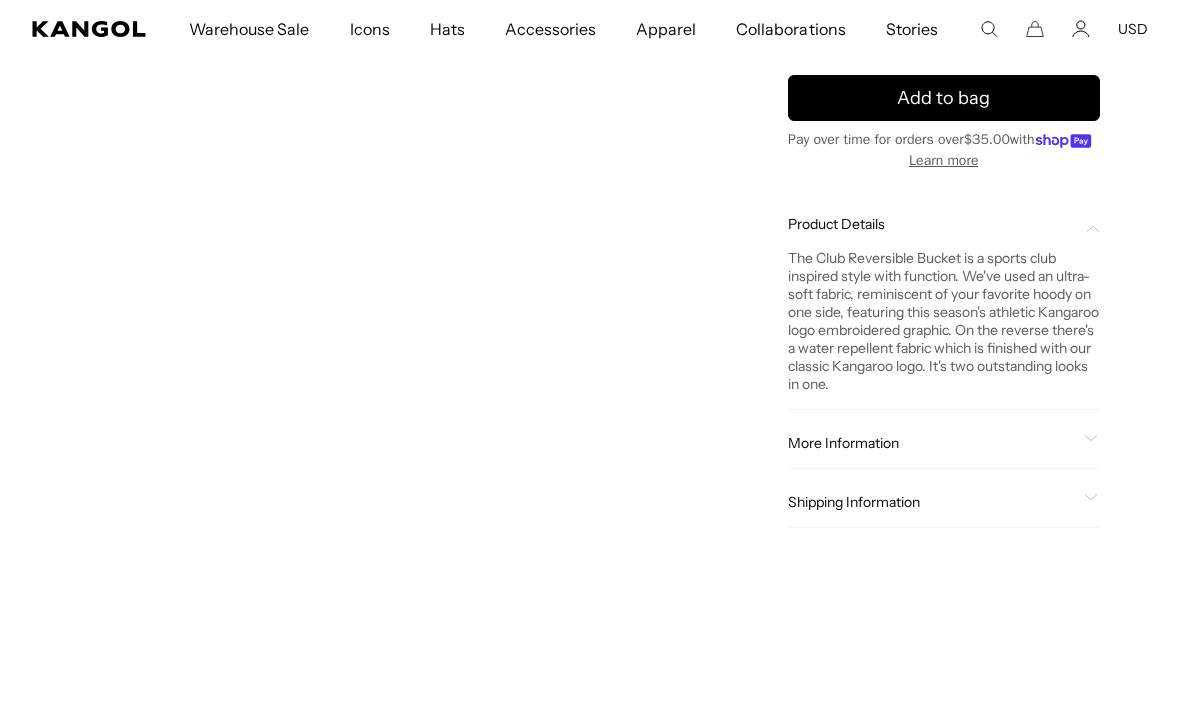 scroll, scrollTop: 0, scrollLeft: 412, axis: horizontal 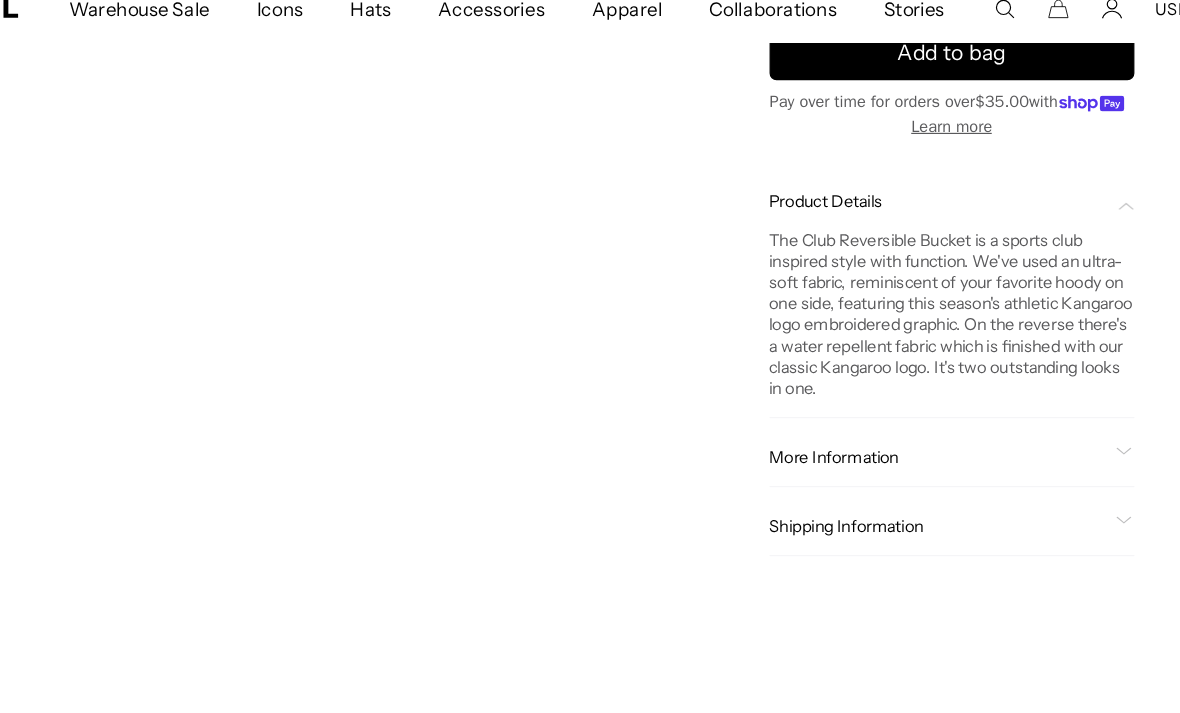 click on "More Information" 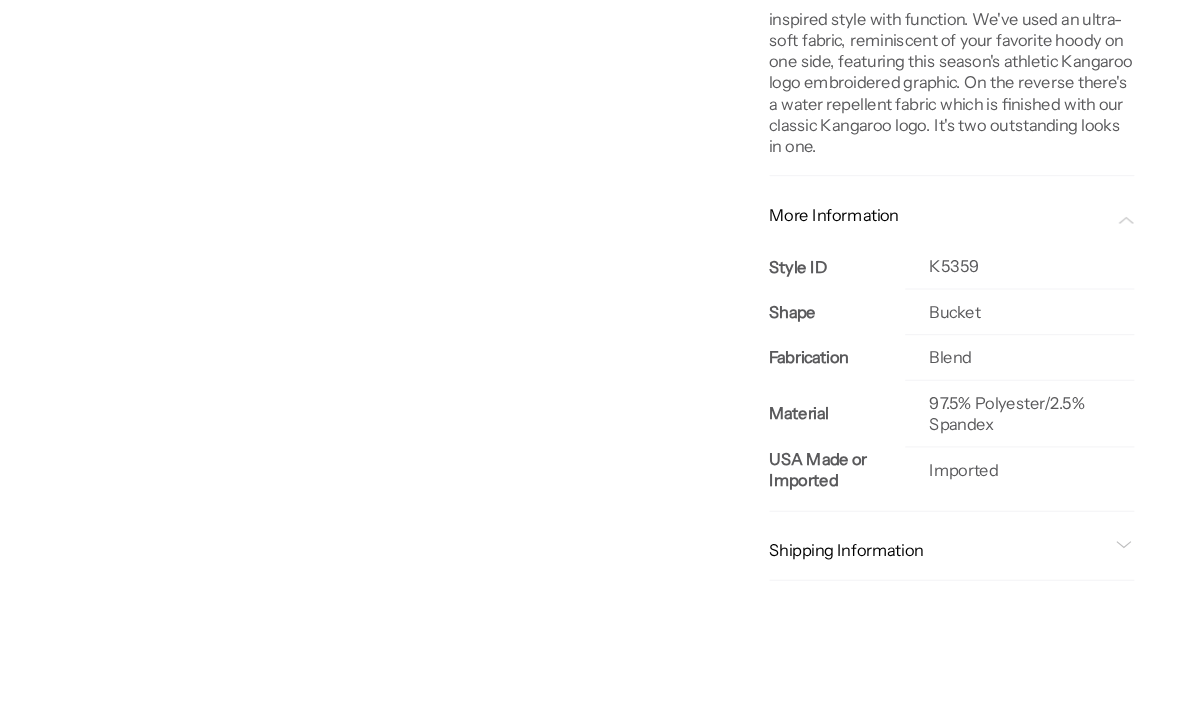 scroll, scrollTop: 796, scrollLeft: 0, axis: vertical 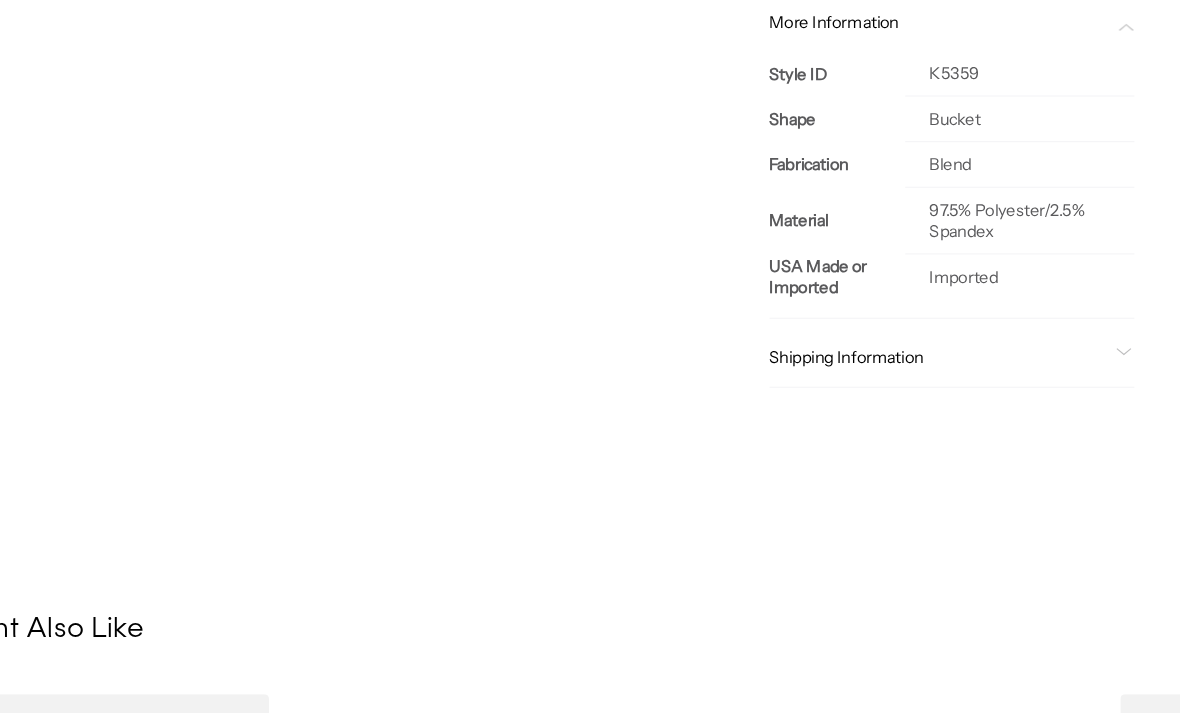 click on "Shipping Information" 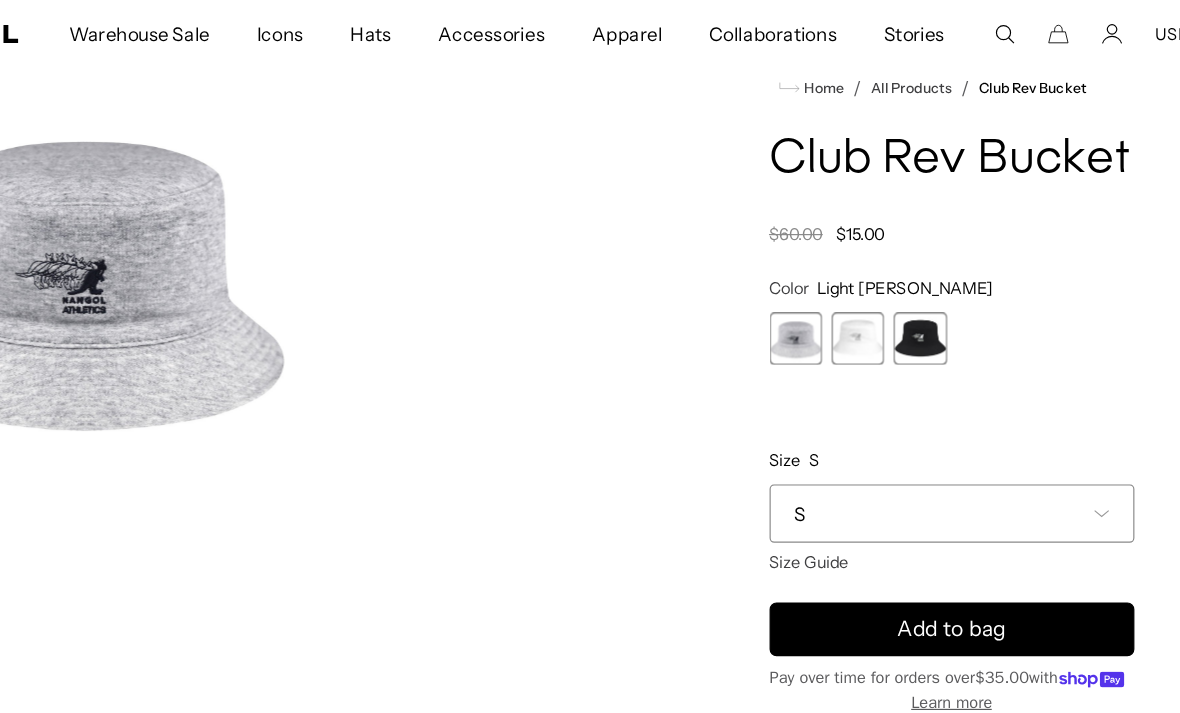 scroll, scrollTop: 60, scrollLeft: 0, axis: vertical 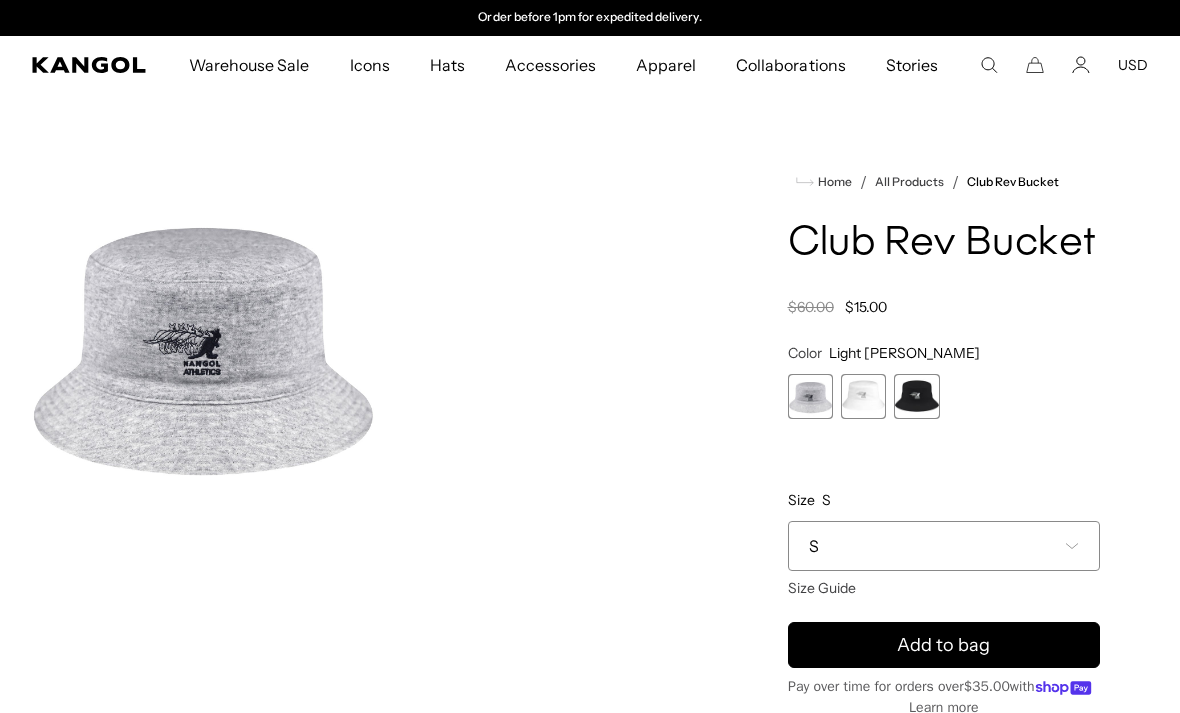 click on "S" at bounding box center (944, 546) 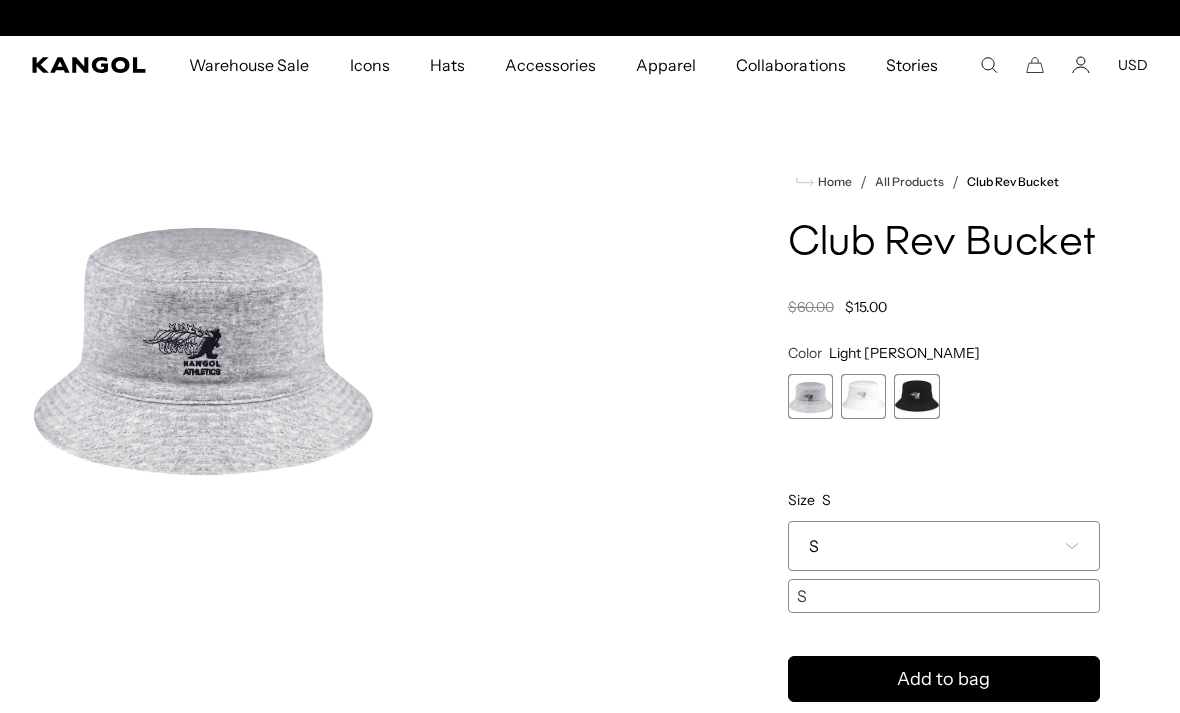 scroll, scrollTop: 0, scrollLeft: 0, axis: both 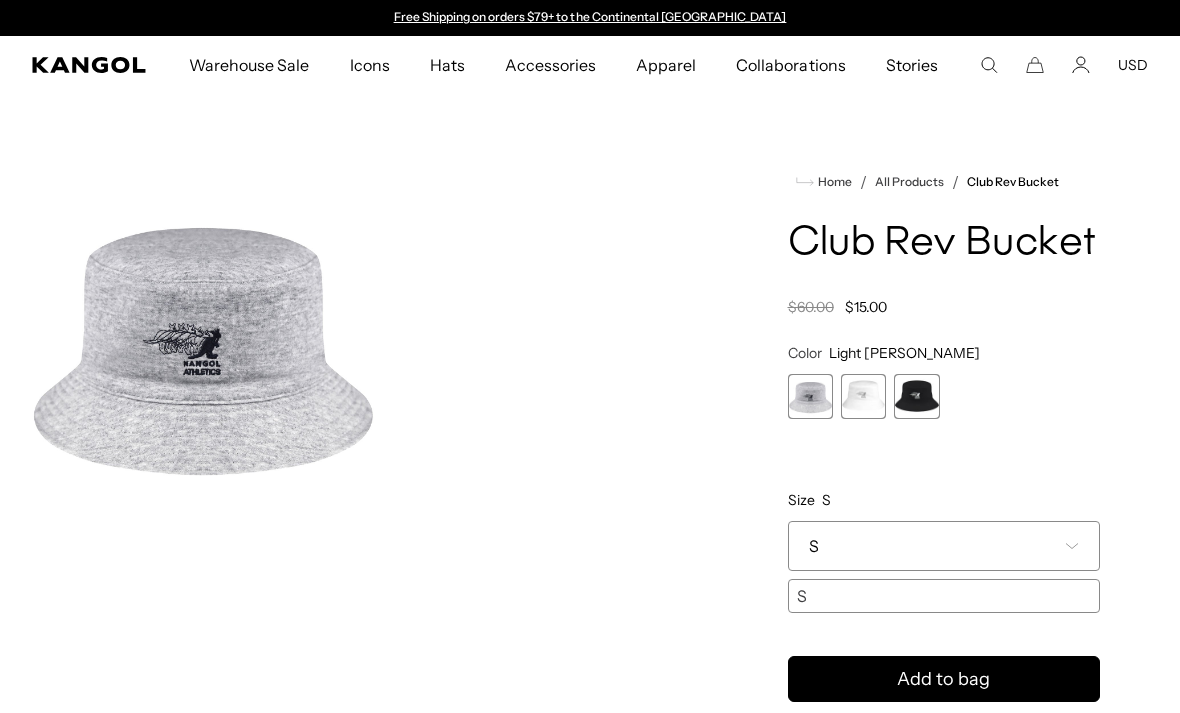 click at bounding box center (863, 396) 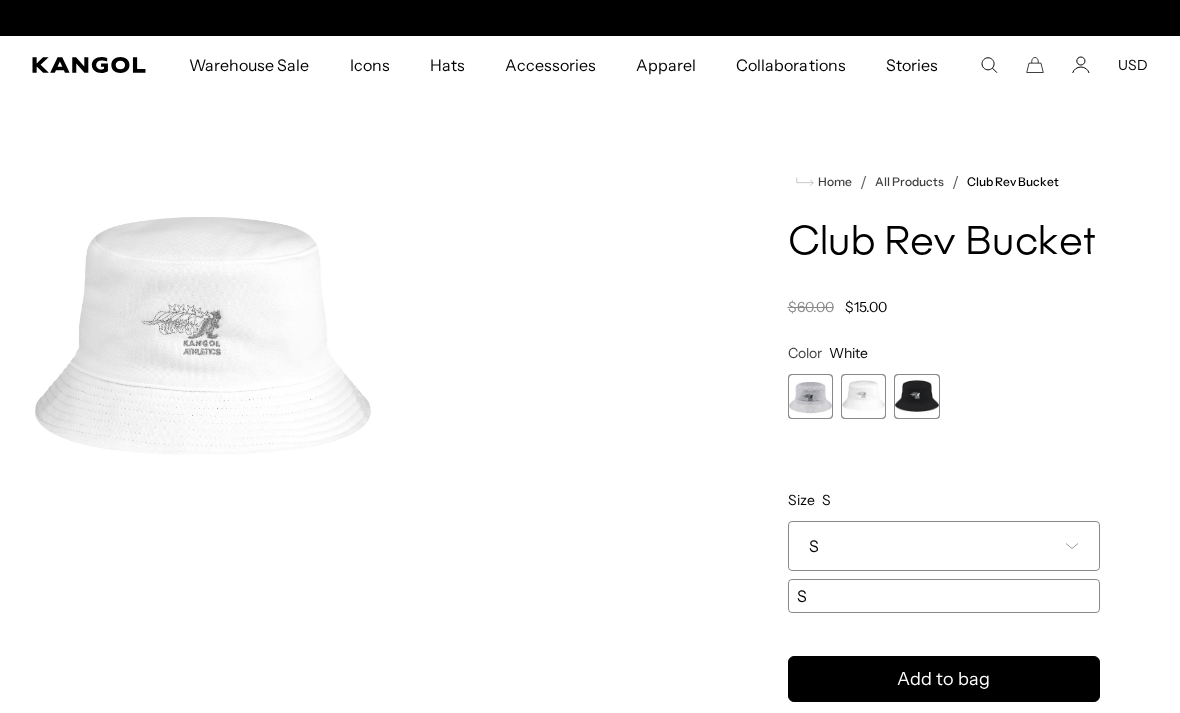 scroll, scrollTop: 0, scrollLeft: 412, axis: horizontal 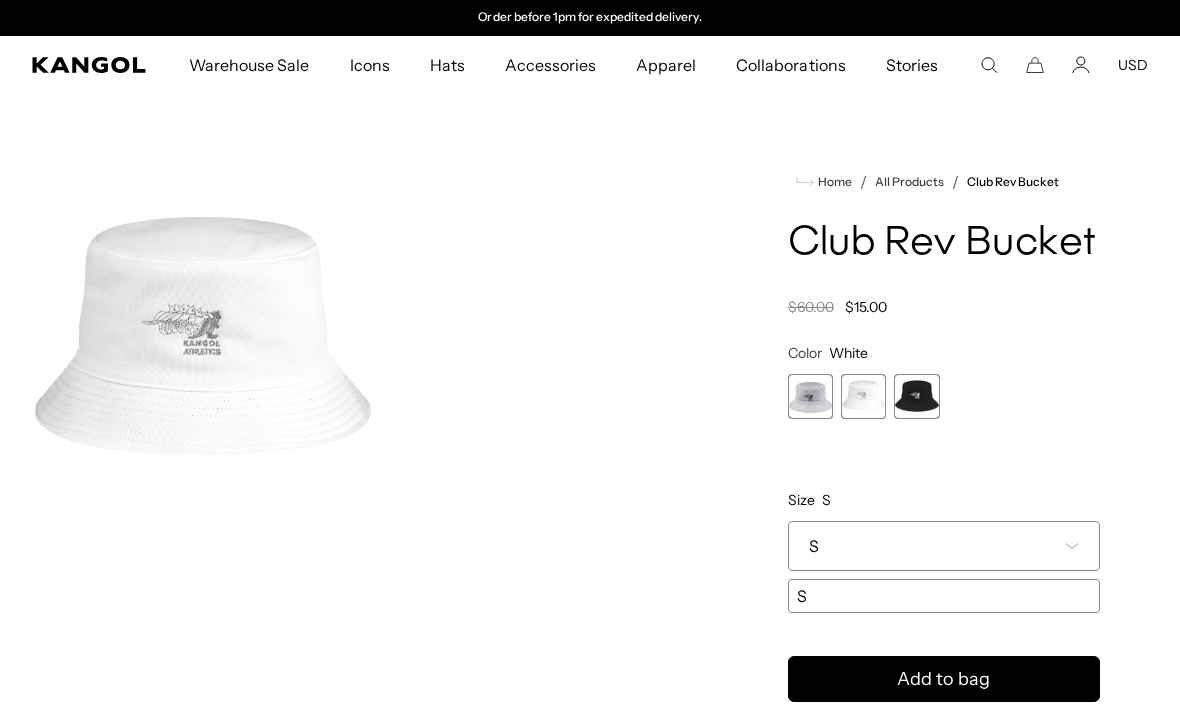 click on "S" at bounding box center (944, 546) 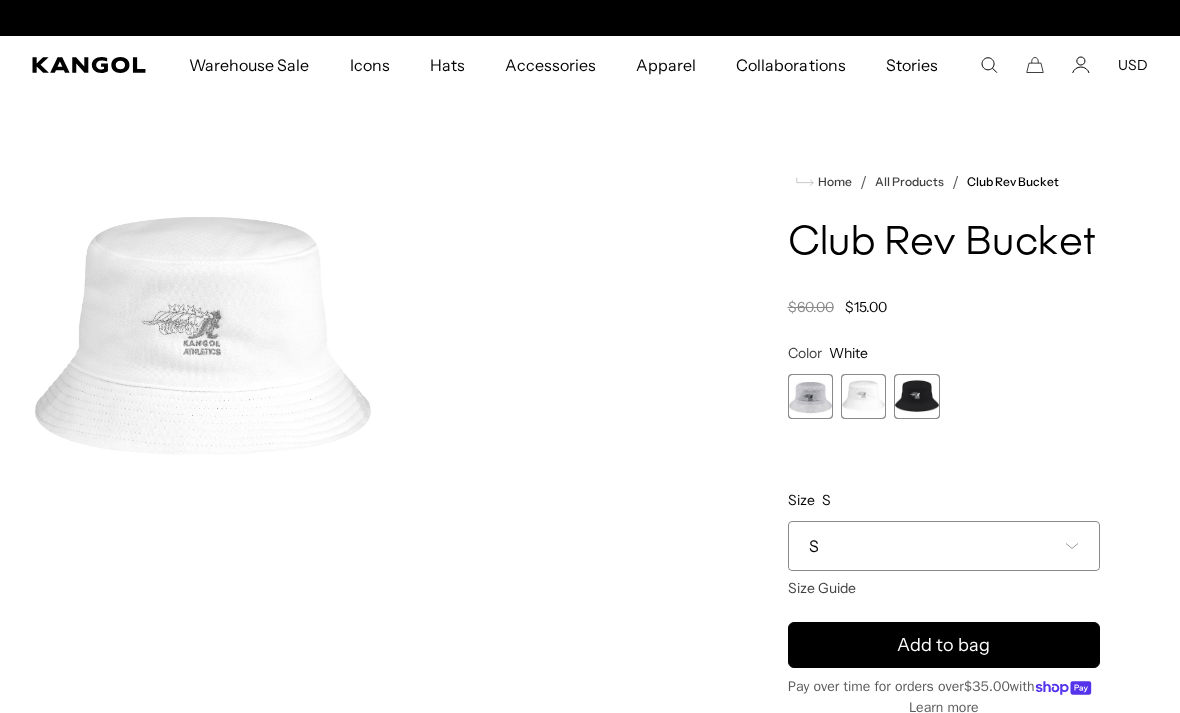 click at bounding box center [916, 396] 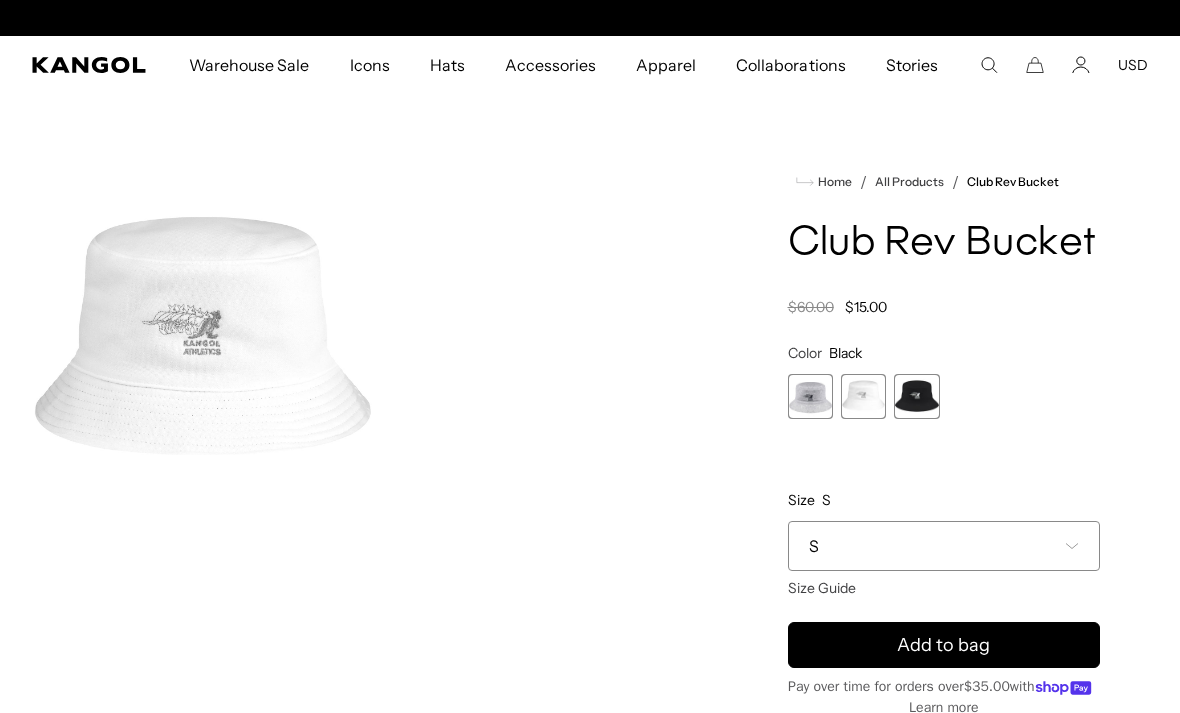 scroll, scrollTop: 0, scrollLeft: 0, axis: both 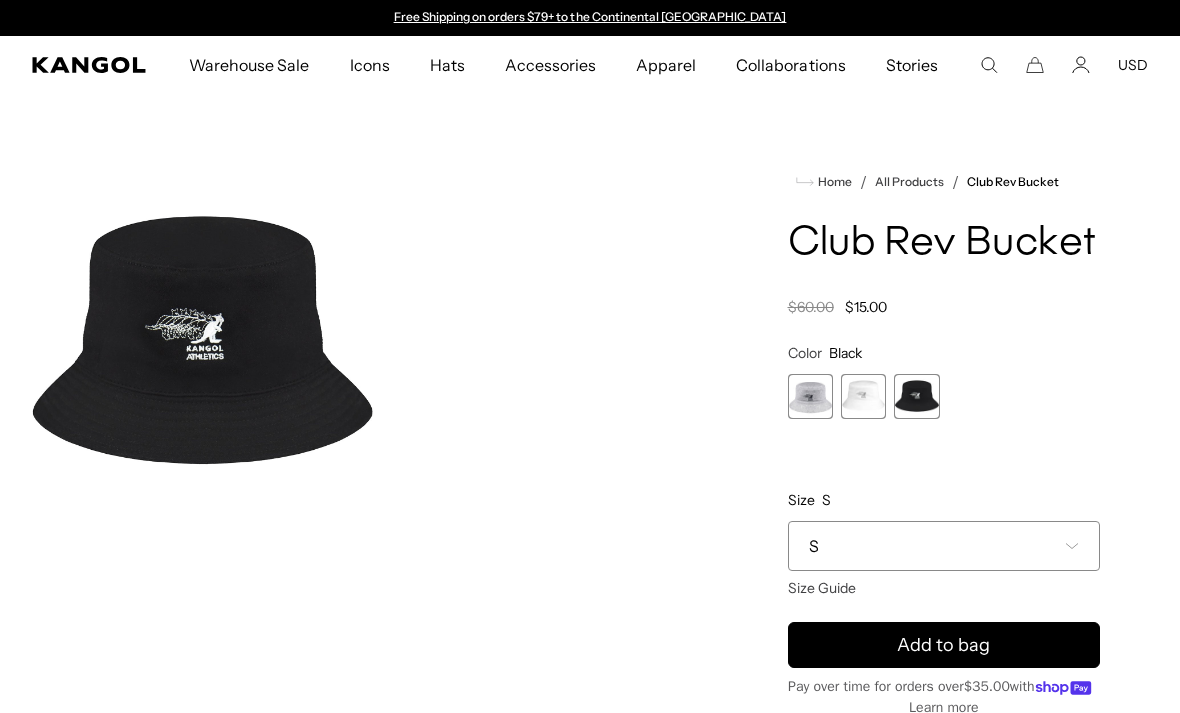 click on "S" at bounding box center [944, 546] 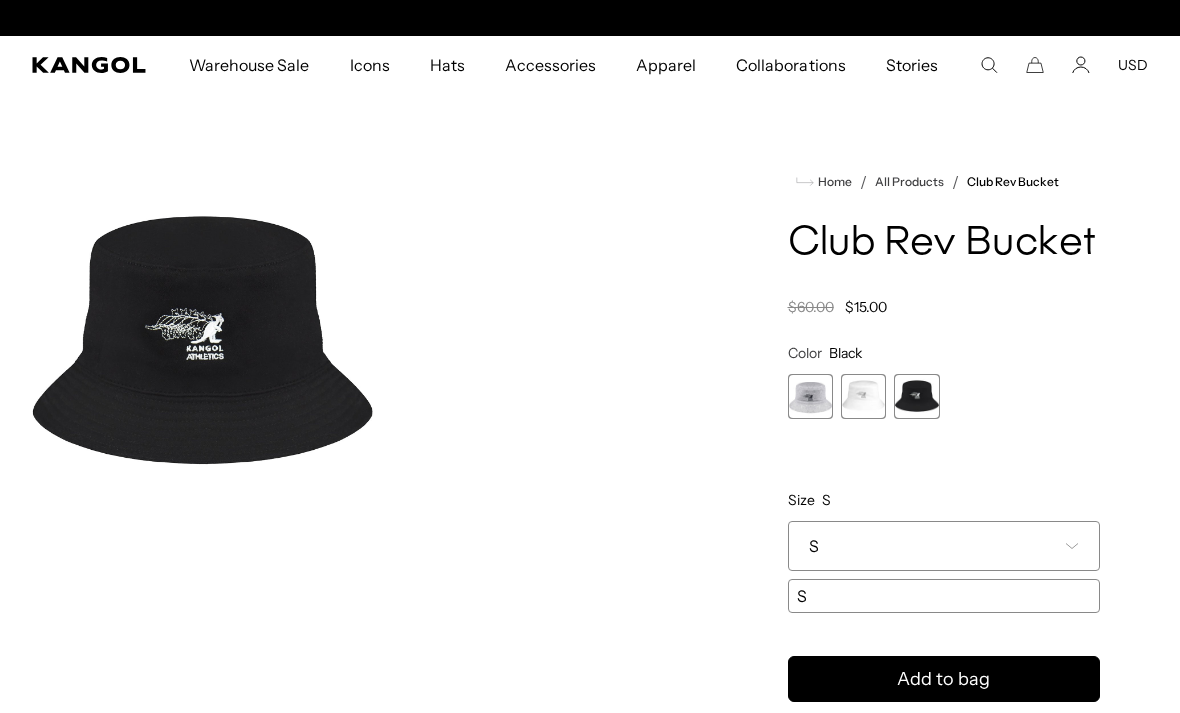 scroll, scrollTop: 0, scrollLeft: 0, axis: both 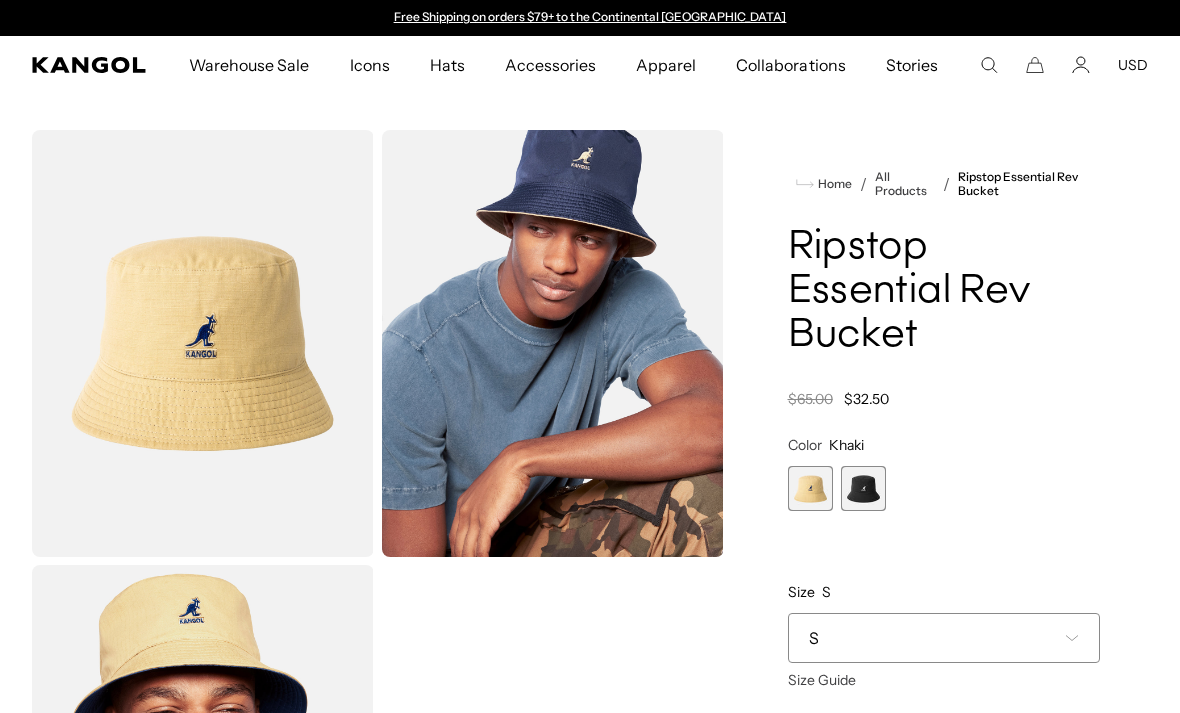 click on "S" at bounding box center (944, 638) 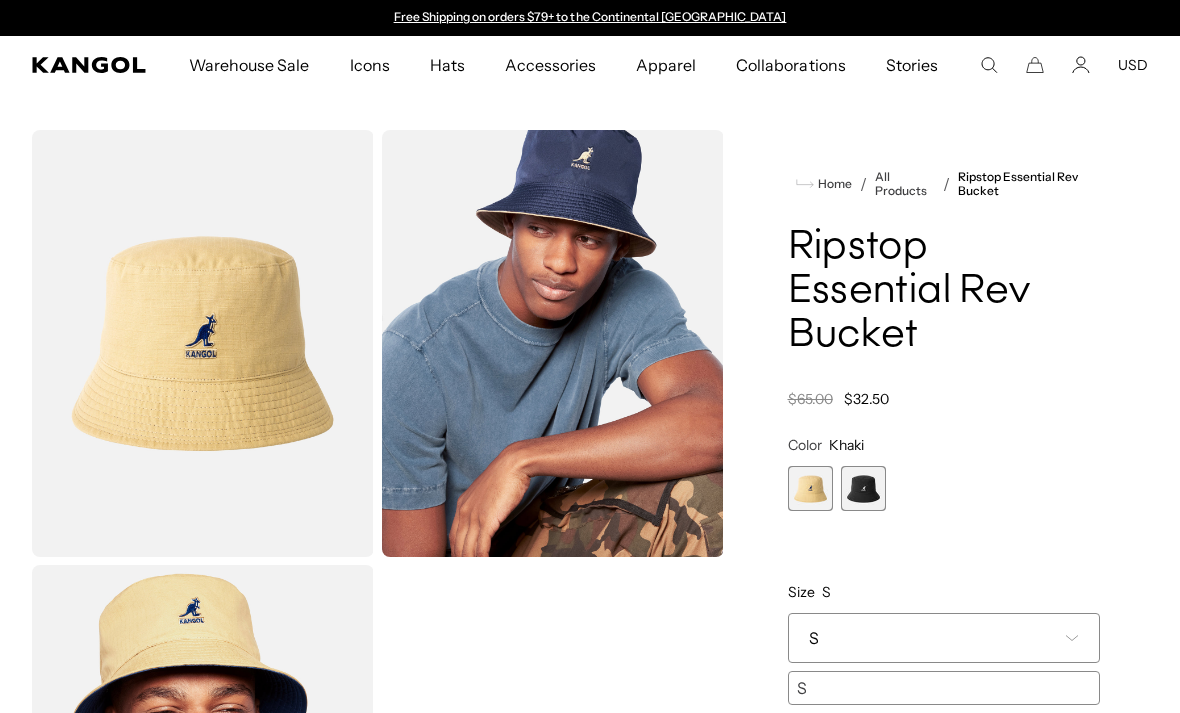 scroll, scrollTop: 0, scrollLeft: 0, axis: both 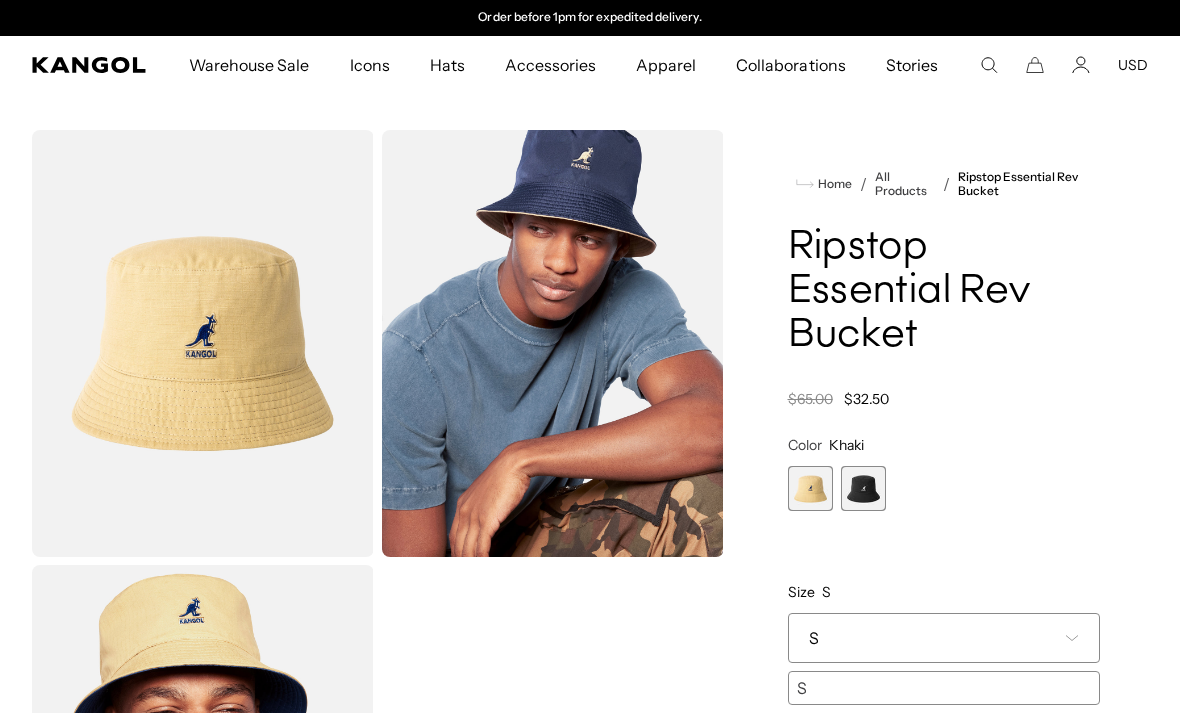 click at bounding box center (863, 488) 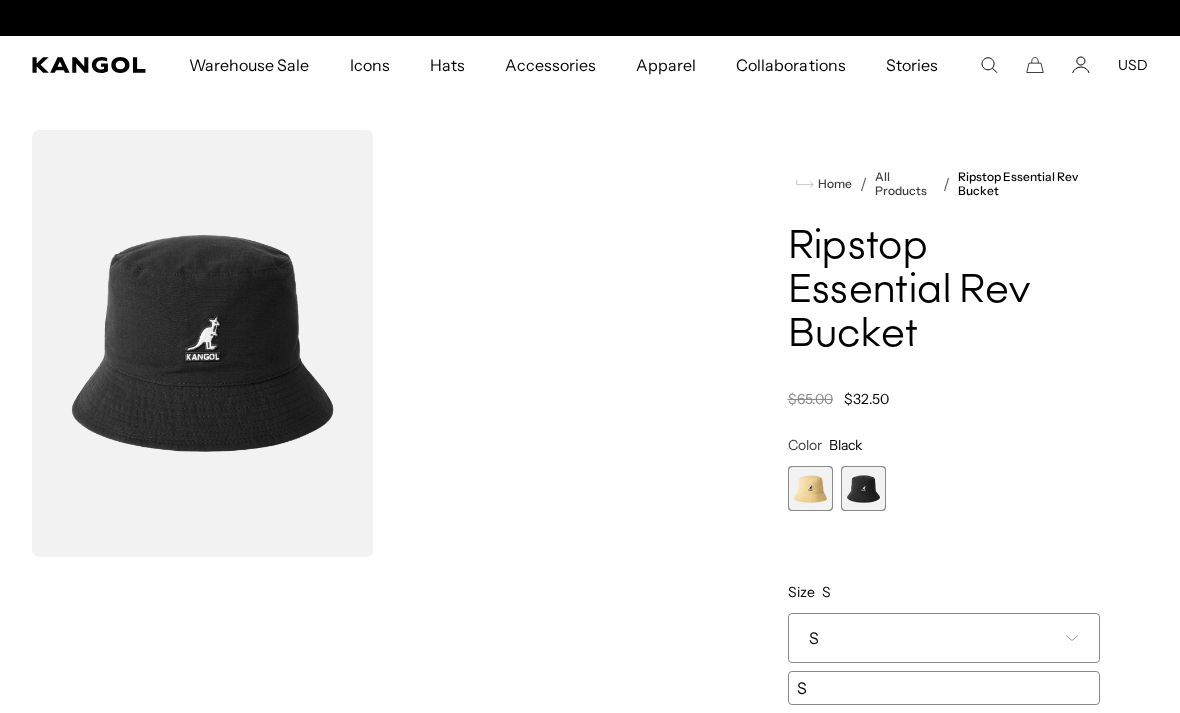 click on "S" at bounding box center (944, 638) 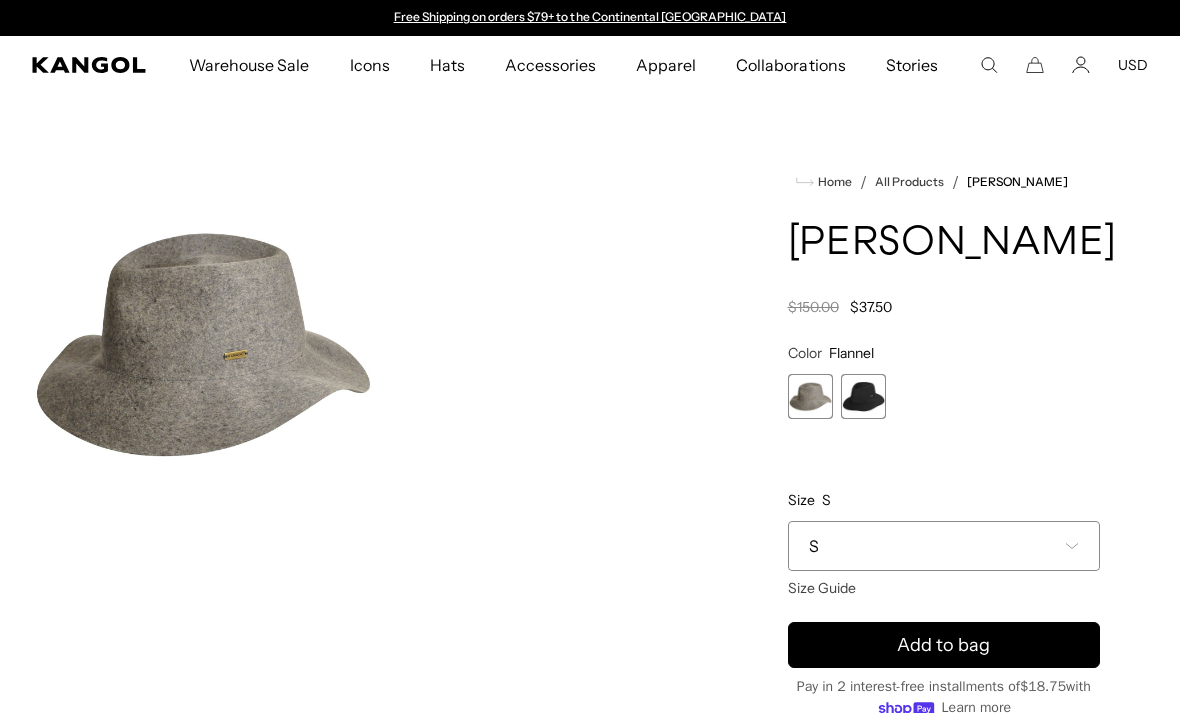 scroll, scrollTop: 0, scrollLeft: 0, axis: both 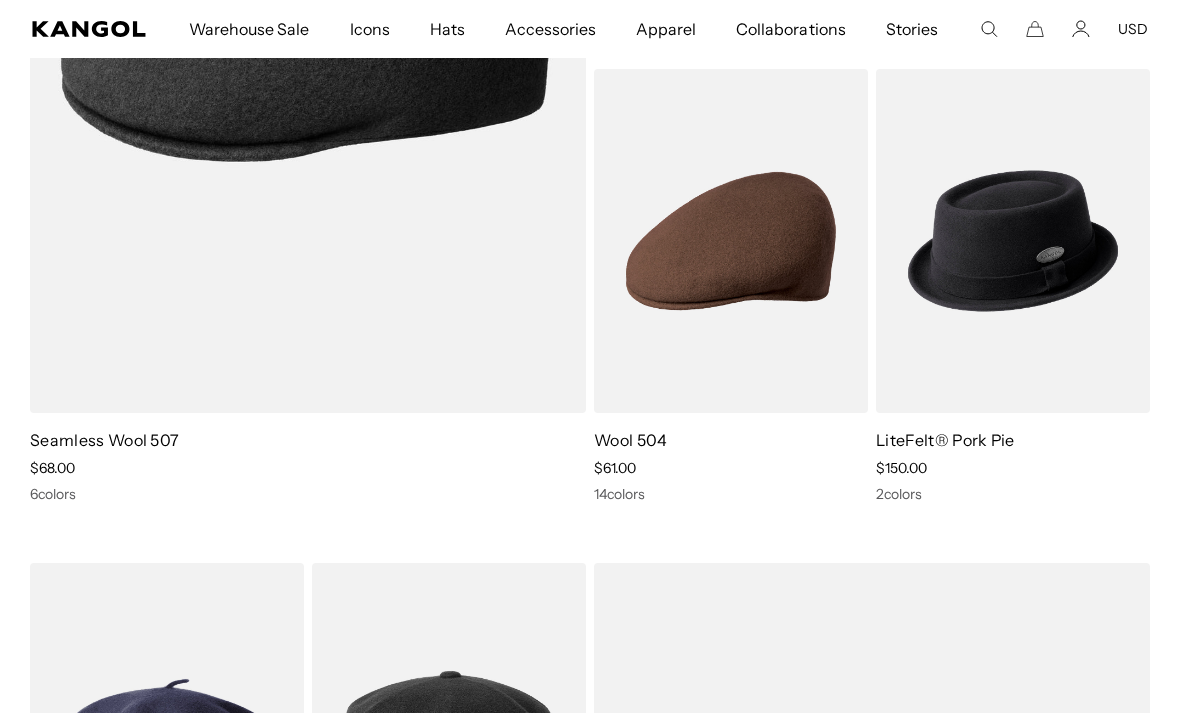 click at bounding box center (0, 0) 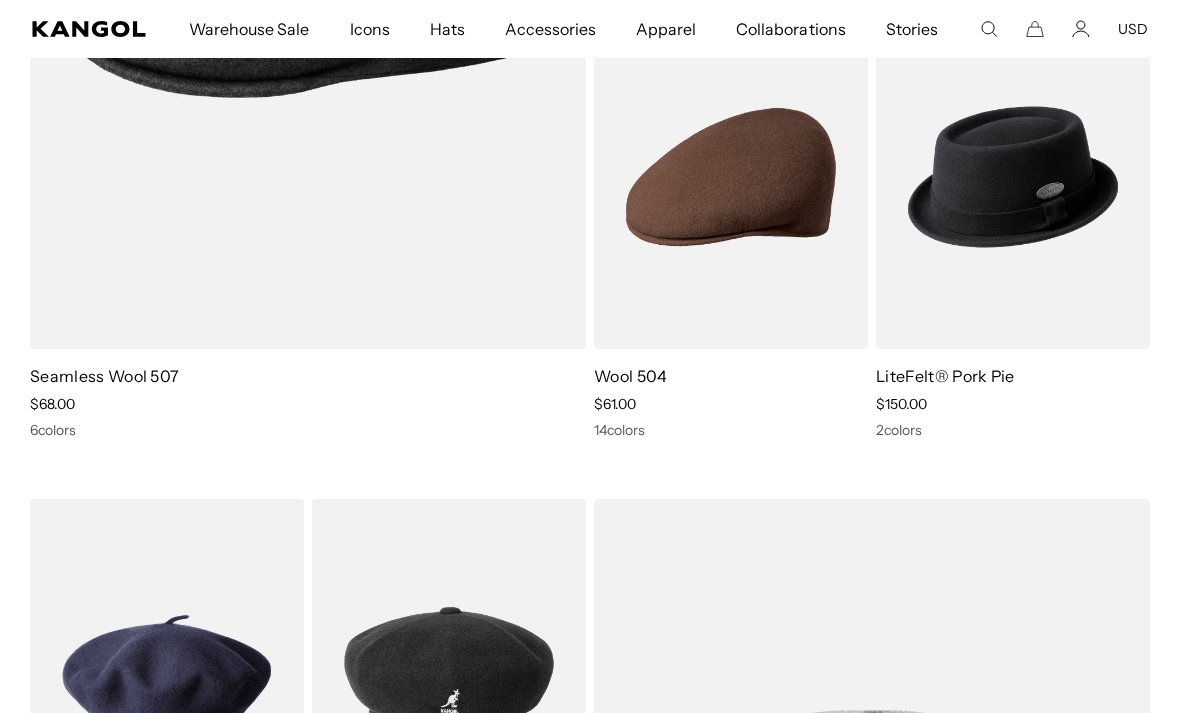 scroll, scrollTop: 0, scrollLeft: 412, axis: horizontal 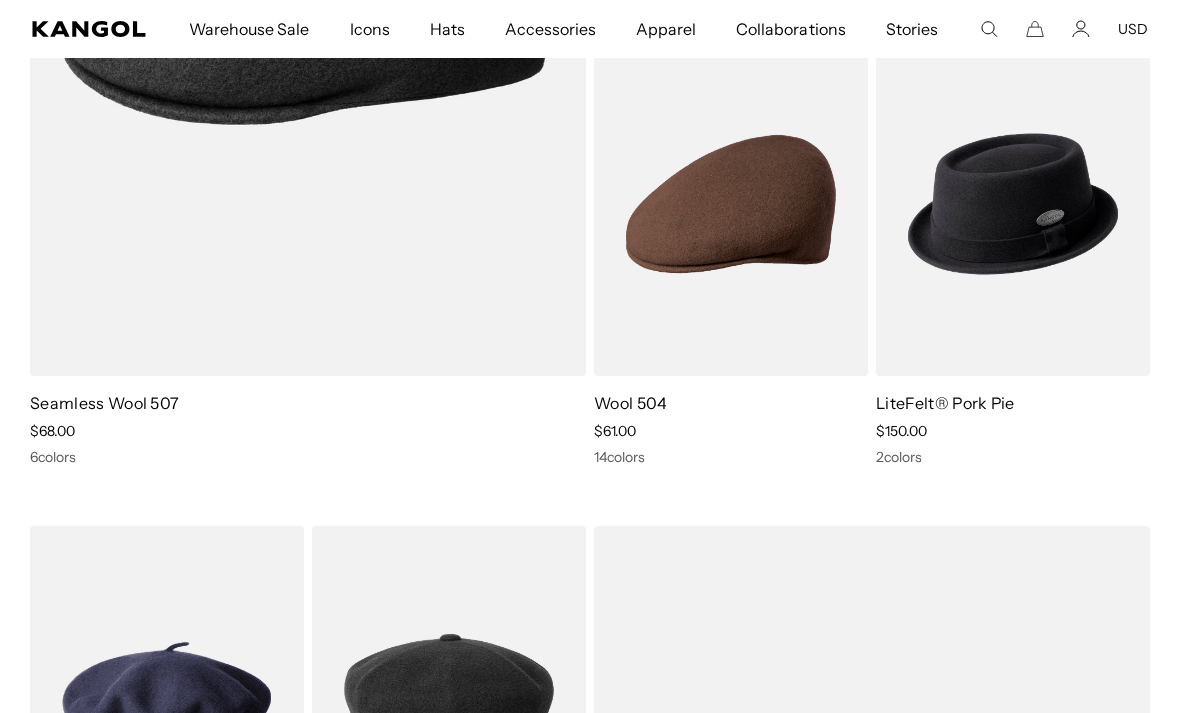 click at bounding box center [0, 0] 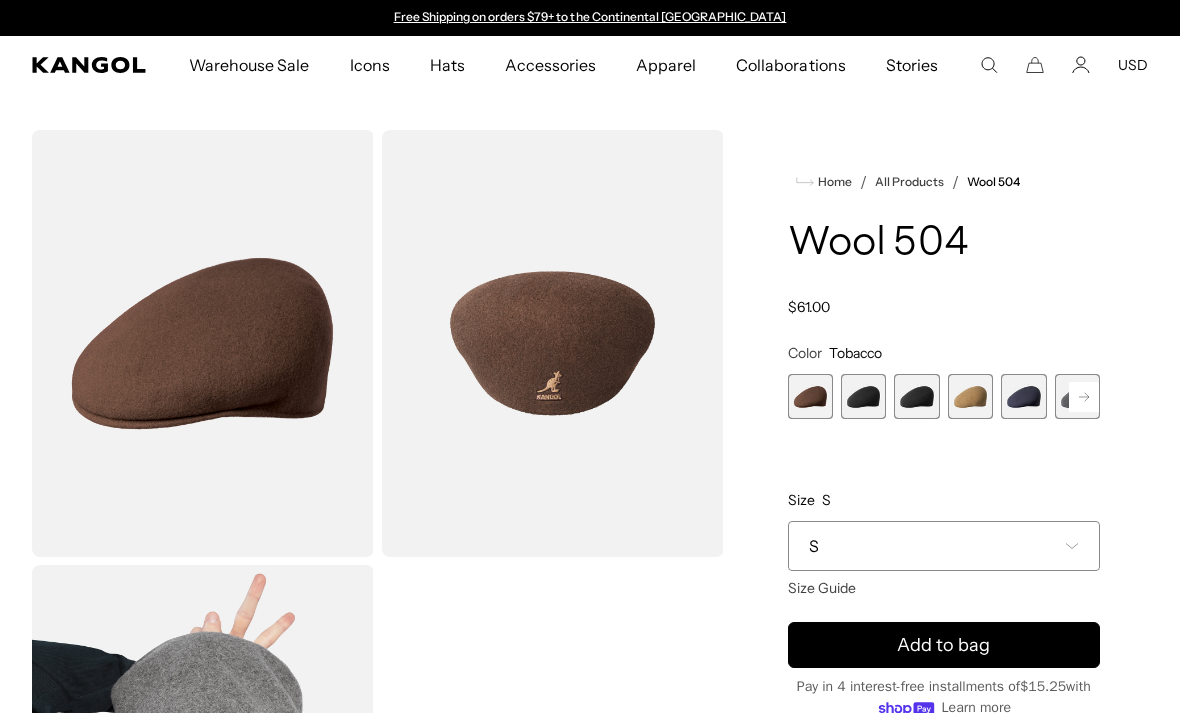 scroll, scrollTop: 0, scrollLeft: 0, axis: both 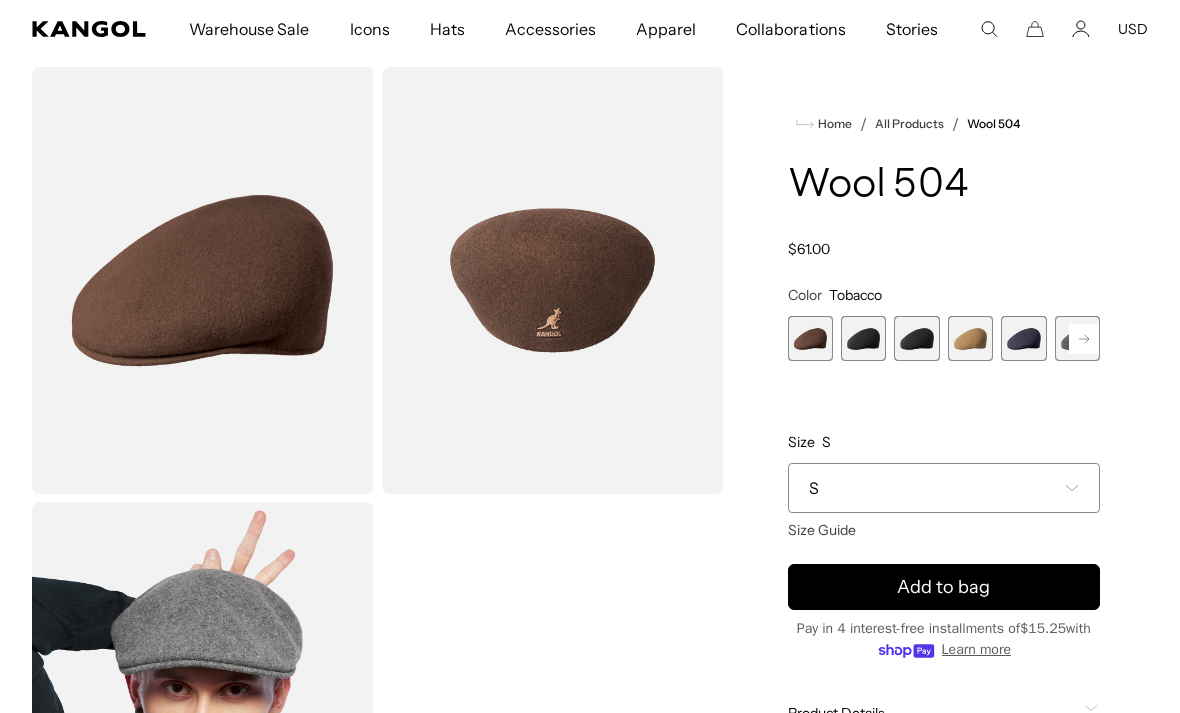 click at bounding box center (810, 338) 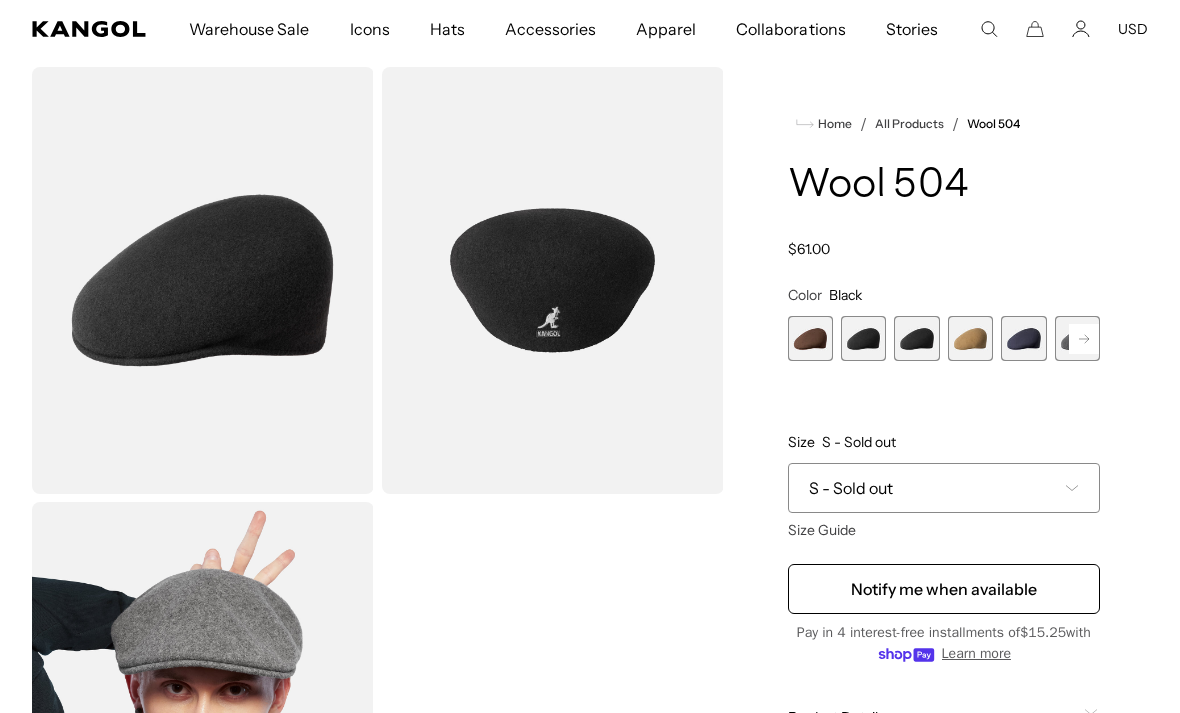 scroll, scrollTop: 0, scrollLeft: 0, axis: both 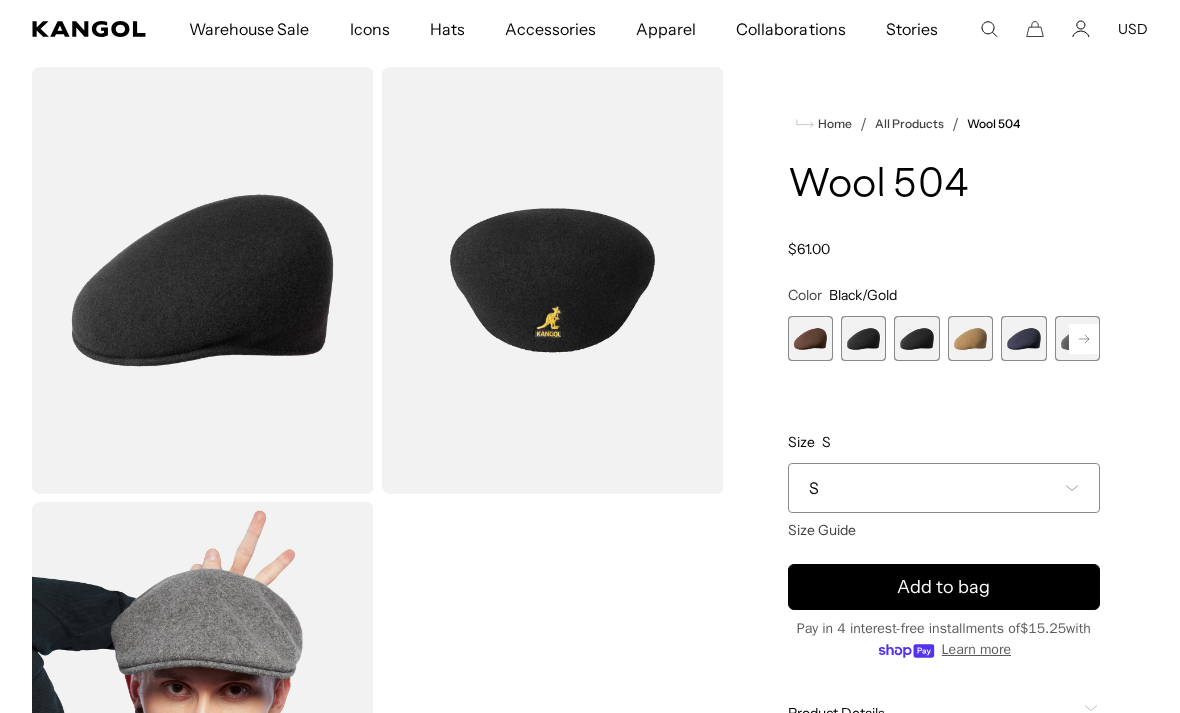 click at bounding box center (970, 338) 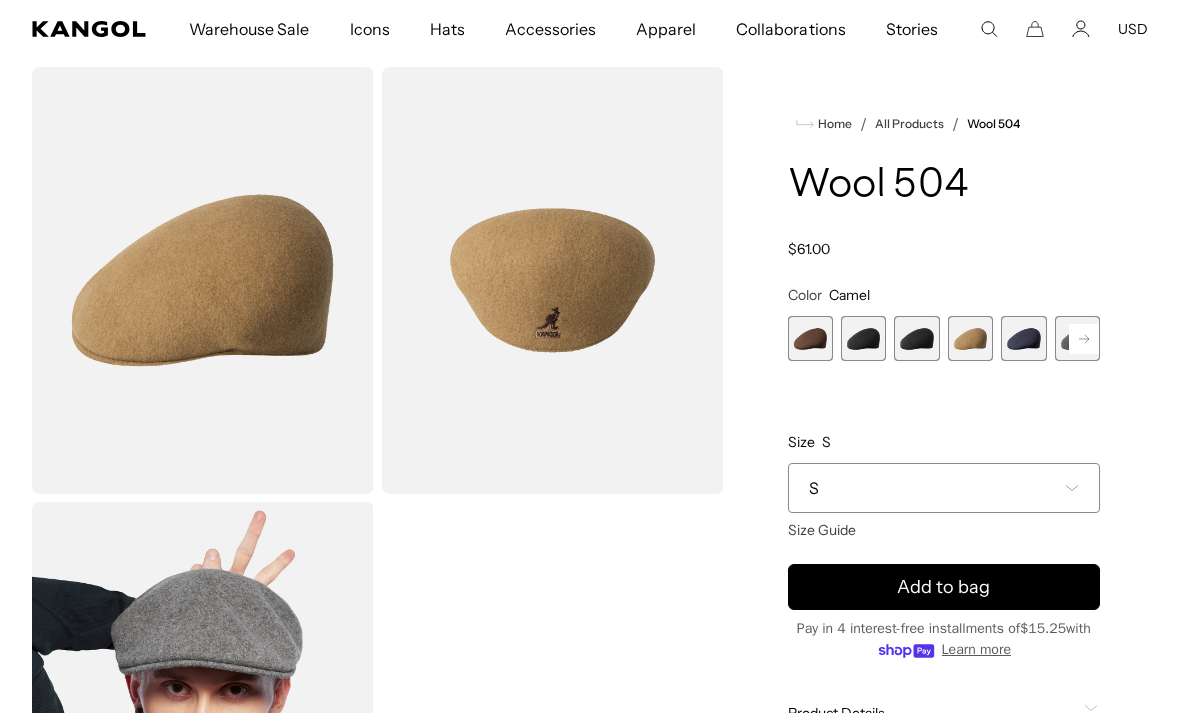 scroll, scrollTop: 0, scrollLeft: 0, axis: both 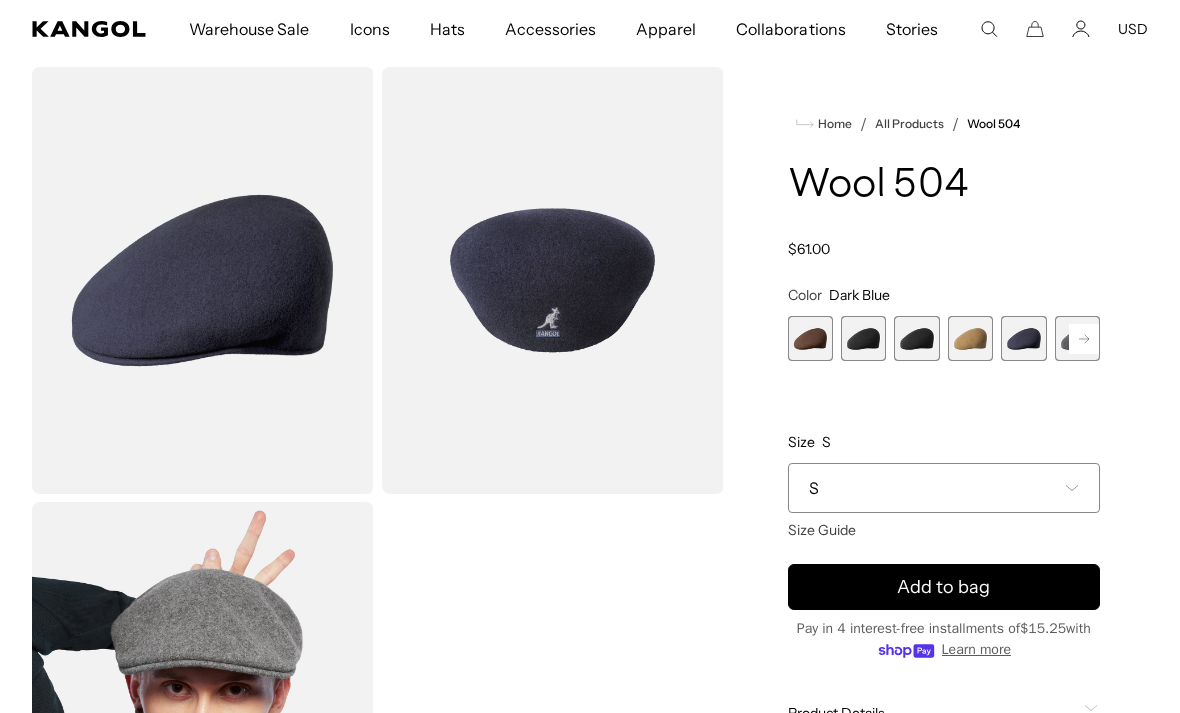 click 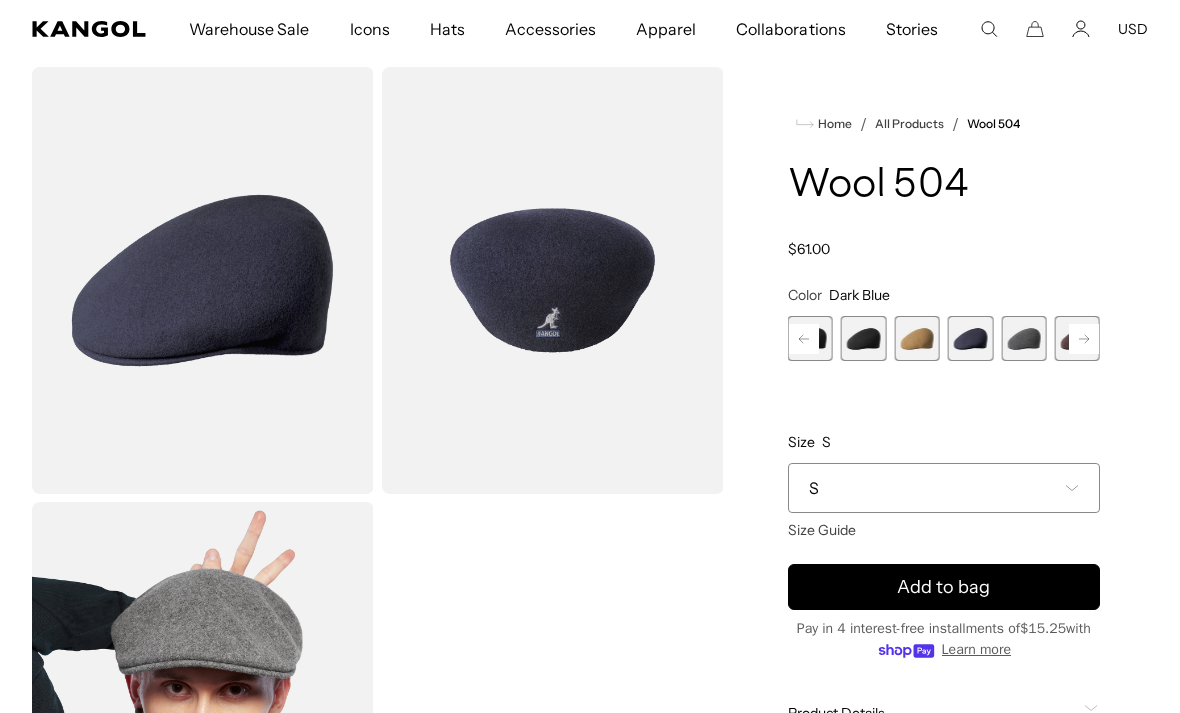 scroll, scrollTop: 0, scrollLeft: 412, axis: horizontal 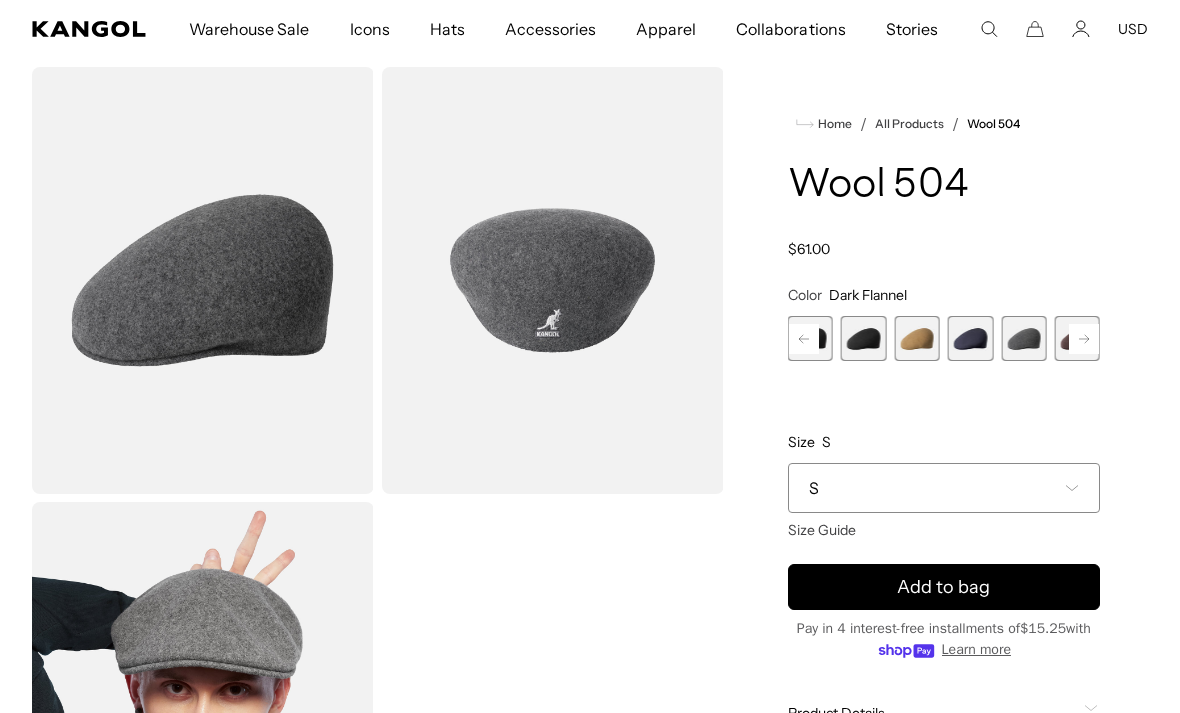 click at bounding box center (1077, 338) 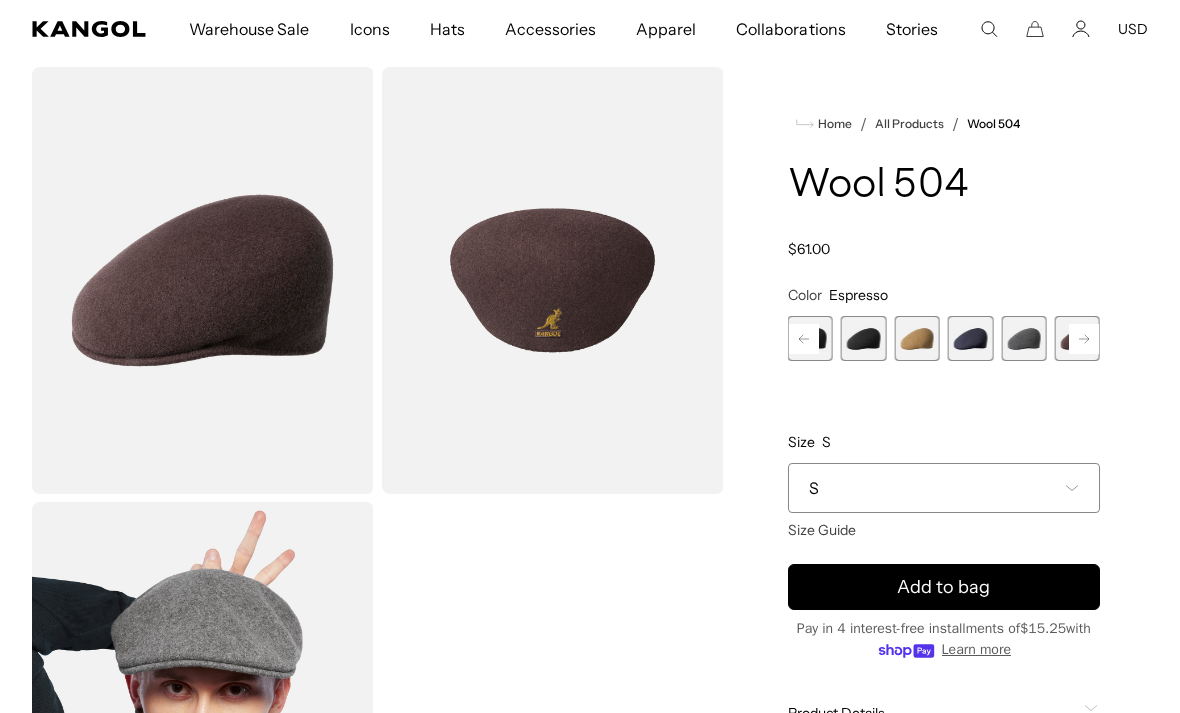 scroll, scrollTop: 0, scrollLeft: 0, axis: both 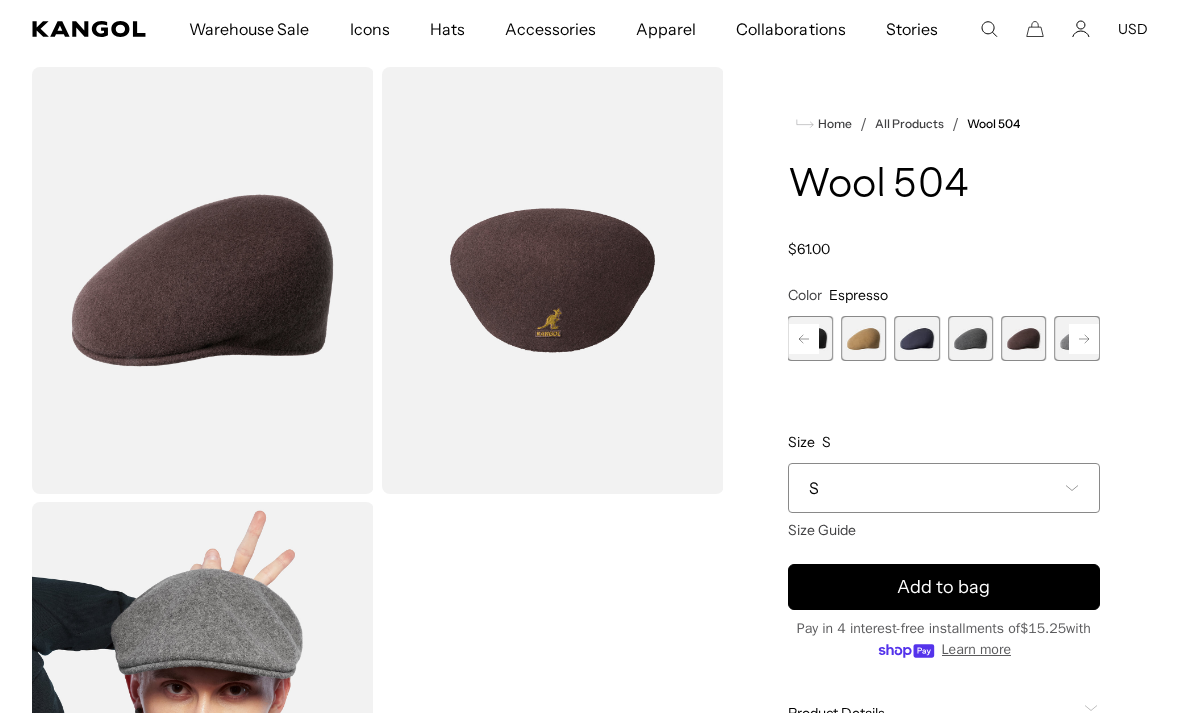 click at bounding box center (1023, 338) 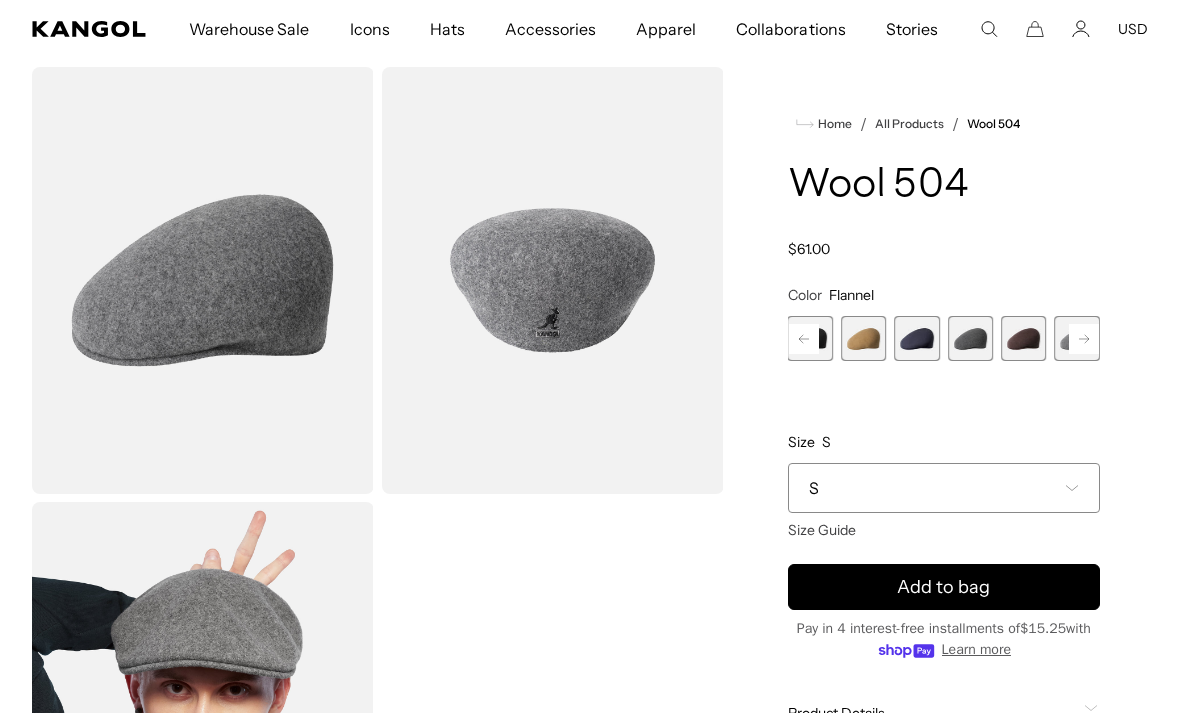 click 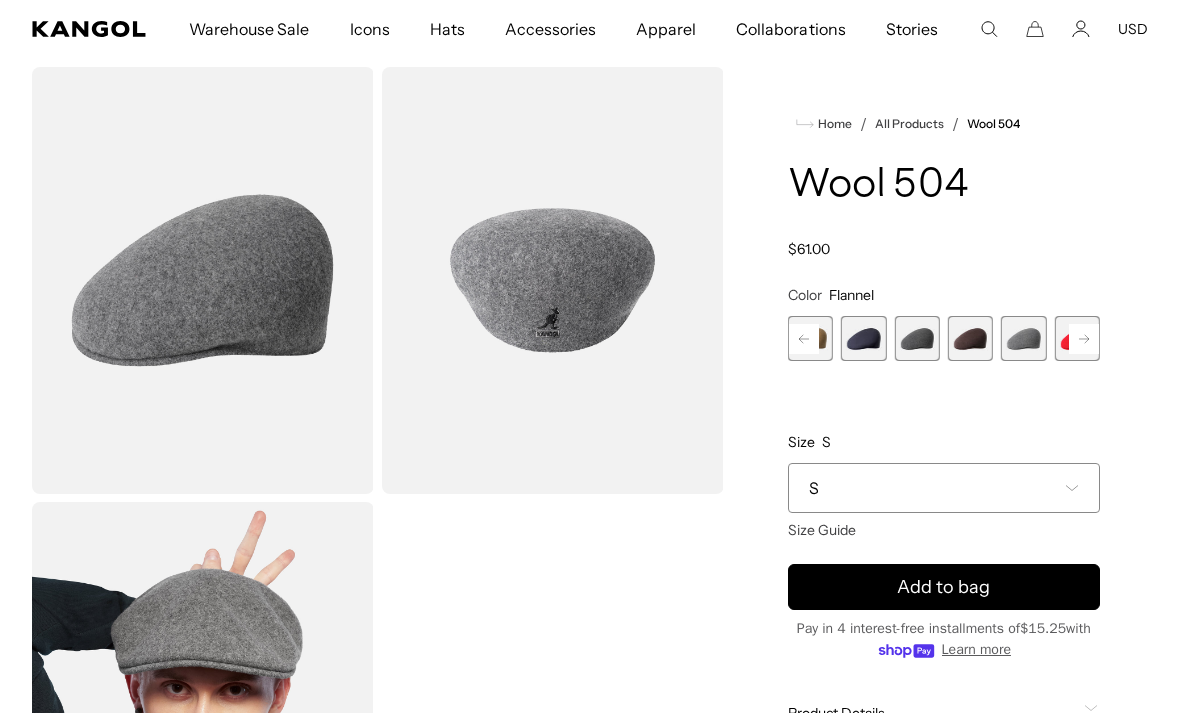 click 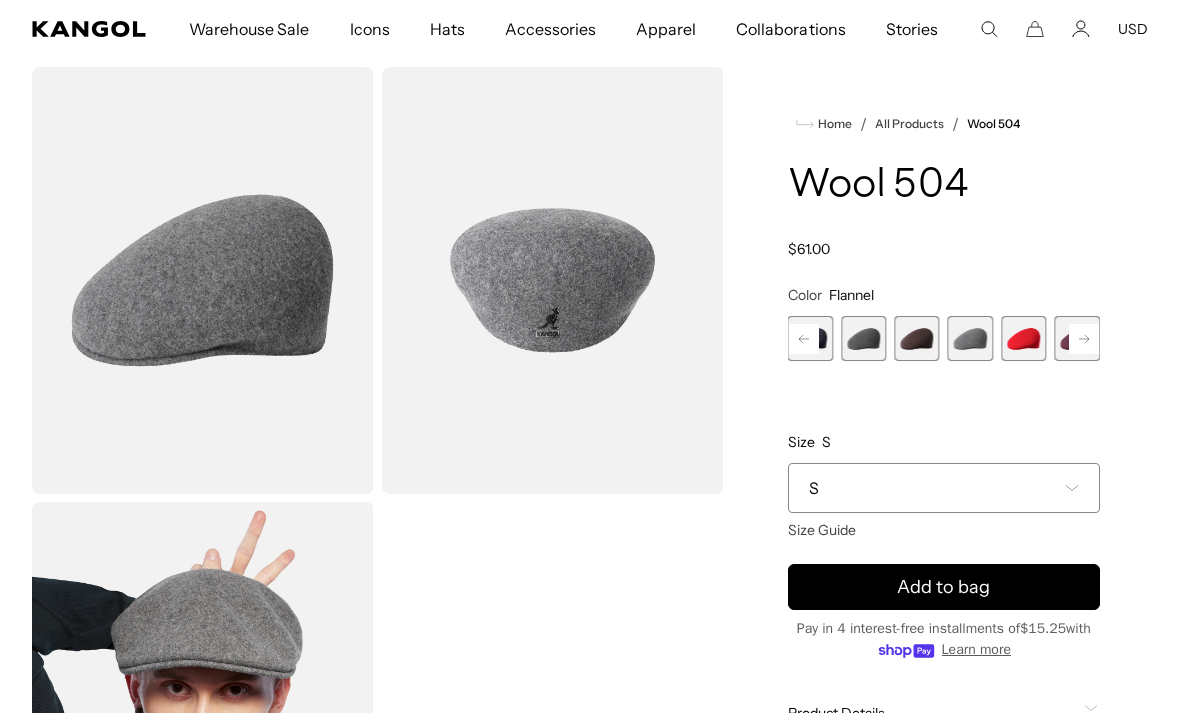 click 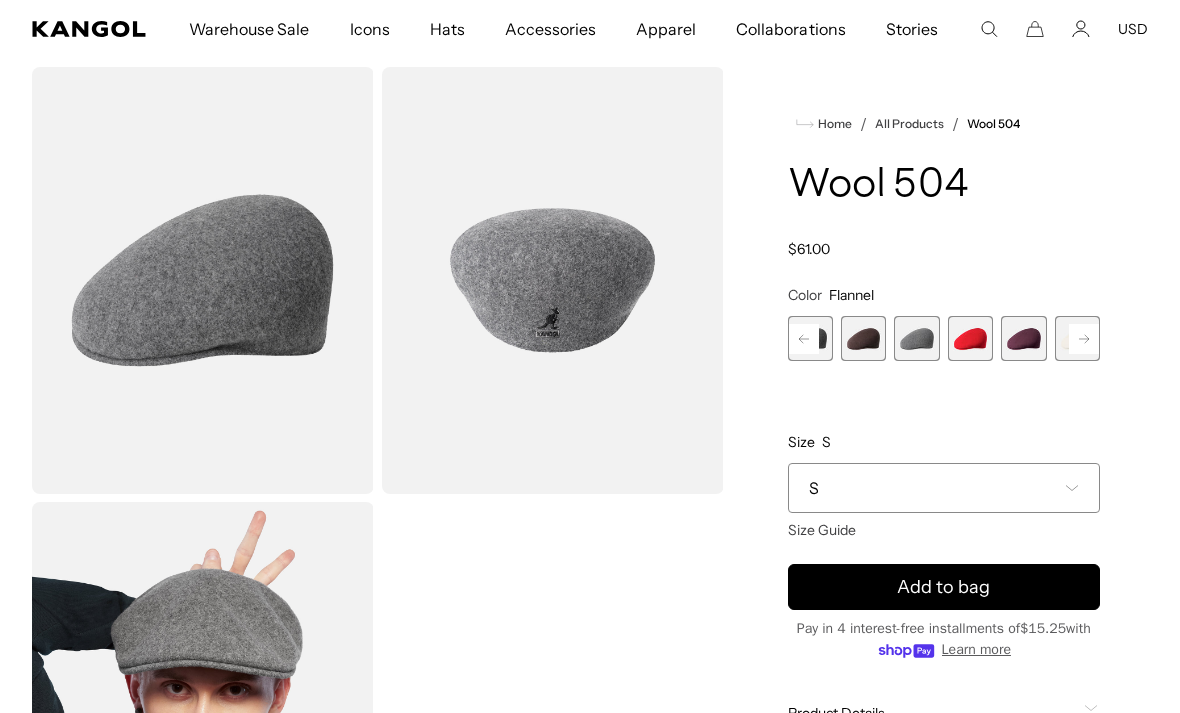 click at bounding box center [970, 338] 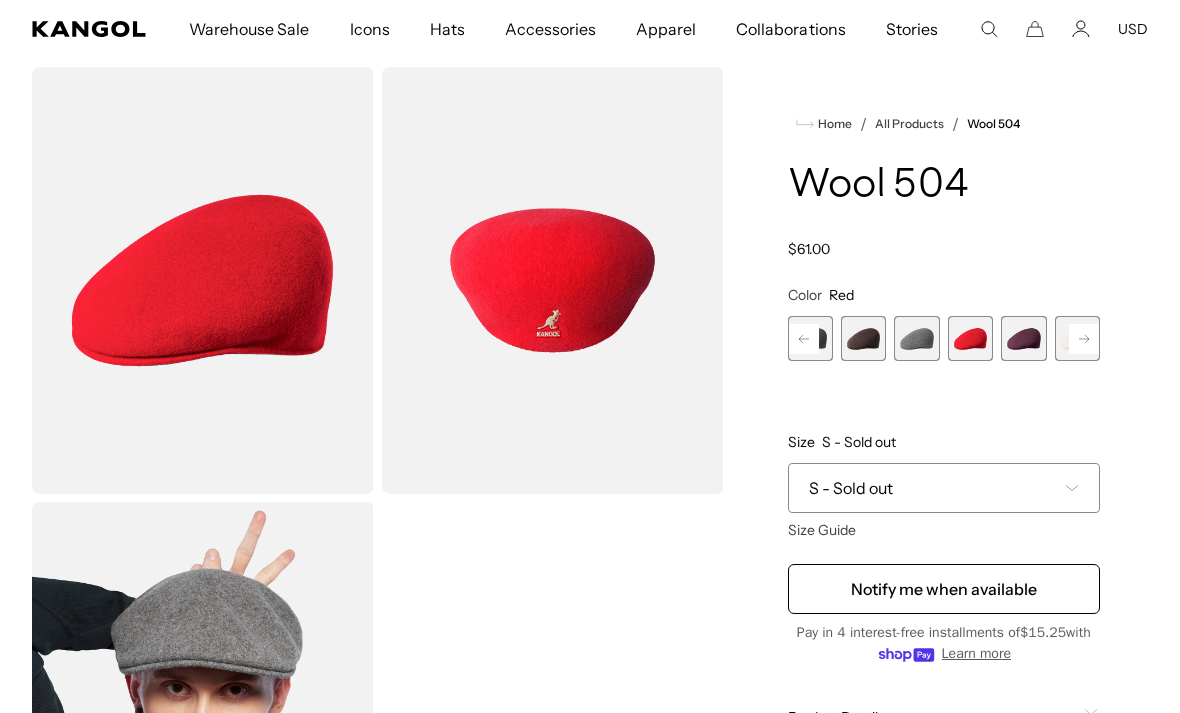 click at bounding box center [1023, 338] 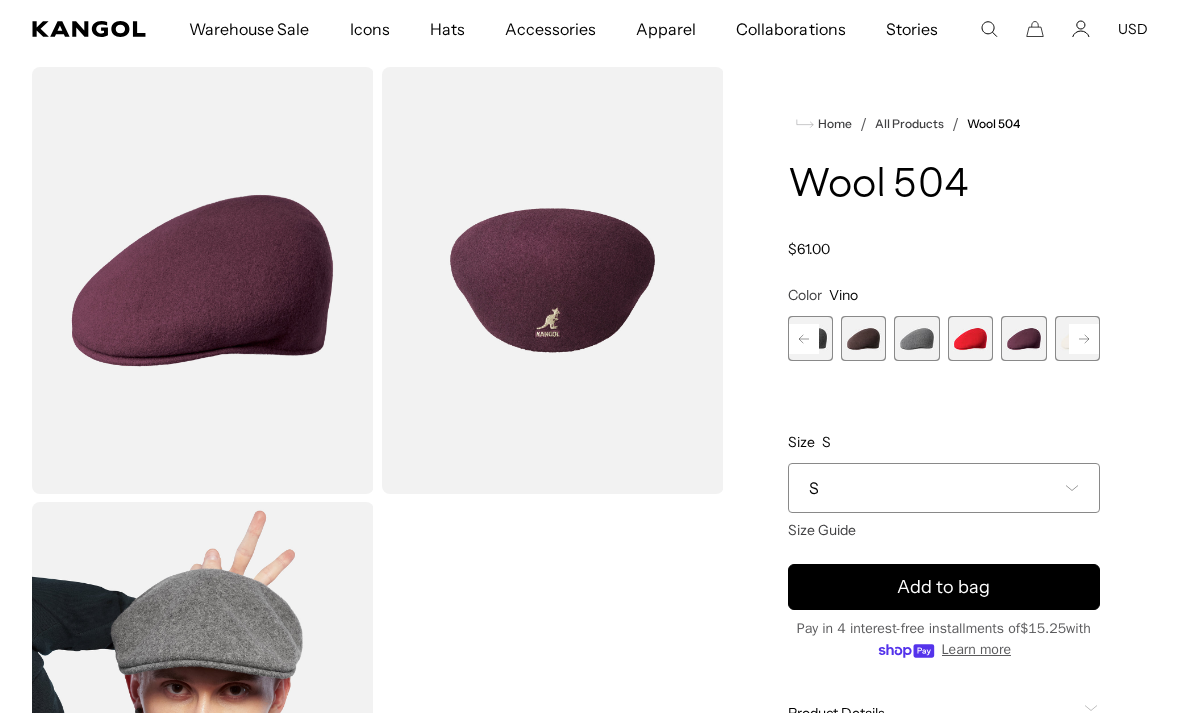 scroll, scrollTop: 0, scrollLeft: 412, axis: horizontal 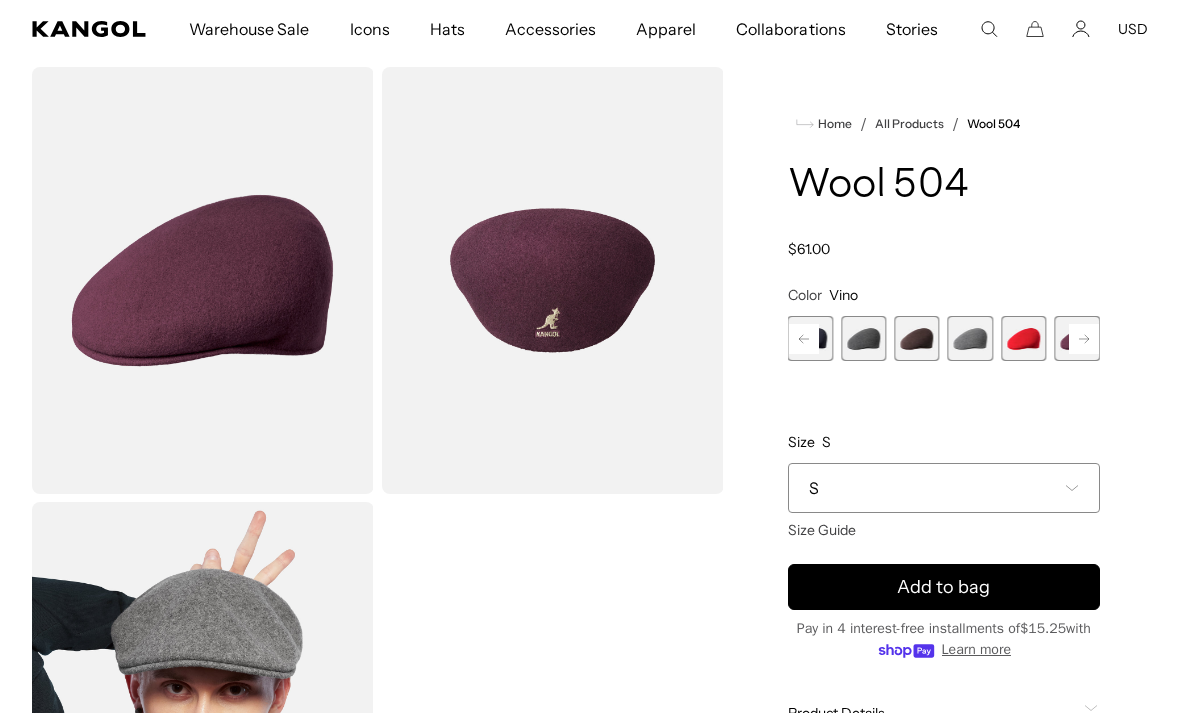 click 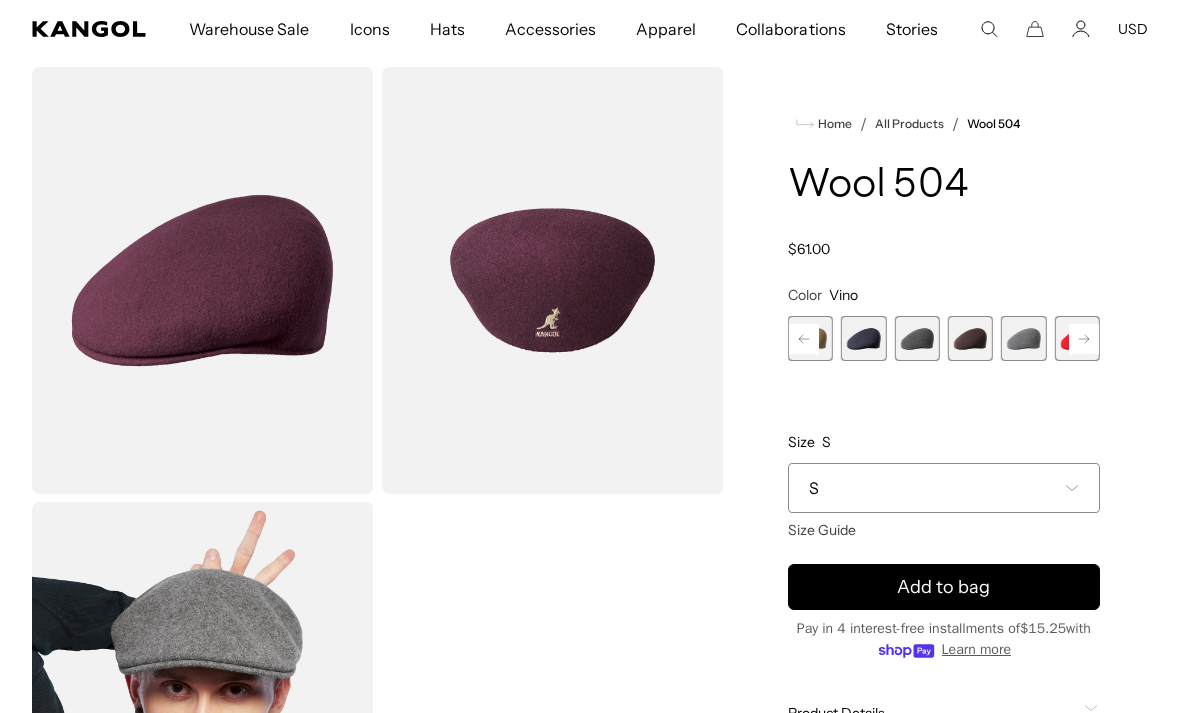 scroll, scrollTop: 0, scrollLeft: 0, axis: both 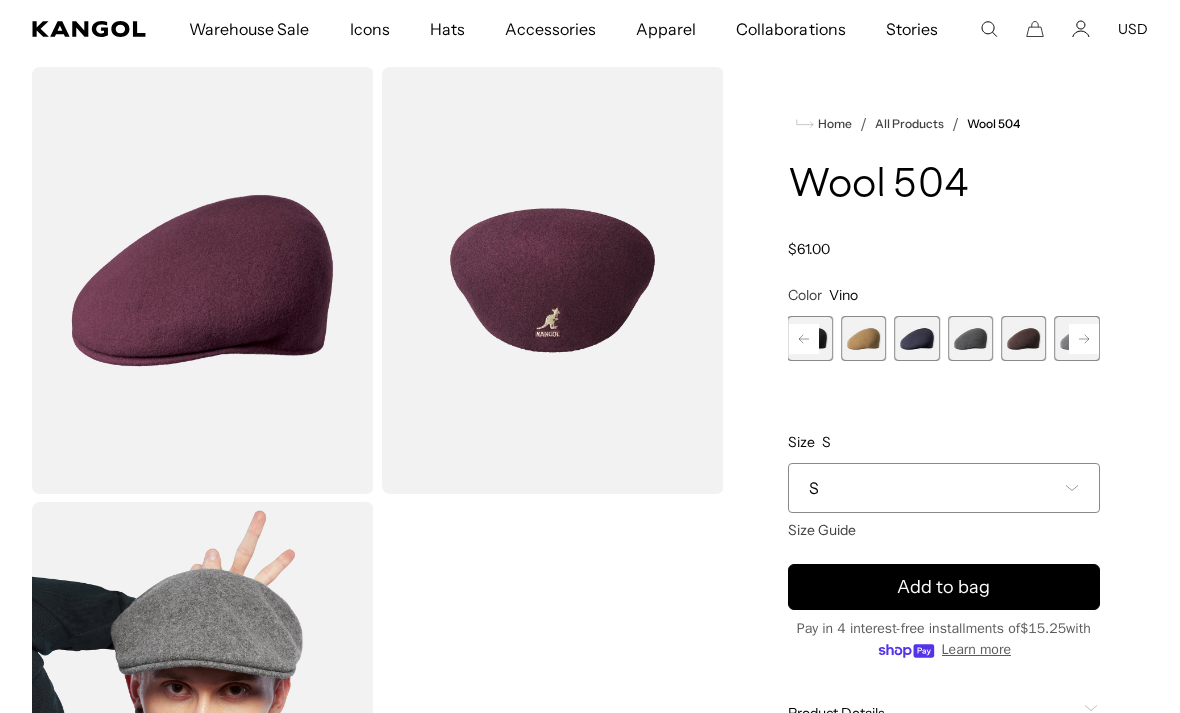 click 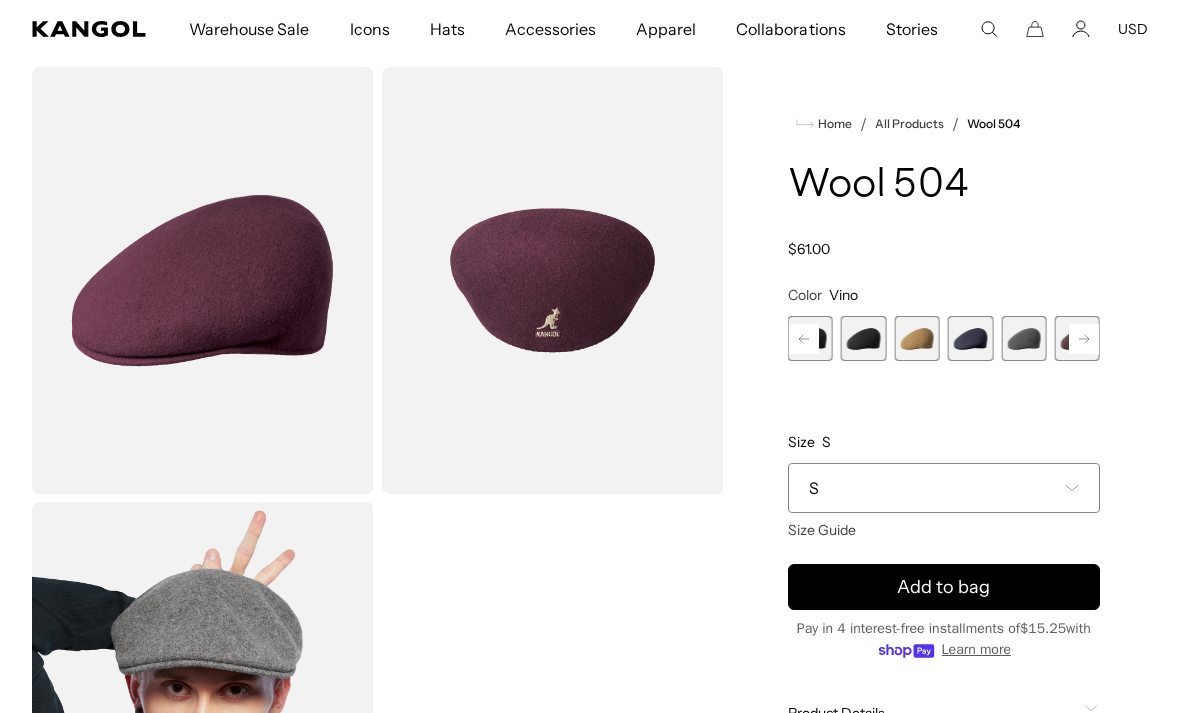click at bounding box center (1077, 338) 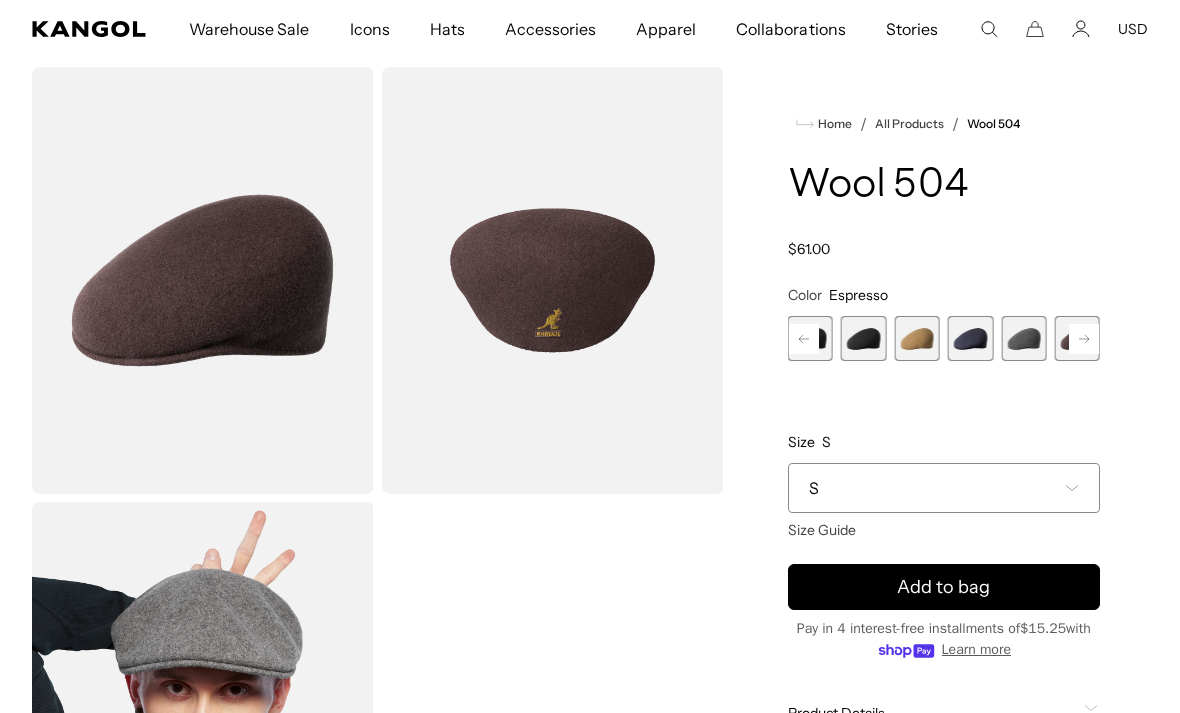 scroll, scrollTop: 0, scrollLeft: 0, axis: both 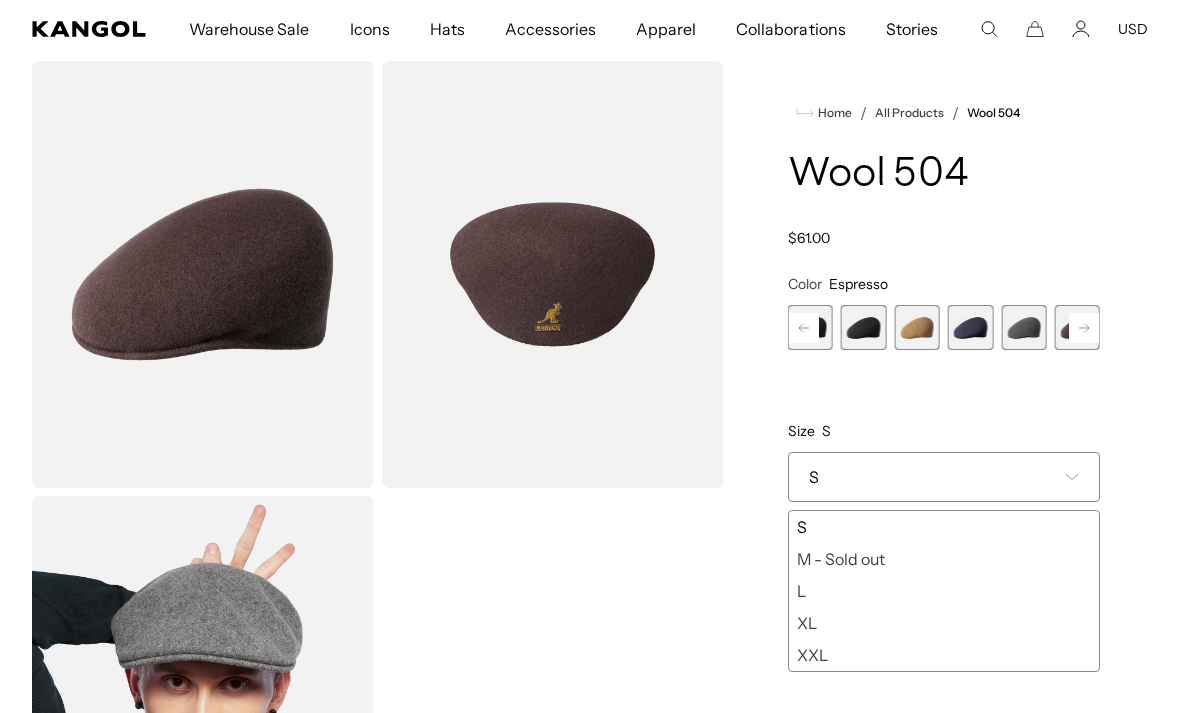 click 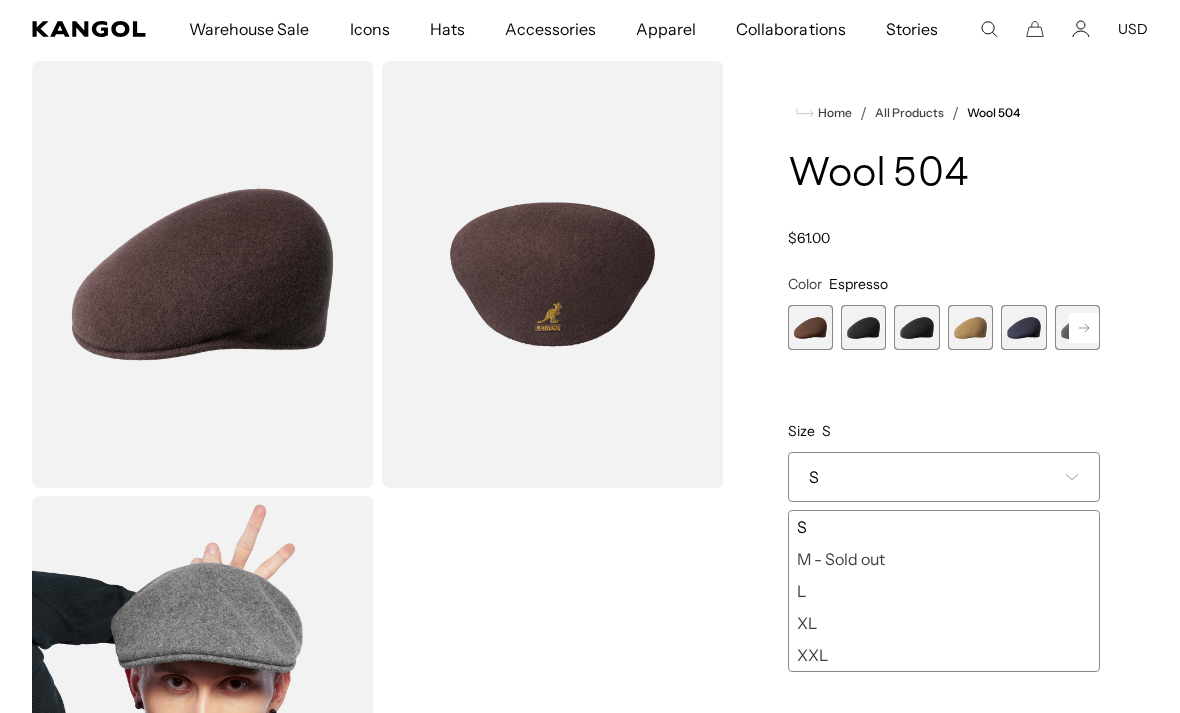 click at bounding box center (810, 327) 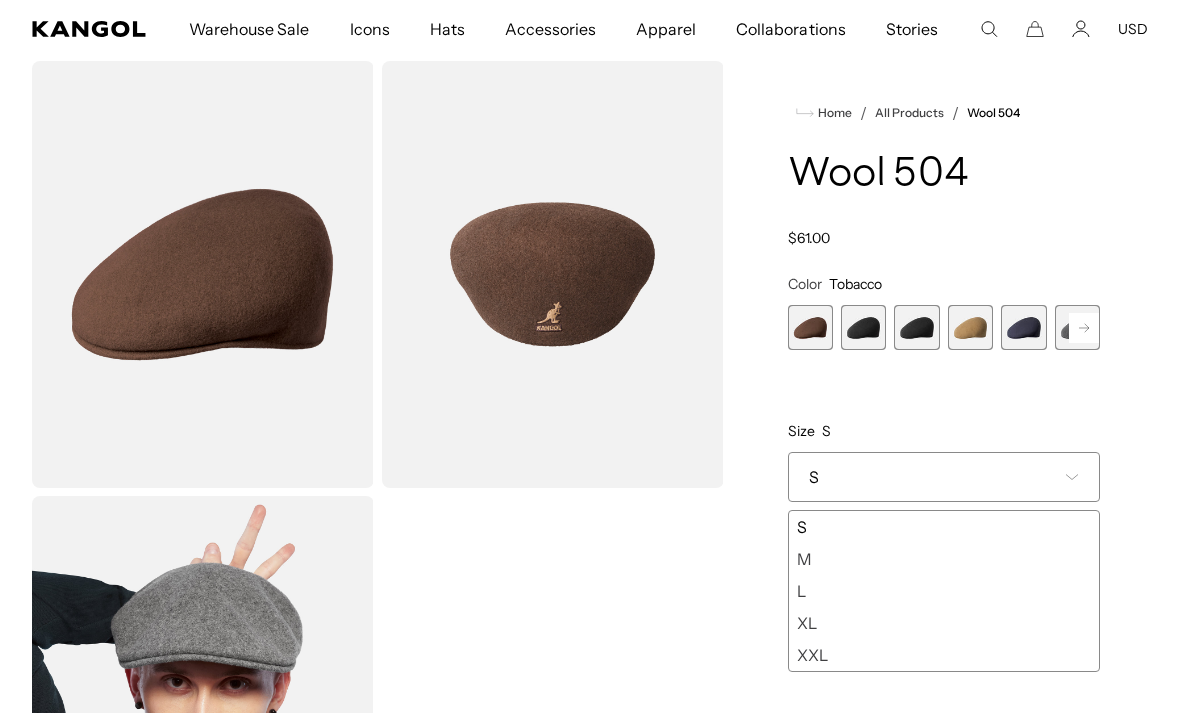click at bounding box center [810, 327] 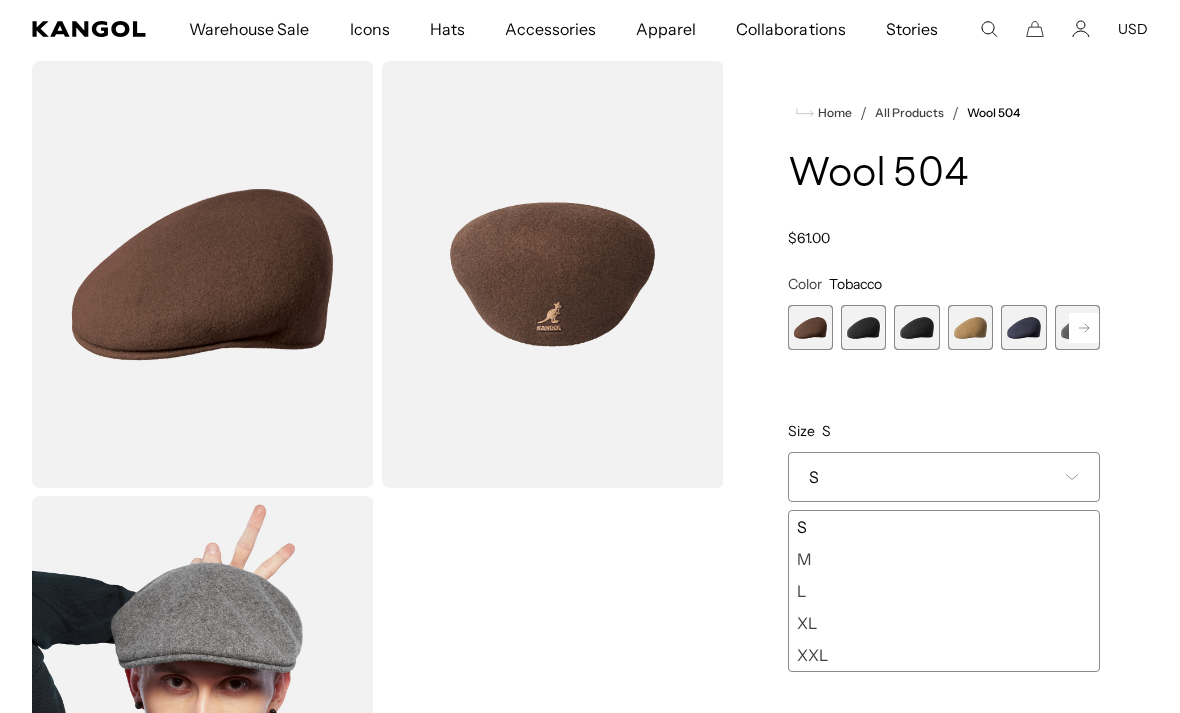 click at bounding box center (810, 327) 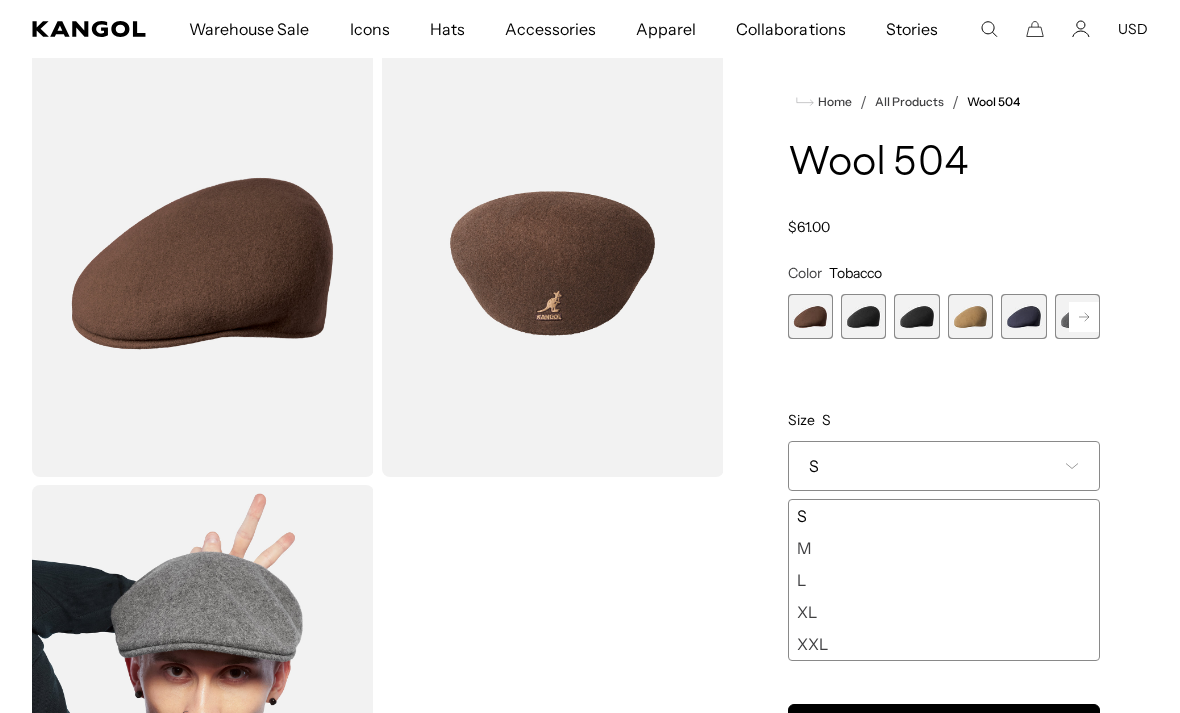 scroll, scrollTop: 76, scrollLeft: 0, axis: vertical 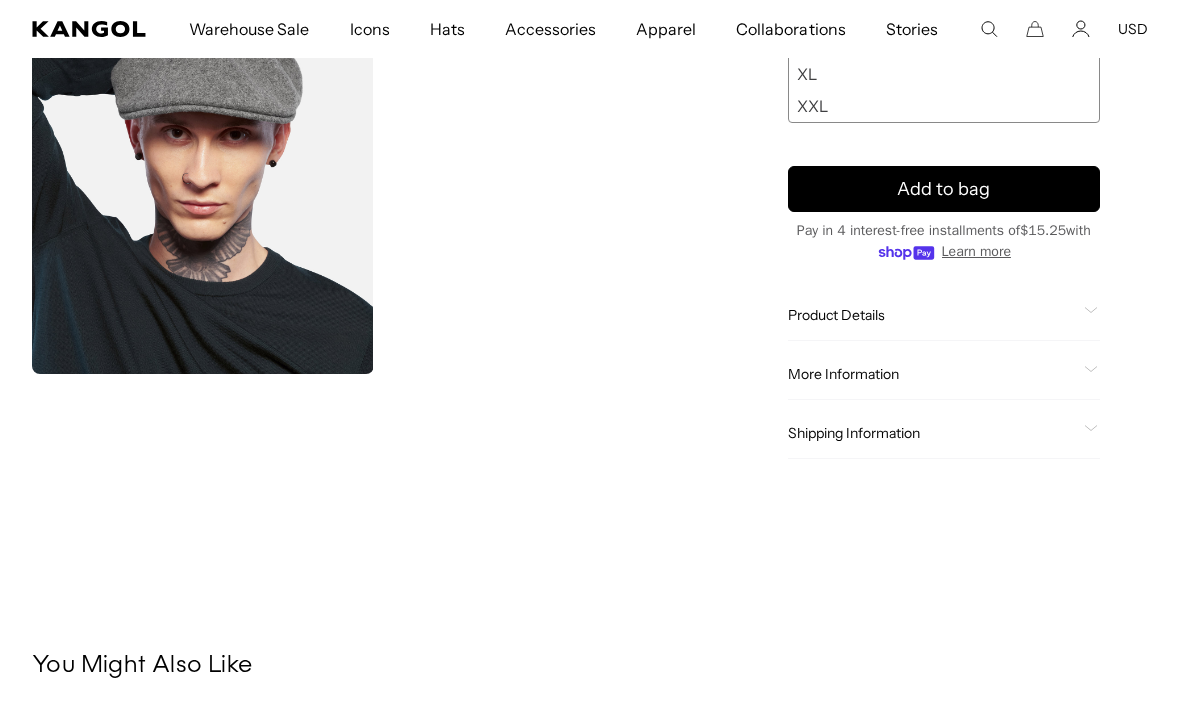 click on "More Information" 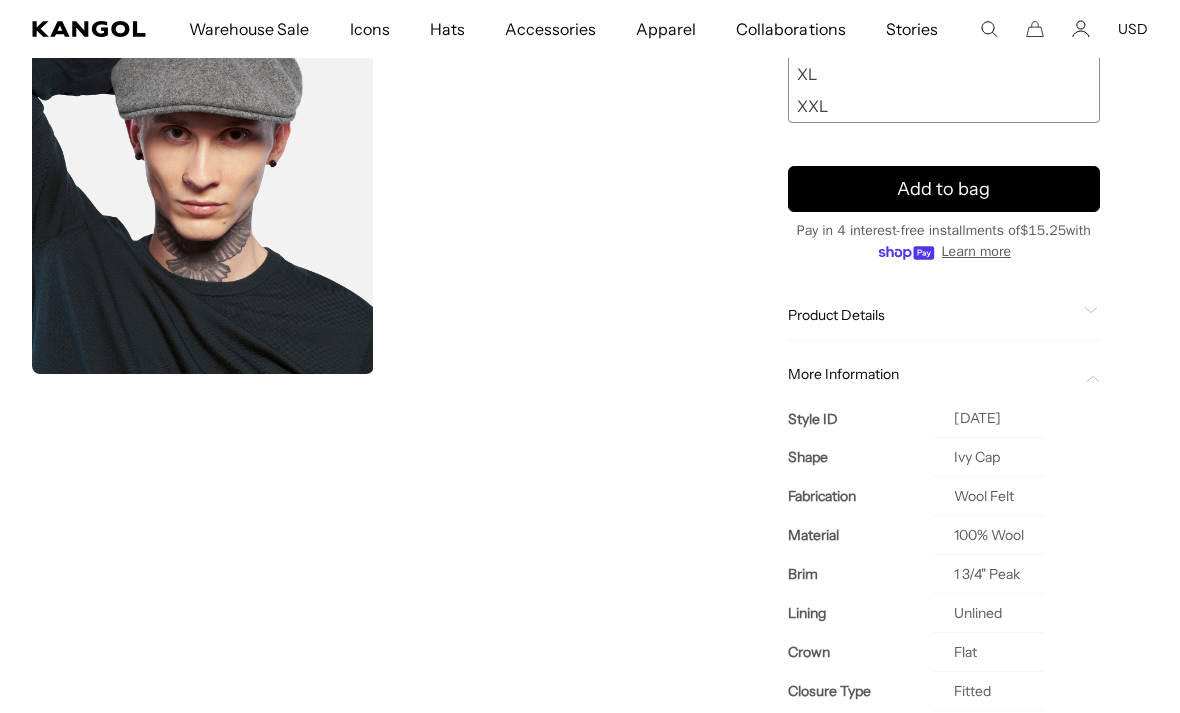 scroll, scrollTop: 0, scrollLeft: 0, axis: both 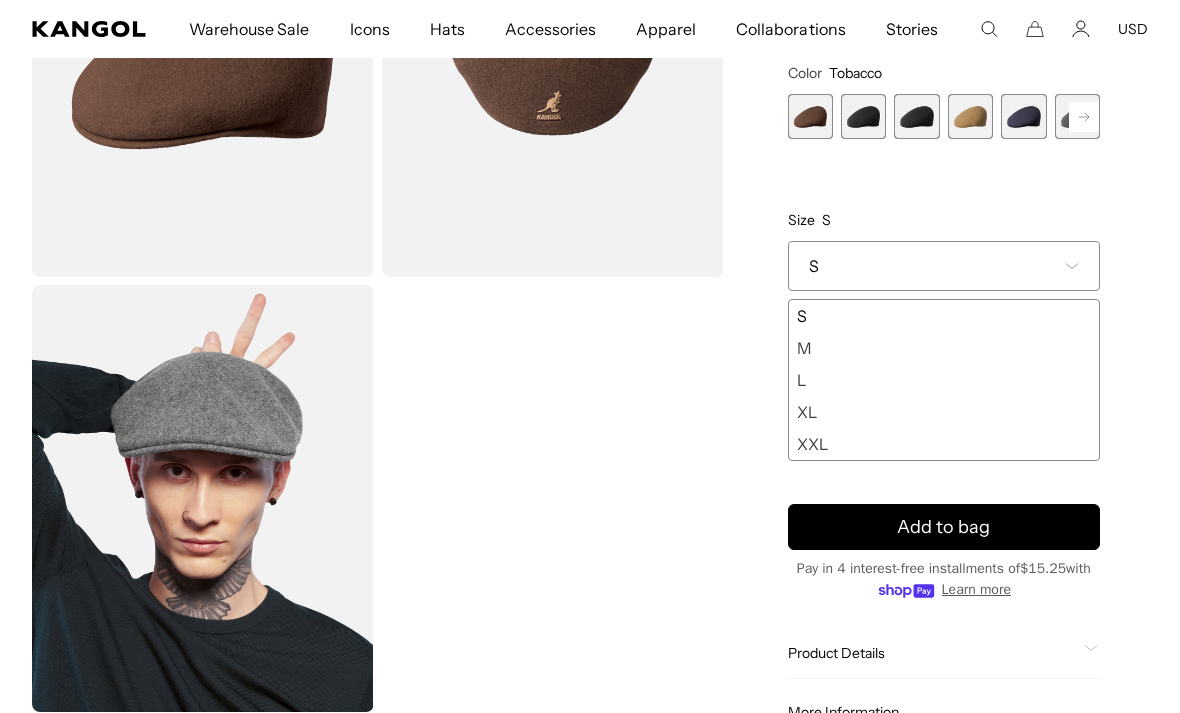 click 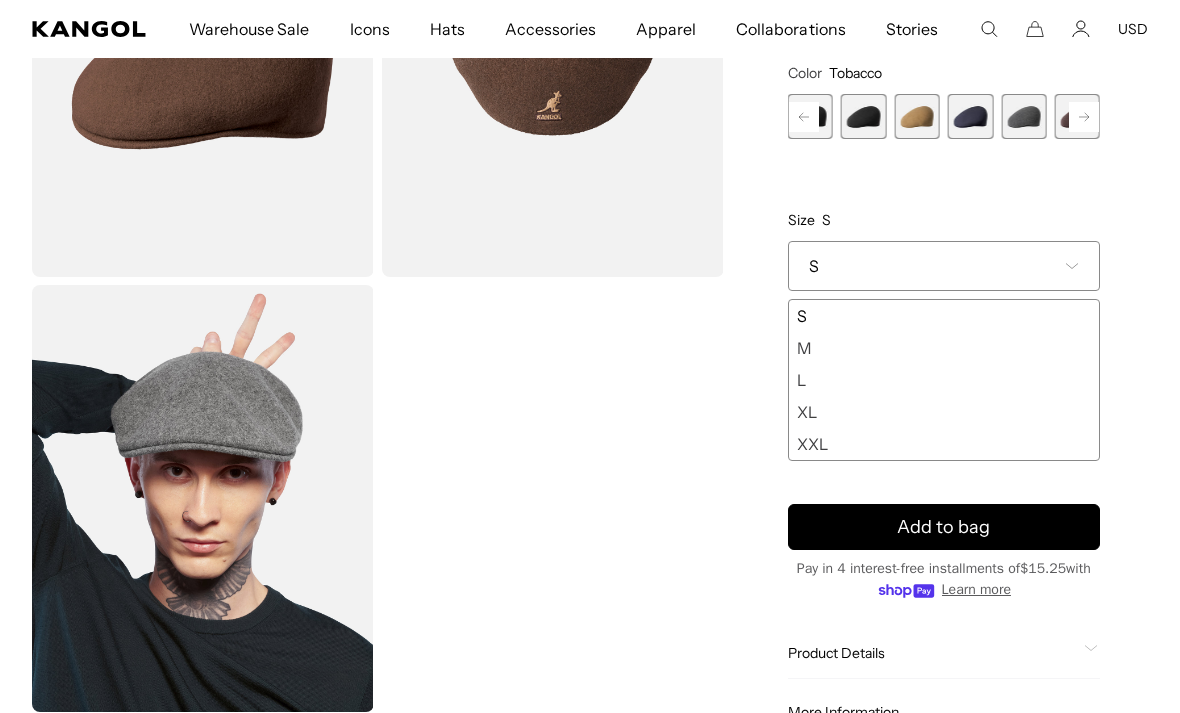 scroll, scrollTop: 0, scrollLeft: 0, axis: both 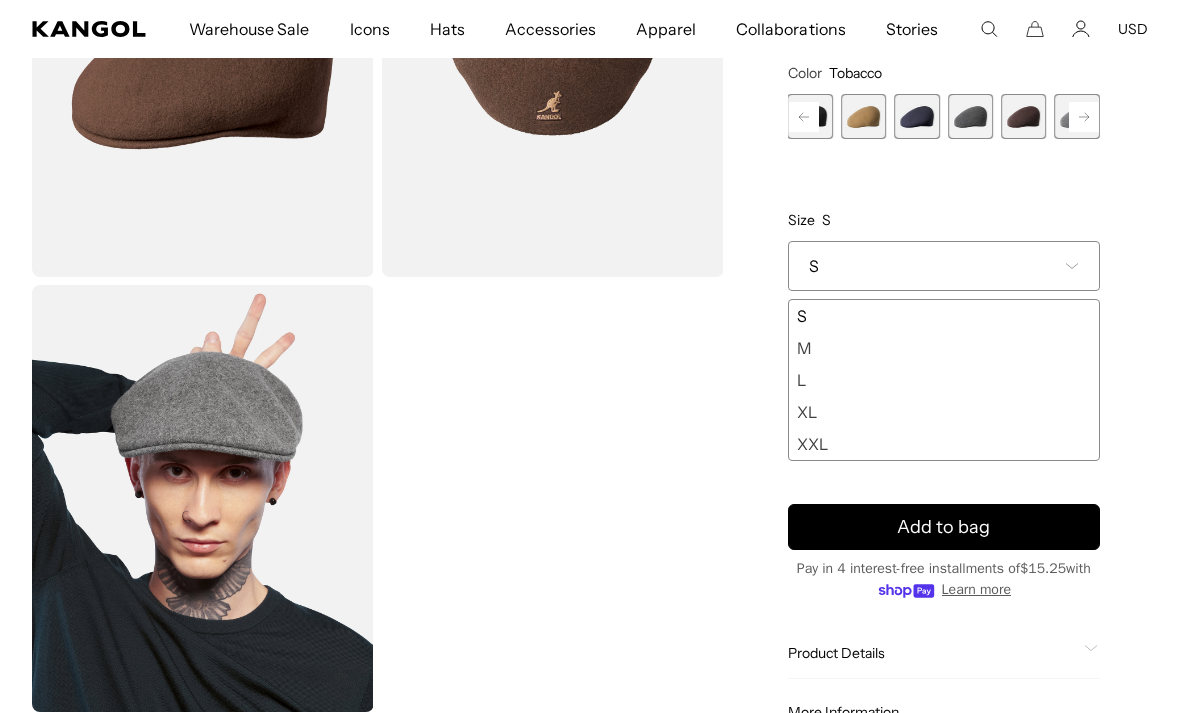 click at bounding box center [1023, 116] 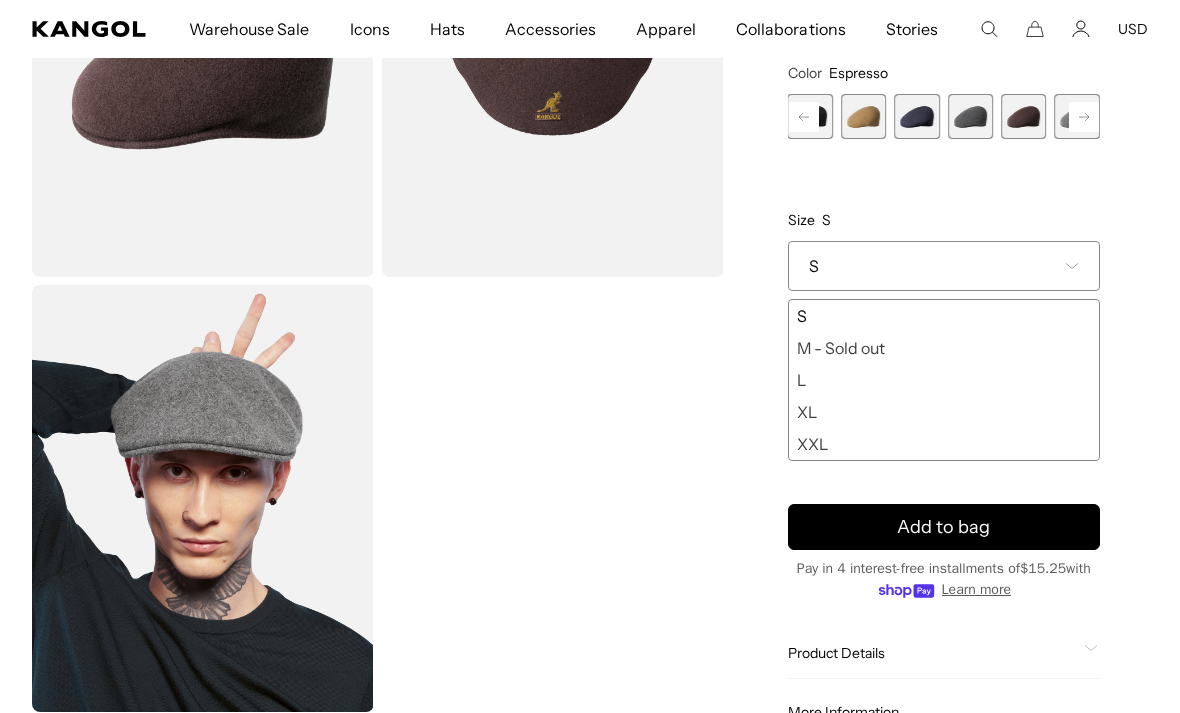 scroll, scrollTop: 0, scrollLeft: 412, axis: horizontal 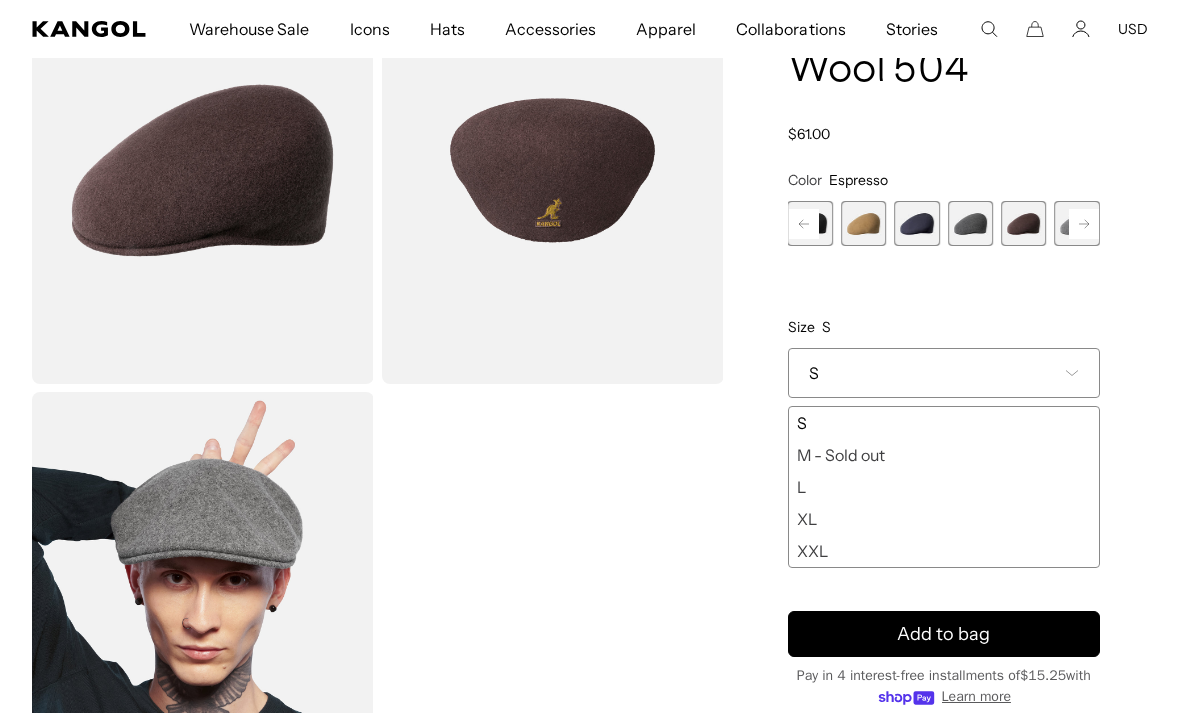 click 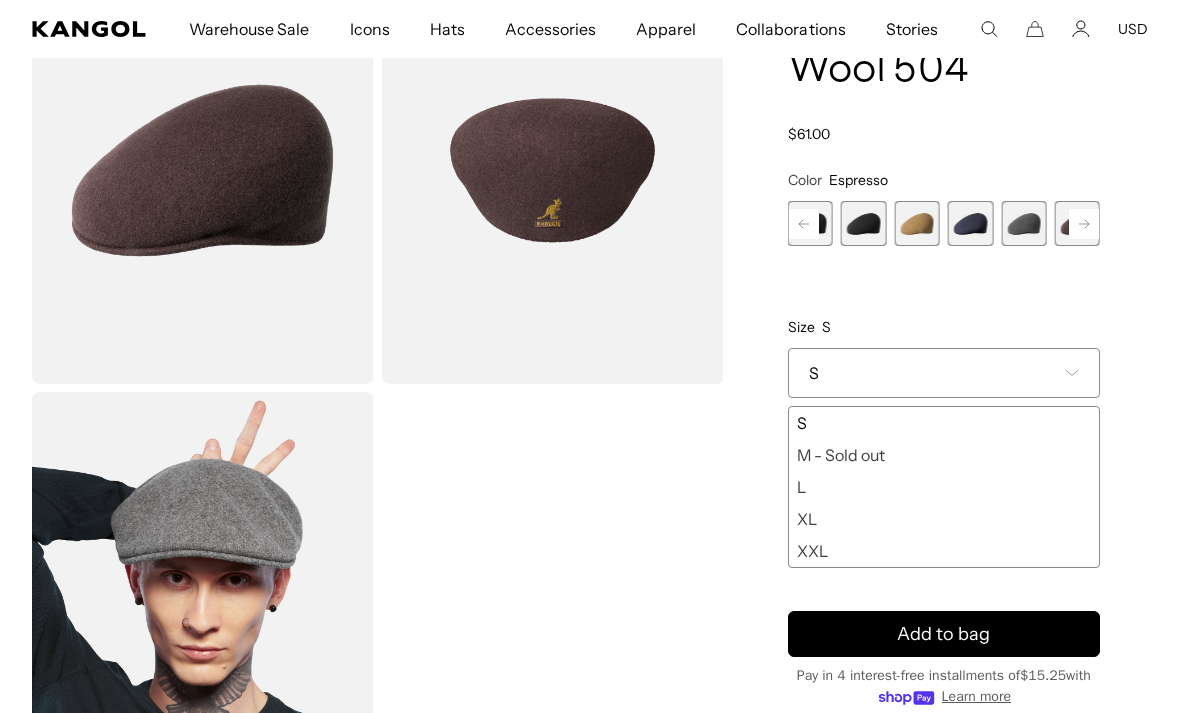 click 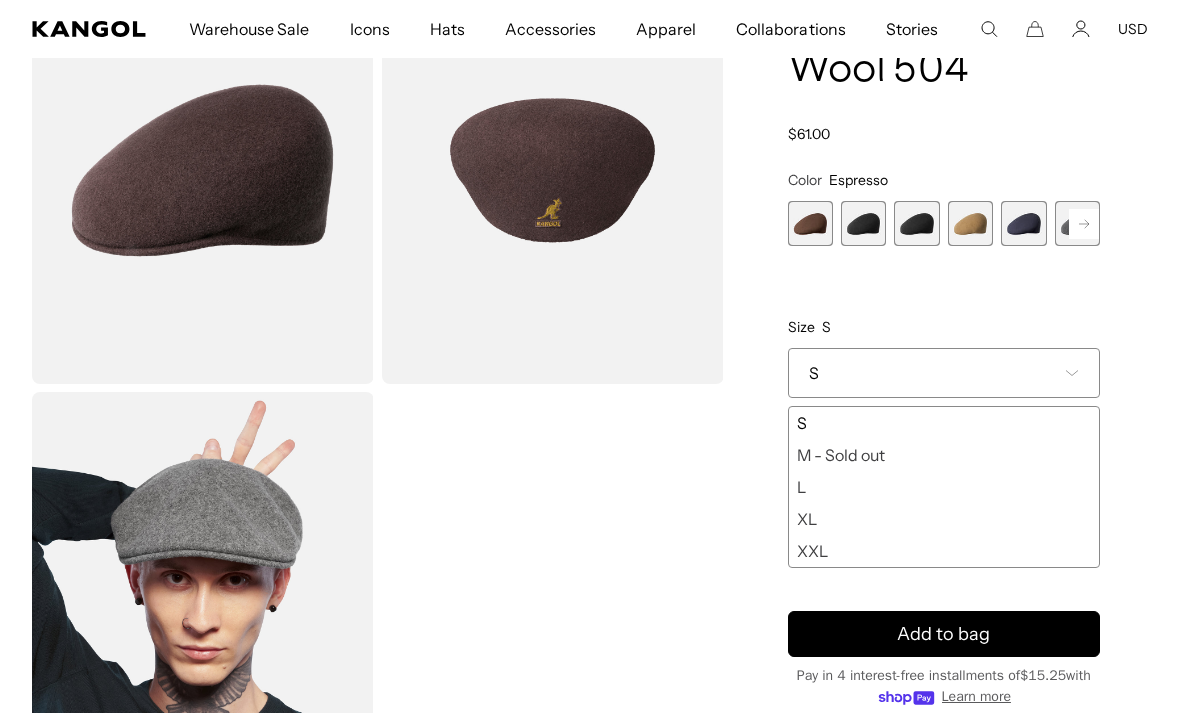 click at bounding box center [810, 223] 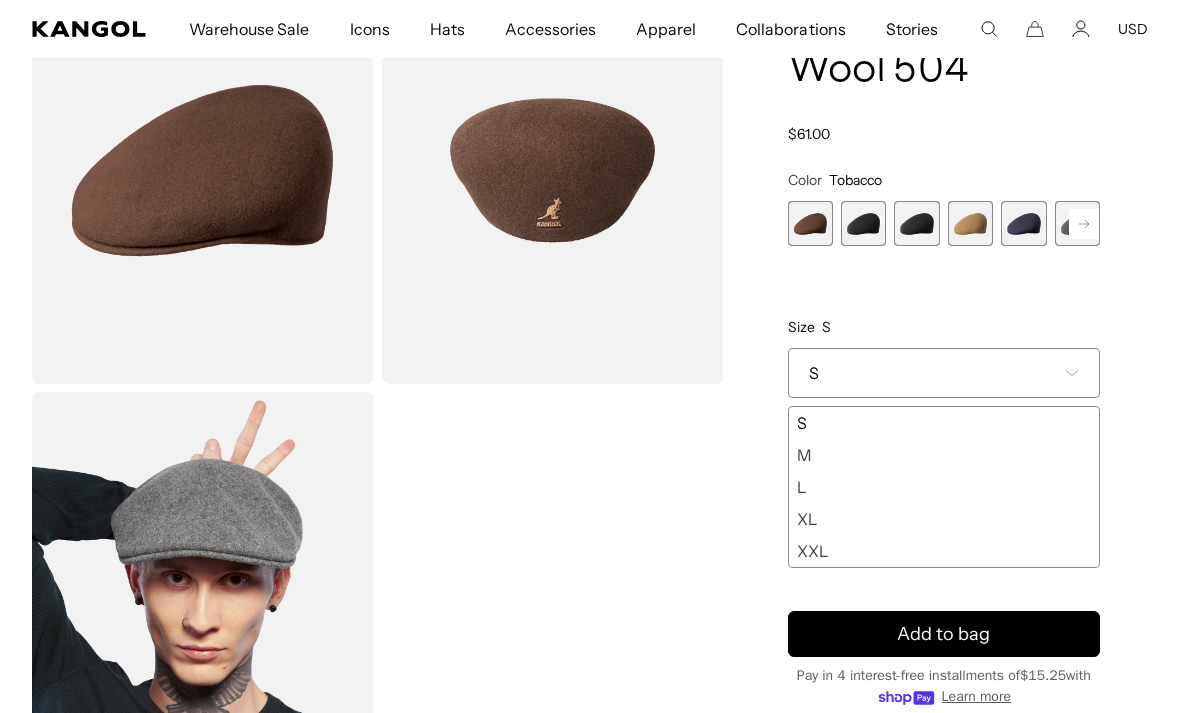 scroll, scrollTop: 0, scrollLeft: 412, axis: horizontal 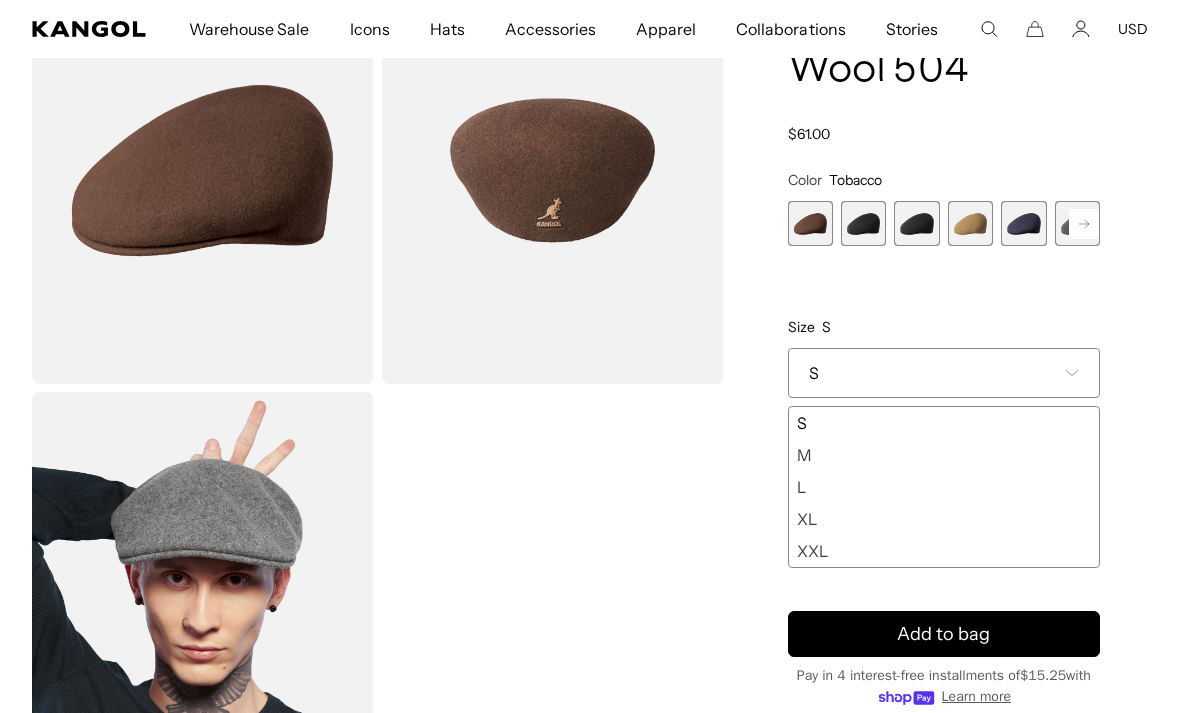 click 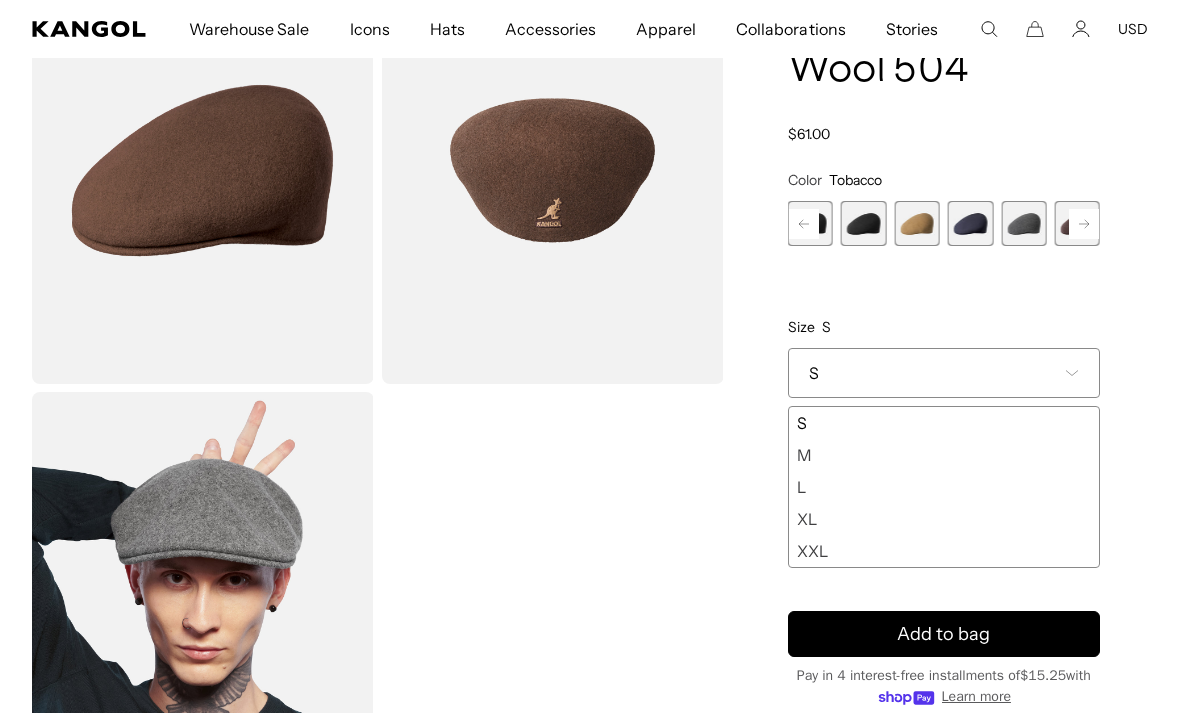 click 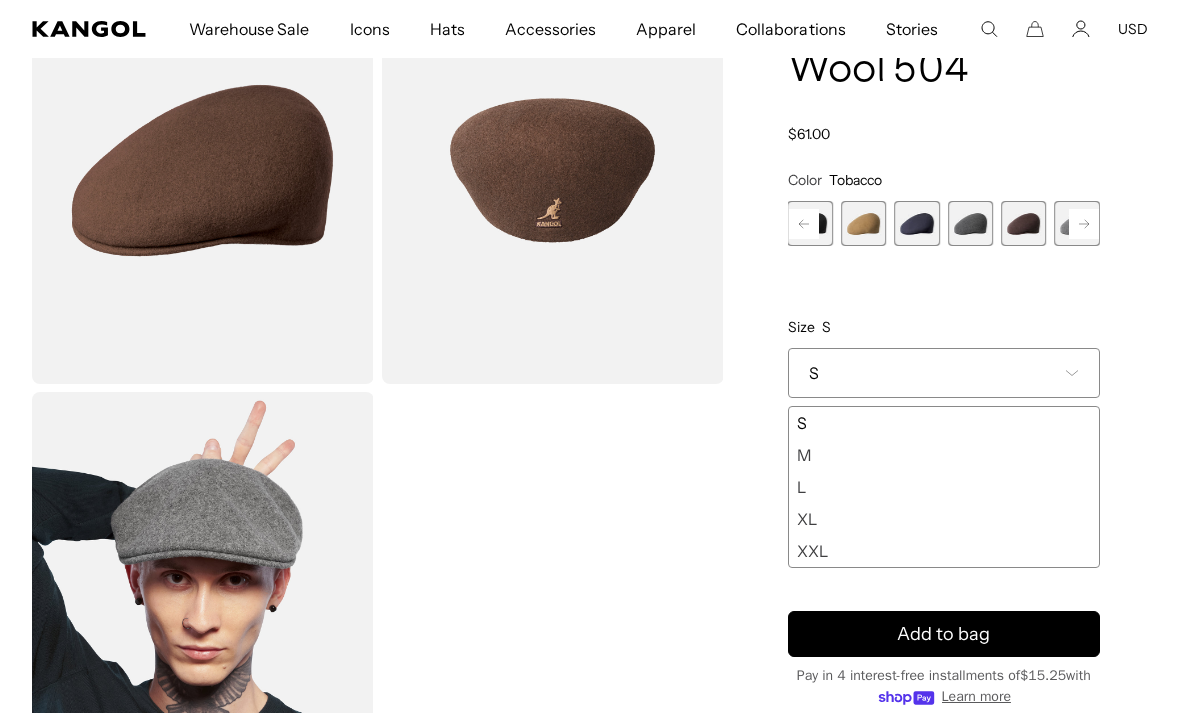 click at bounding box center (1023, 223) 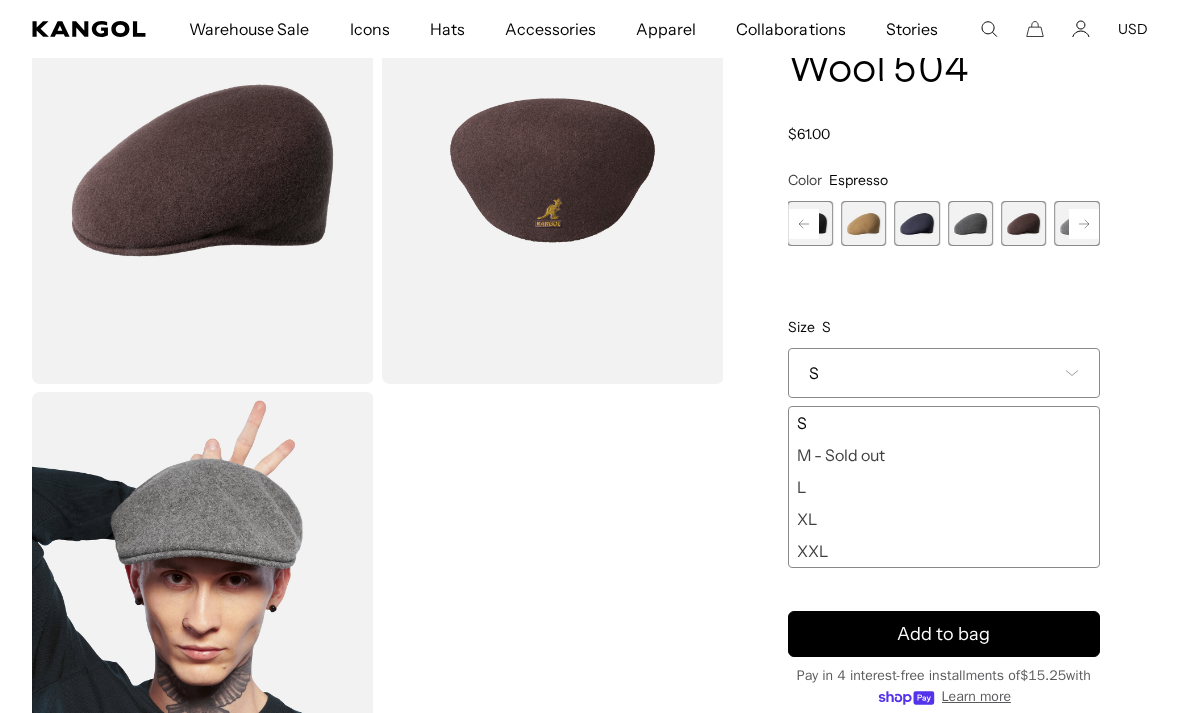 scroll, scrollTop: 0, scrollLeft: 412, axis: horizontal 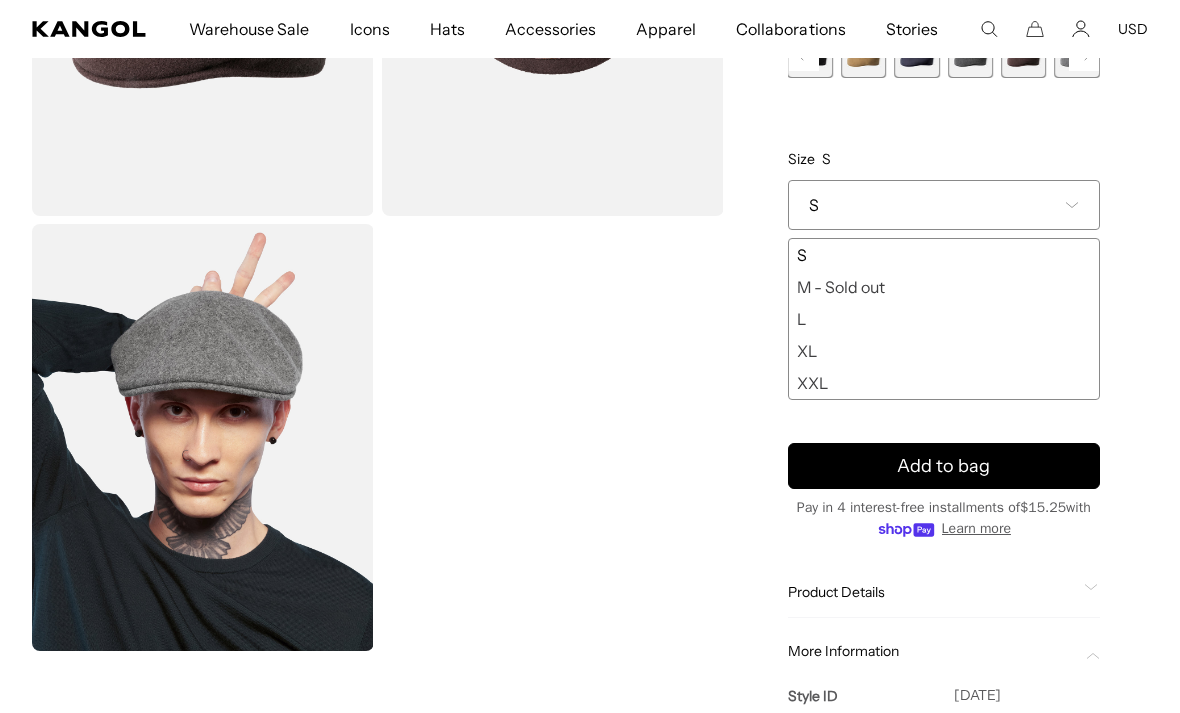 click on "S" at bounding box center [944, 205] 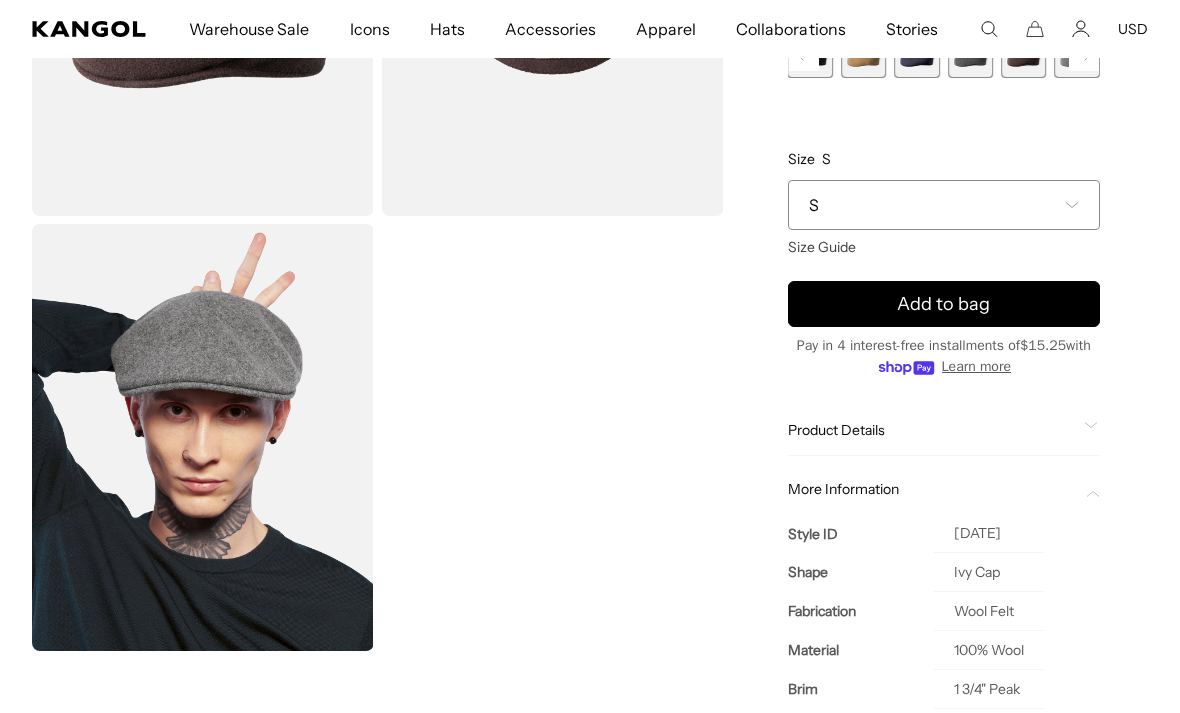 click on "Size Guide" at bounding box center (822, 247) 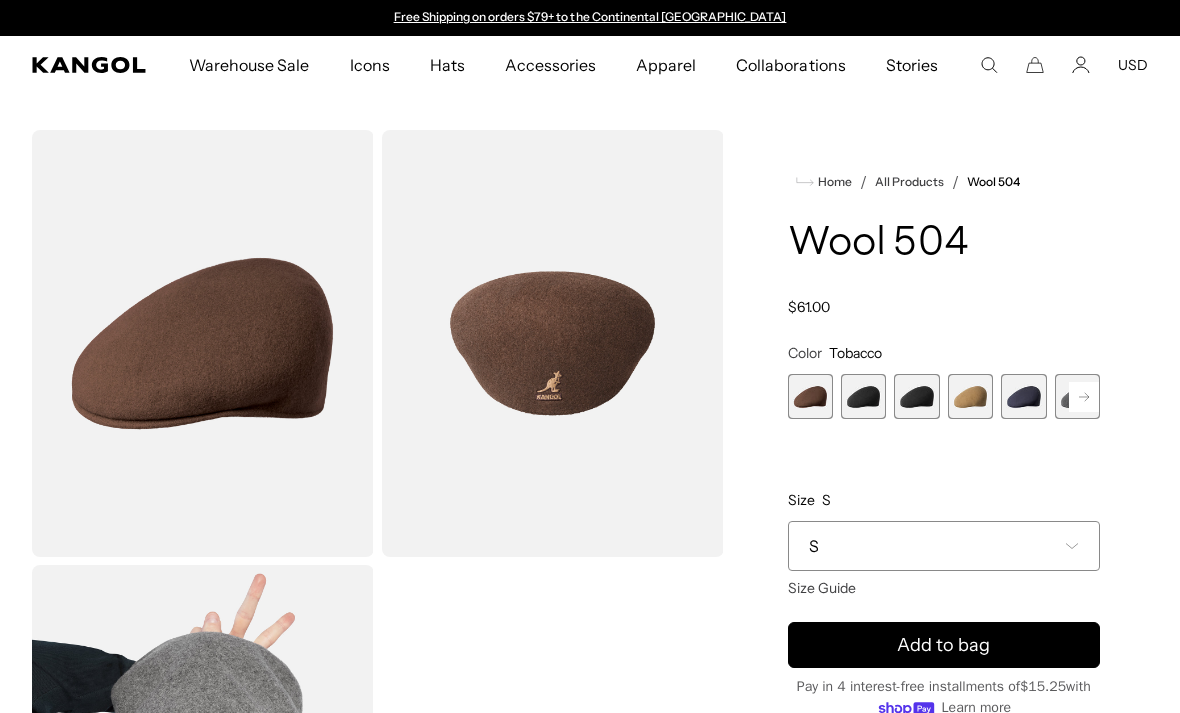 scroll, scrollTop: 0, scrollLeft: 0, axis: both 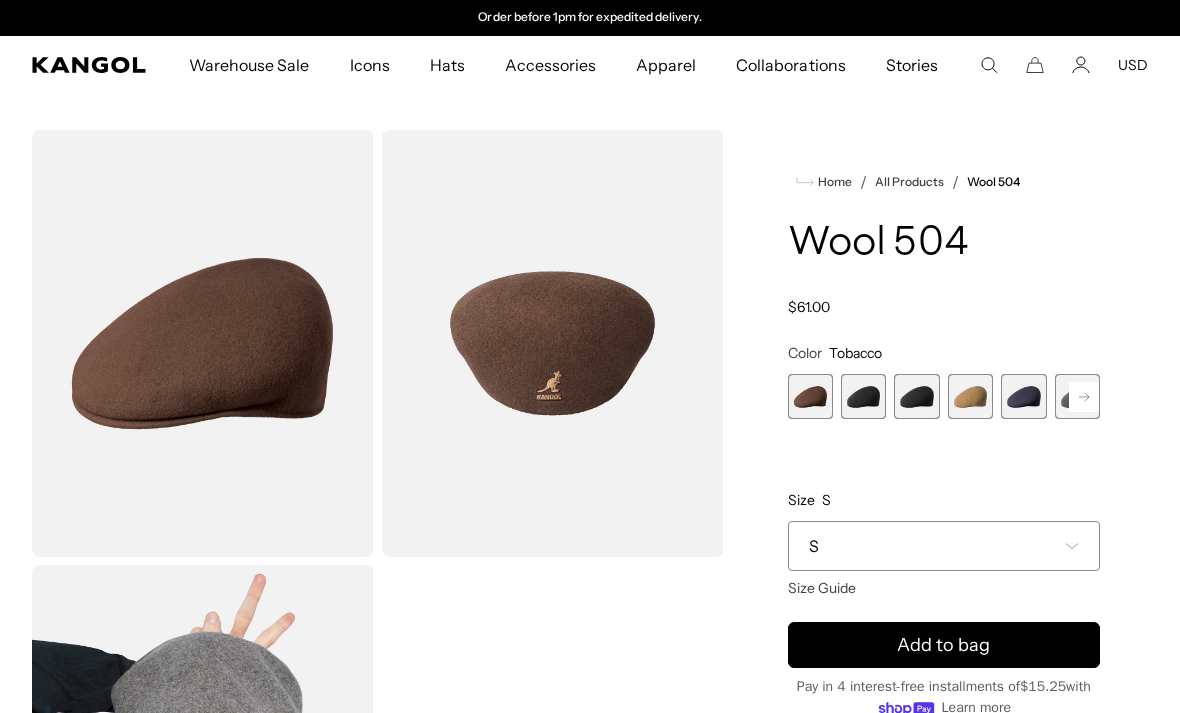 click at bounding box center (1077, 396) 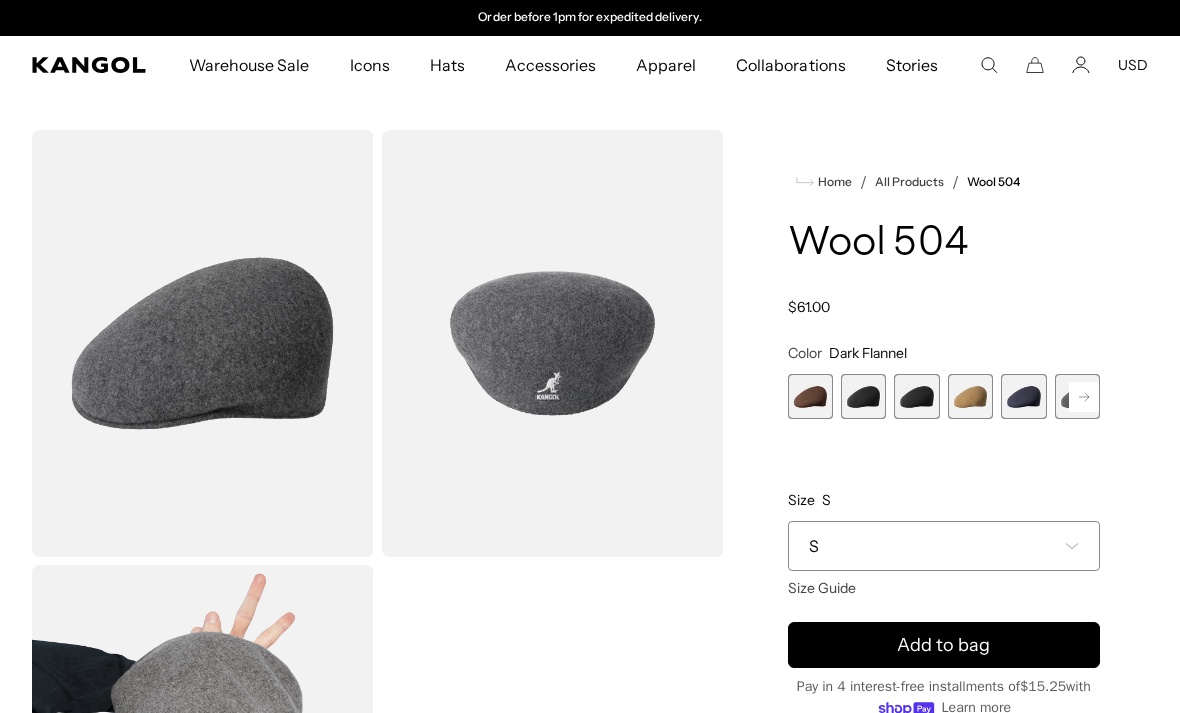 click 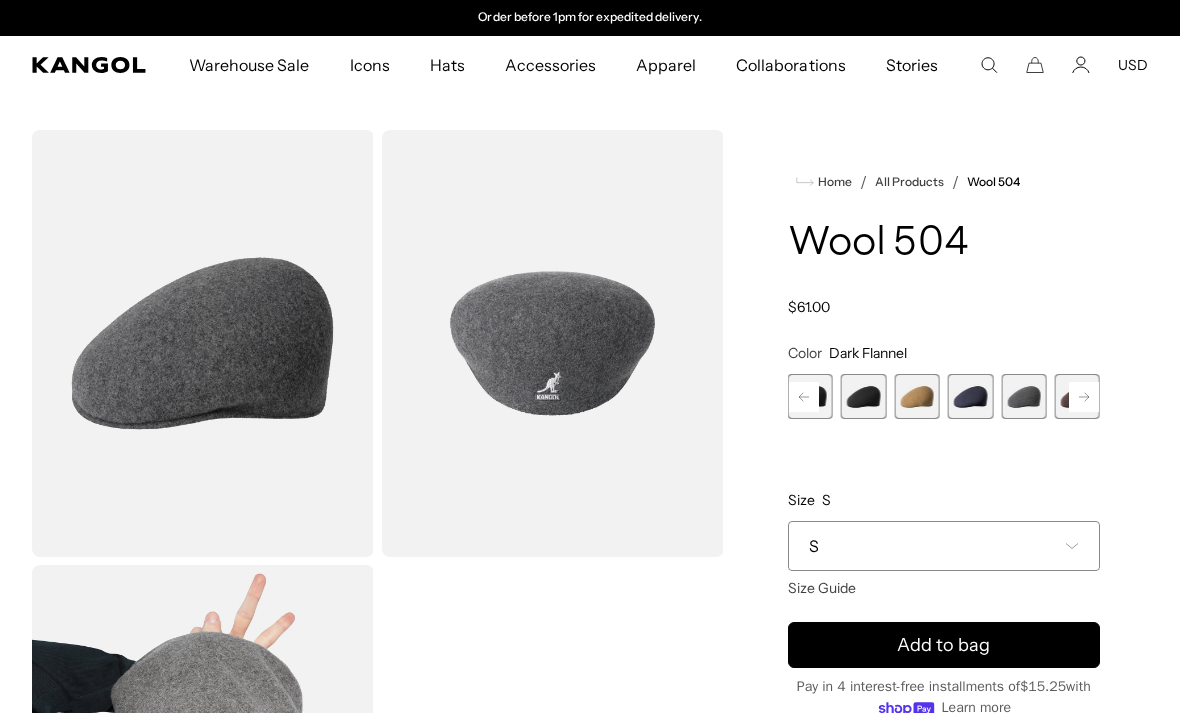 click 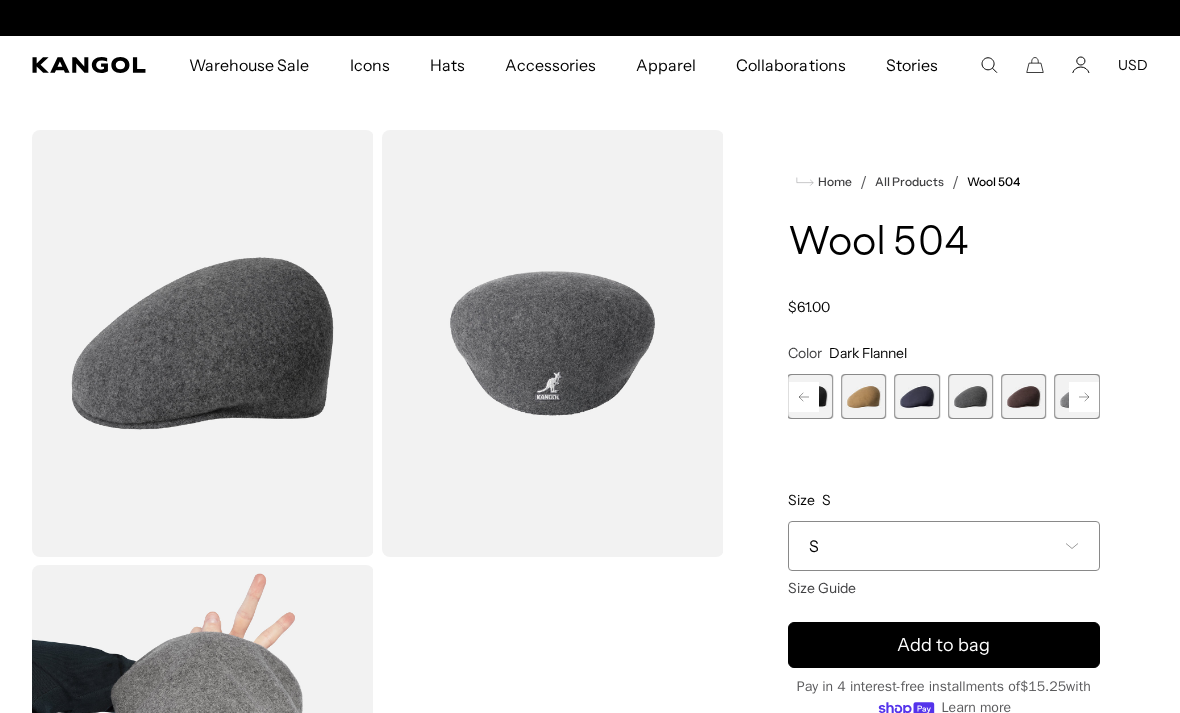scroll, scrollTop: 0, scrollLeft: 0, axis: both 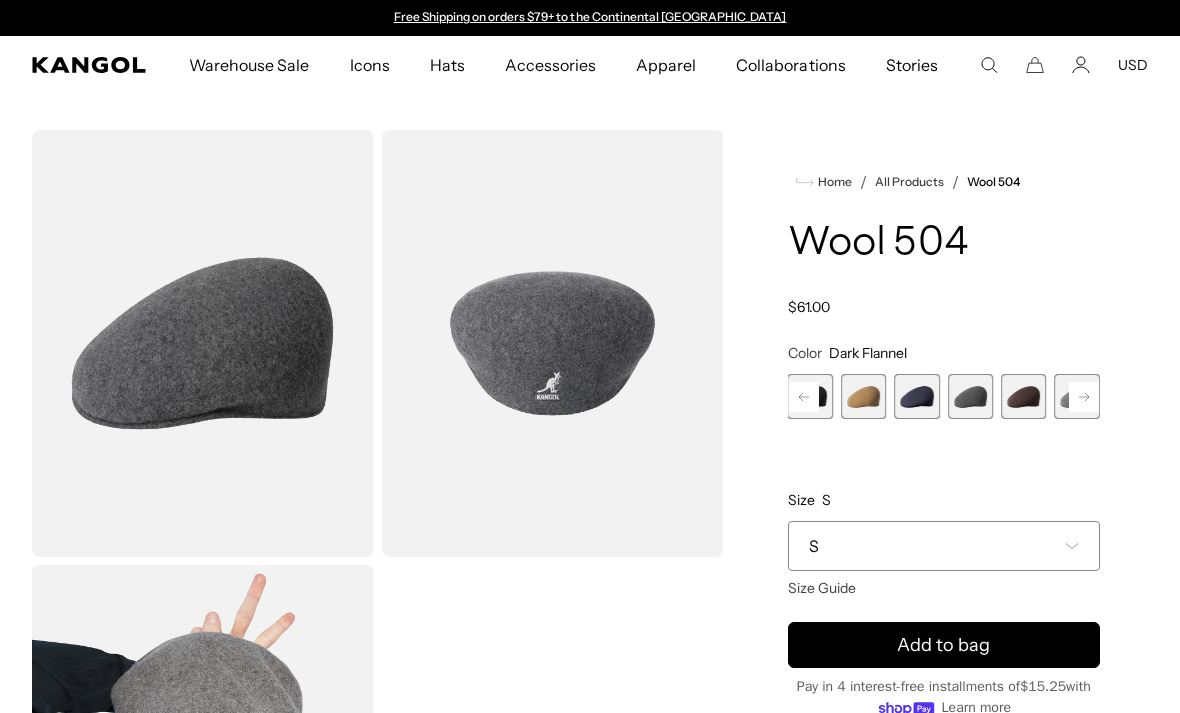 click at bounding box center (1023, 396) 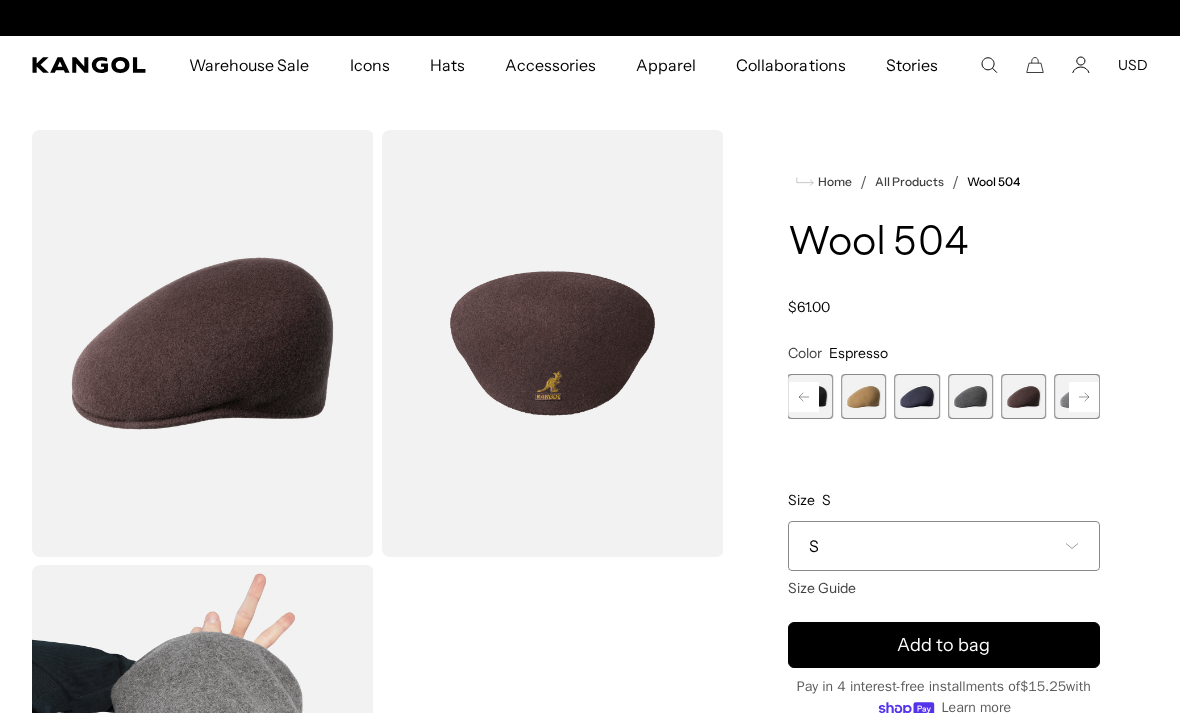 scroll, scrollTop: 0, scrollLeft: 412, axis: horizontal 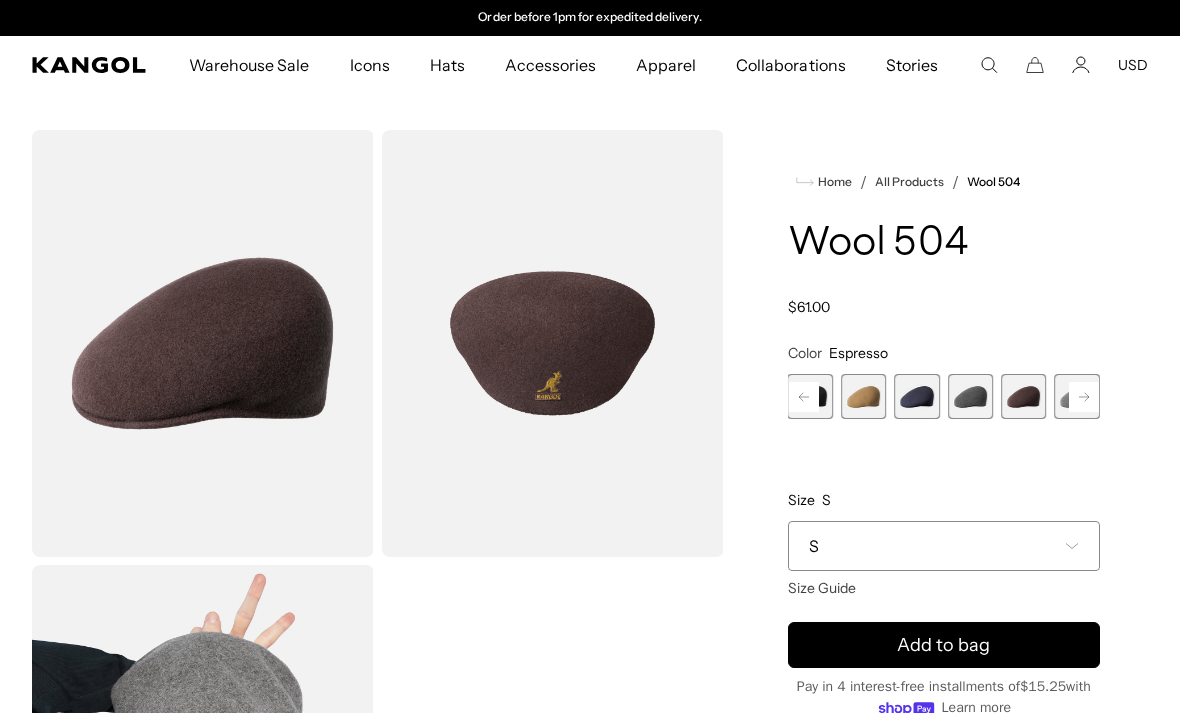 click on "S" at bounding box center (944, 546) 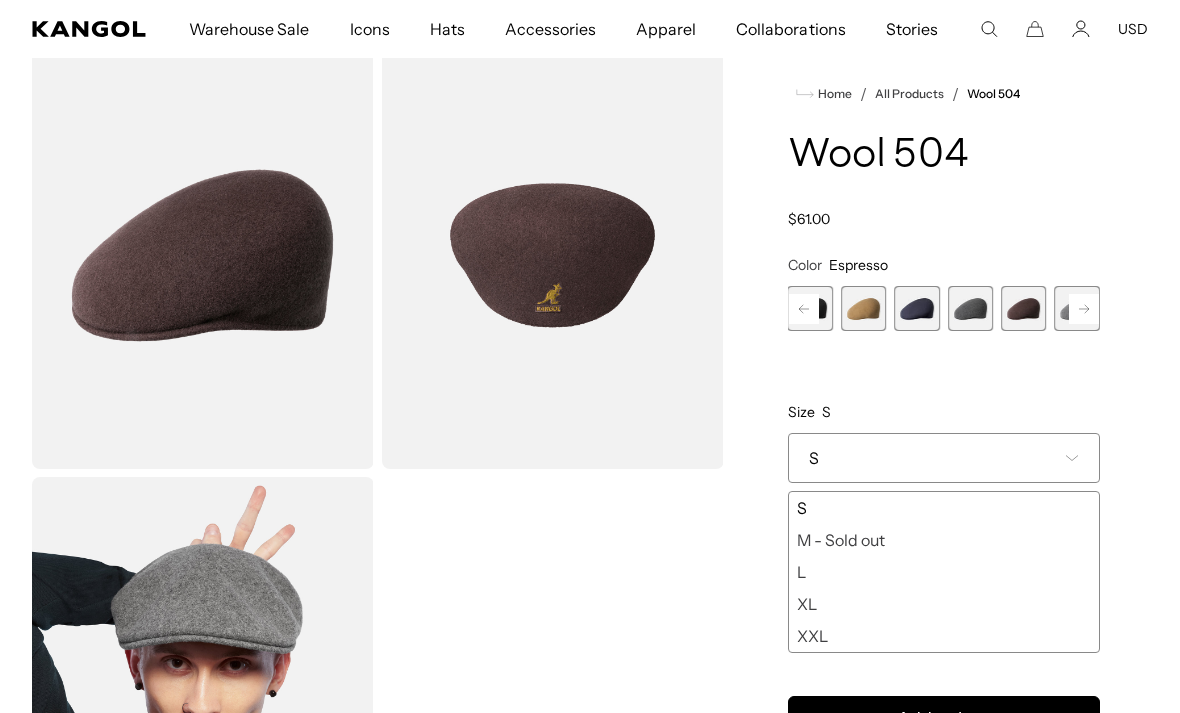 scroll, scrollTop: 151, scrollLeft: 0, axis: vertical 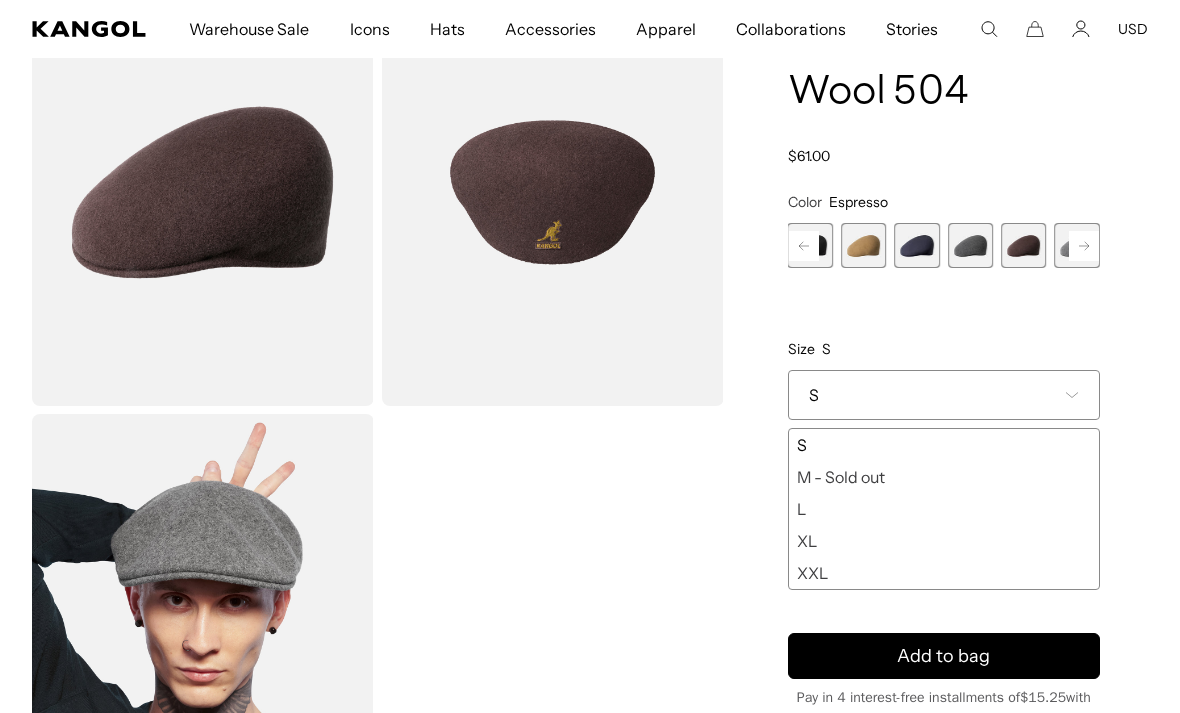 click on "XL" at bounding box center [944, 541] 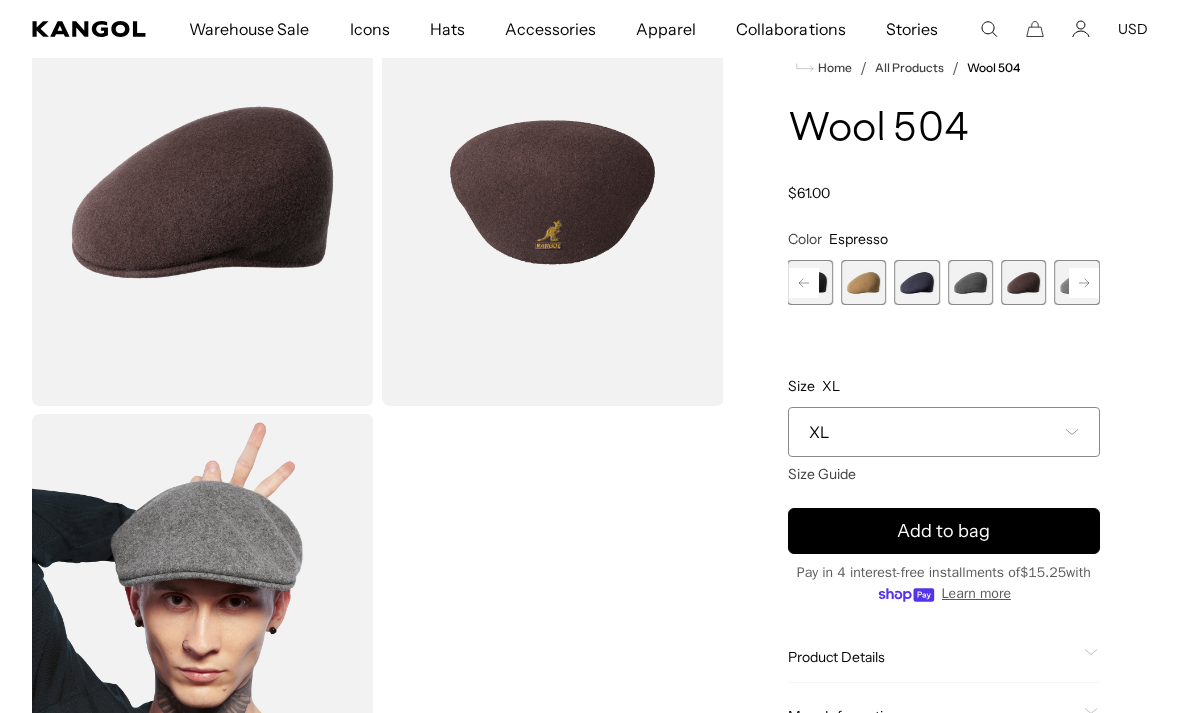 scroll, scrollTop: 0, scrollLeft: 0, axis: both 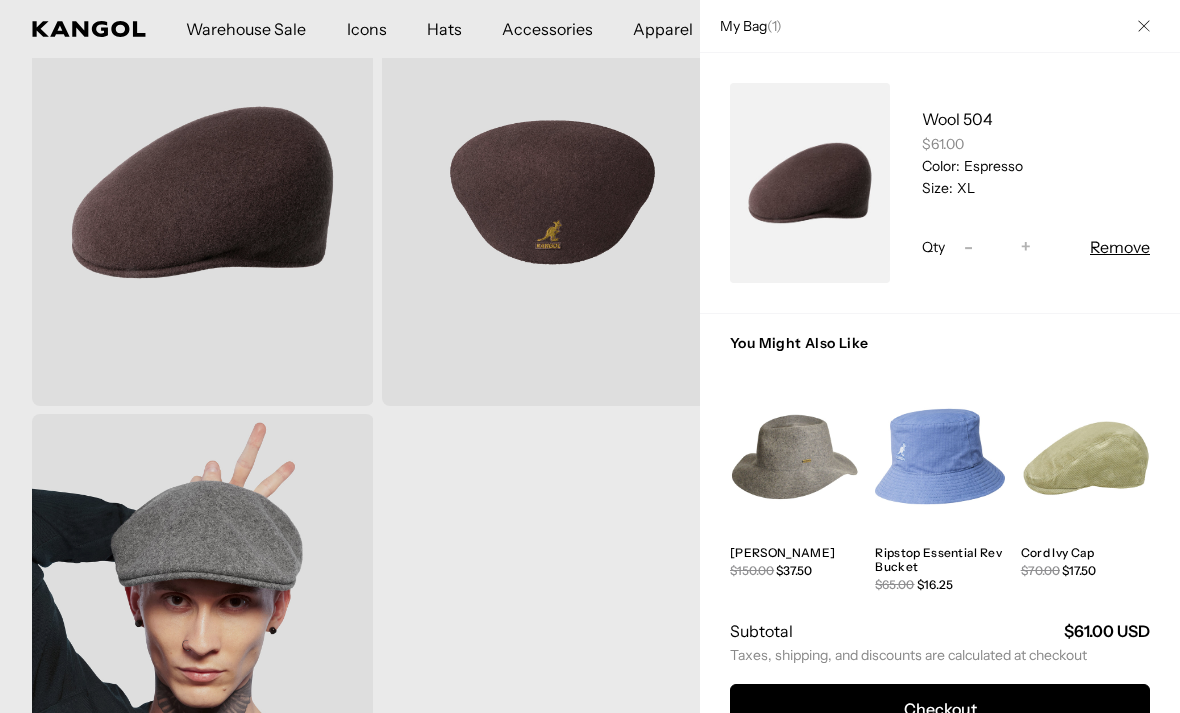 click at bounding box center (794, 457) 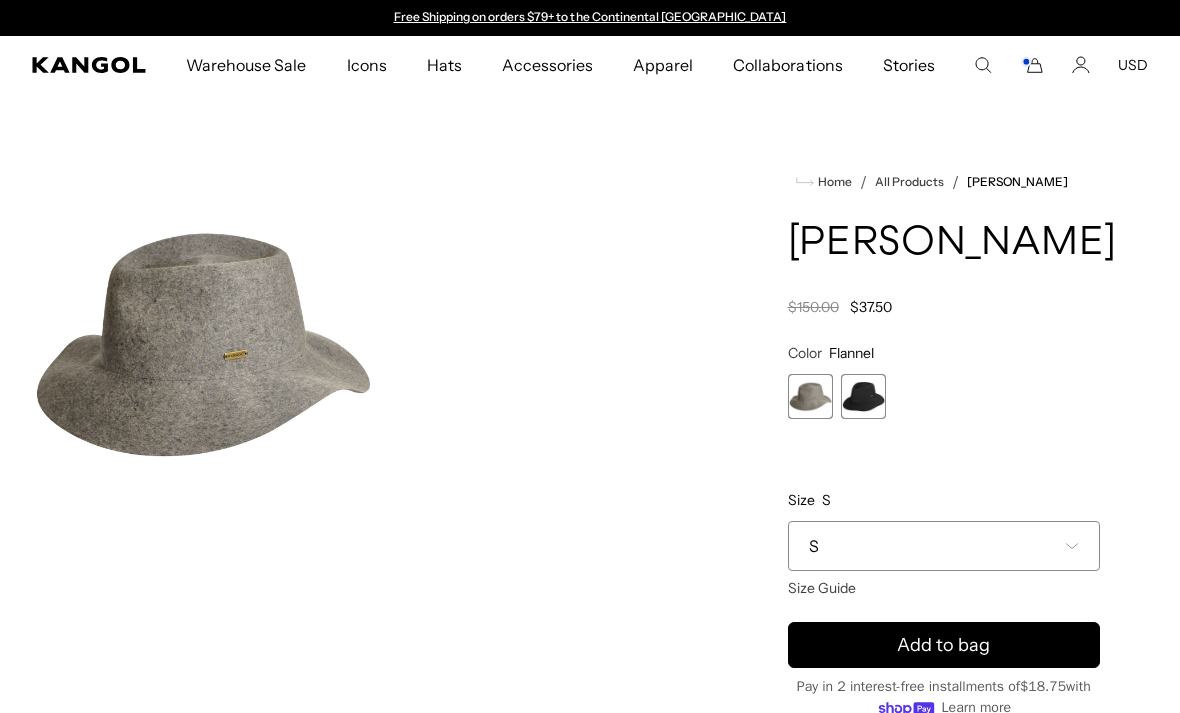 scroll, scrollTop: 0, scrollLeft: 0, axis: both 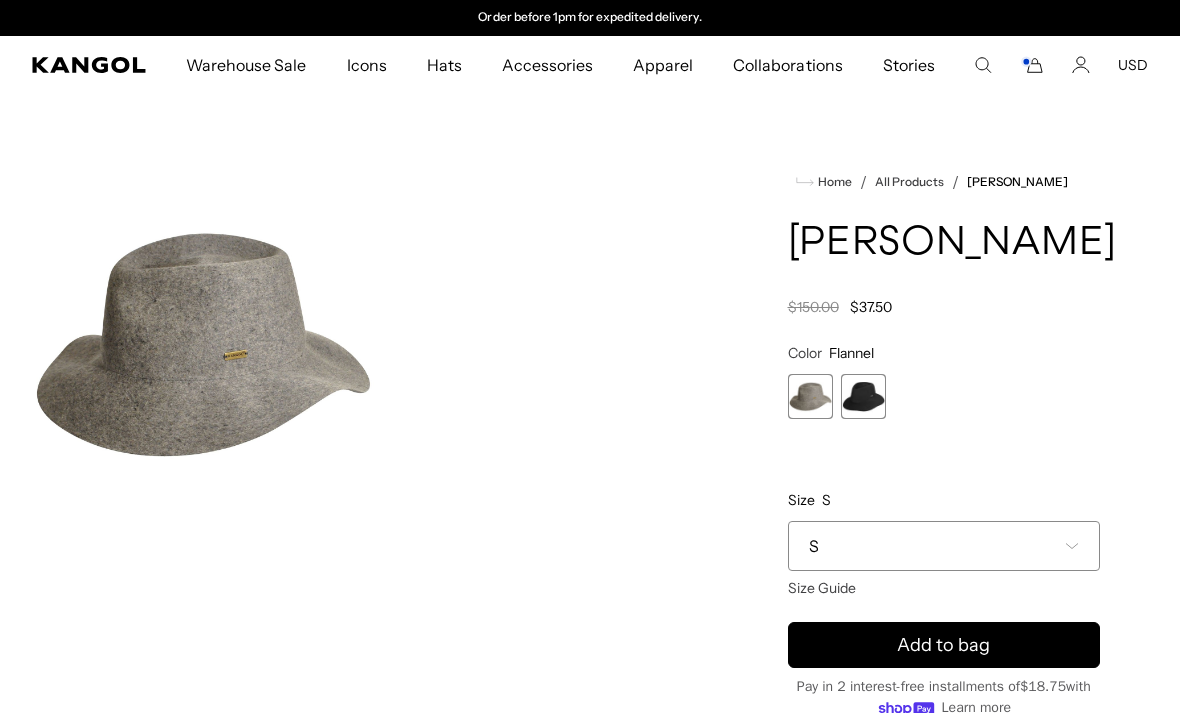 click at bounding box center [863, 396] 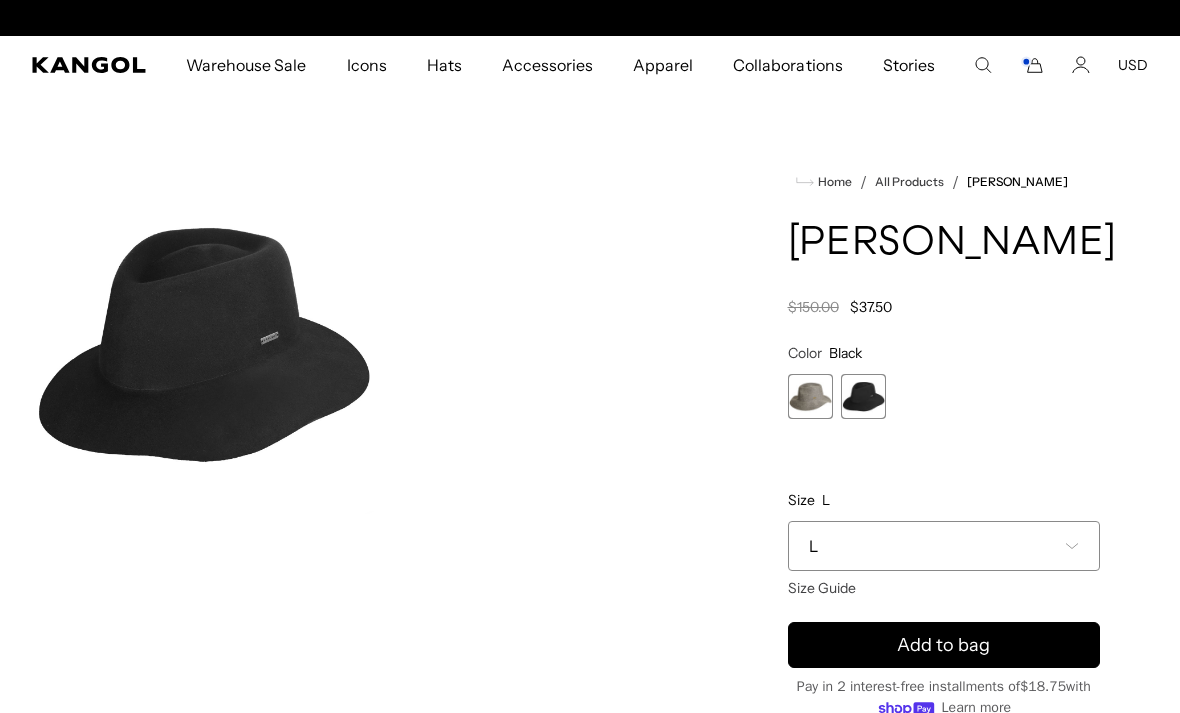 scroll, scrollTop: 0, scrollLeft: 412, axis: horizontal 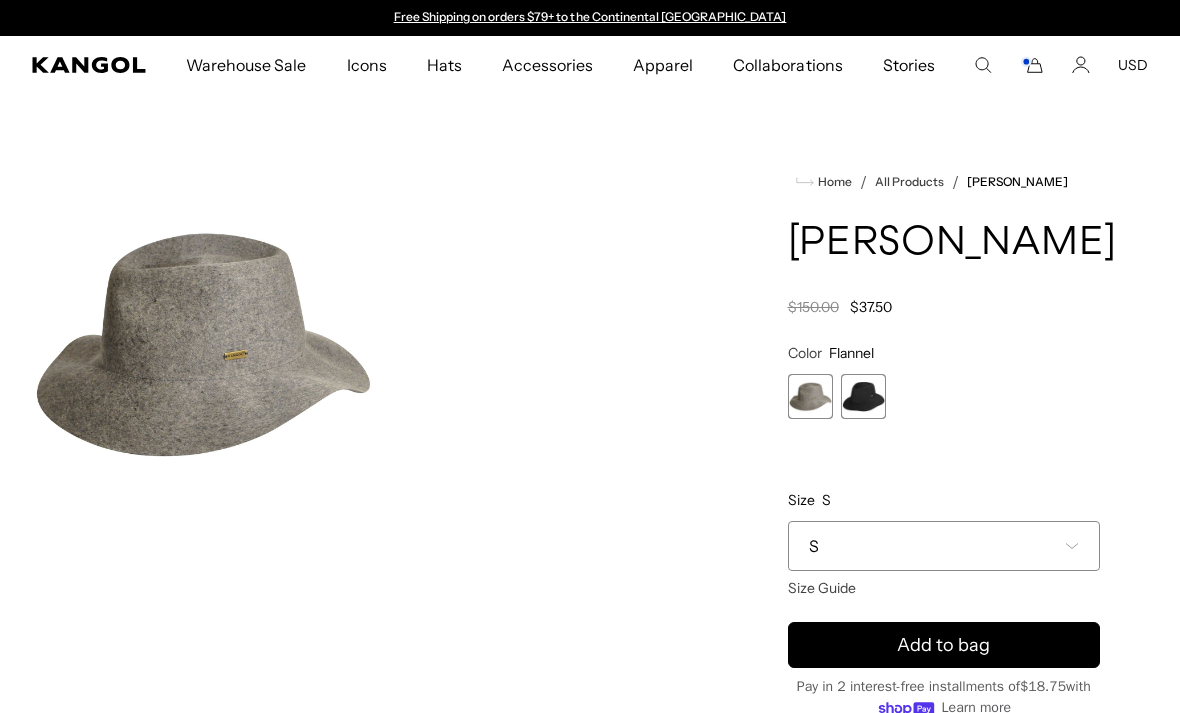 click 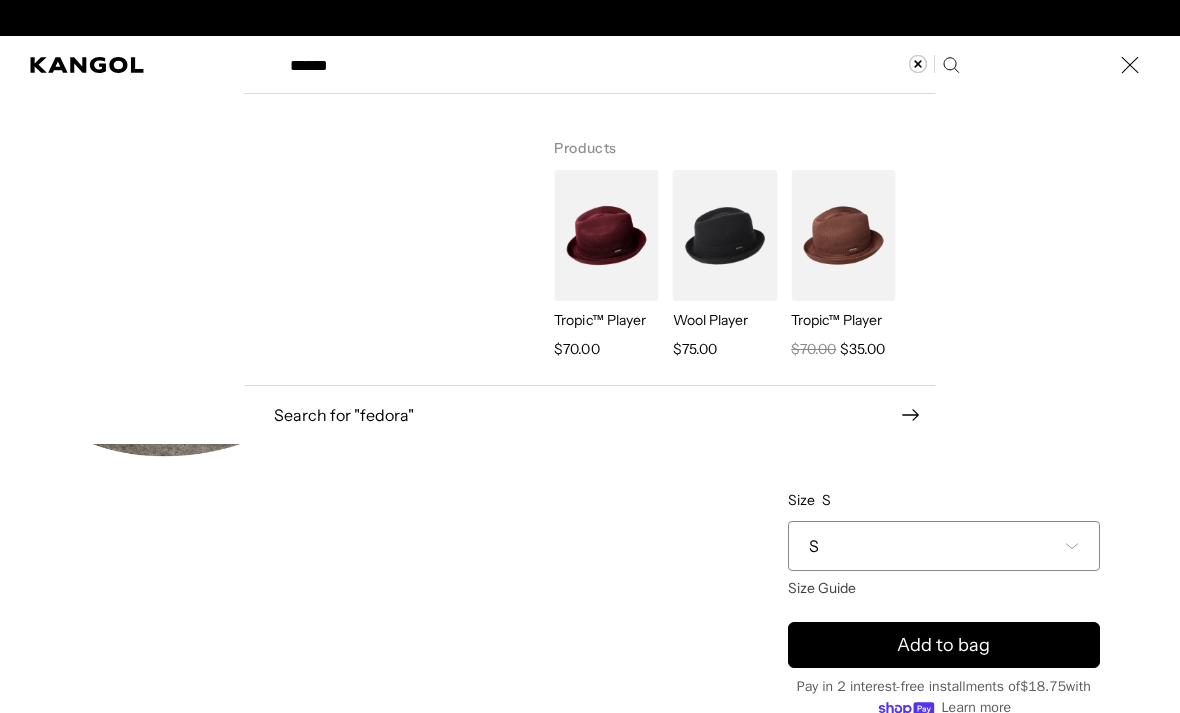 scroll, scrollTop: 0, scrollLeft: 412, axis: horizontal 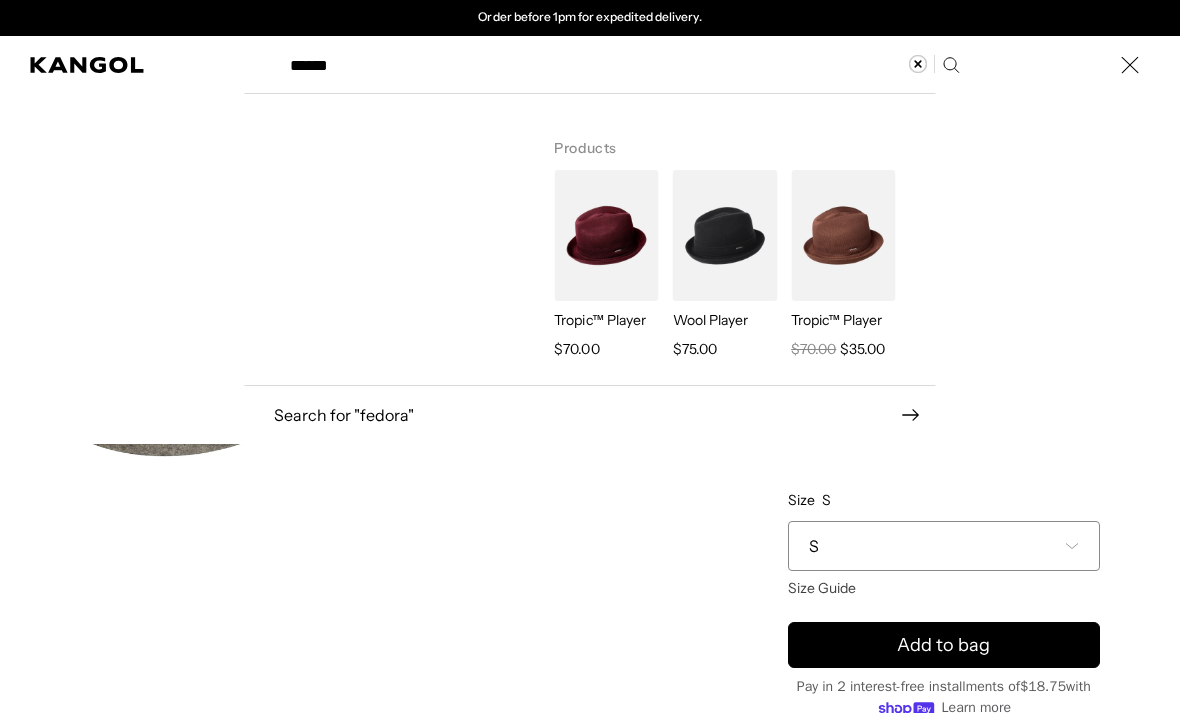 type on "******" 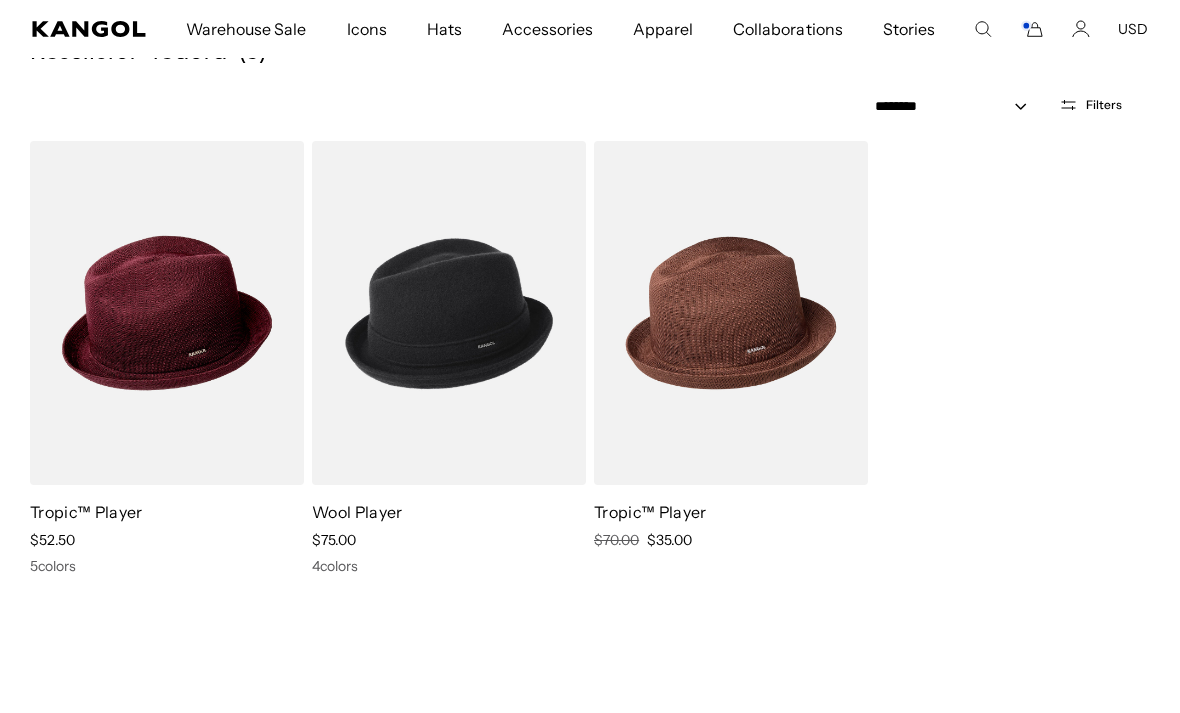 scroll, scrollTop: 291, scrollLeft: 0, axis: vertical 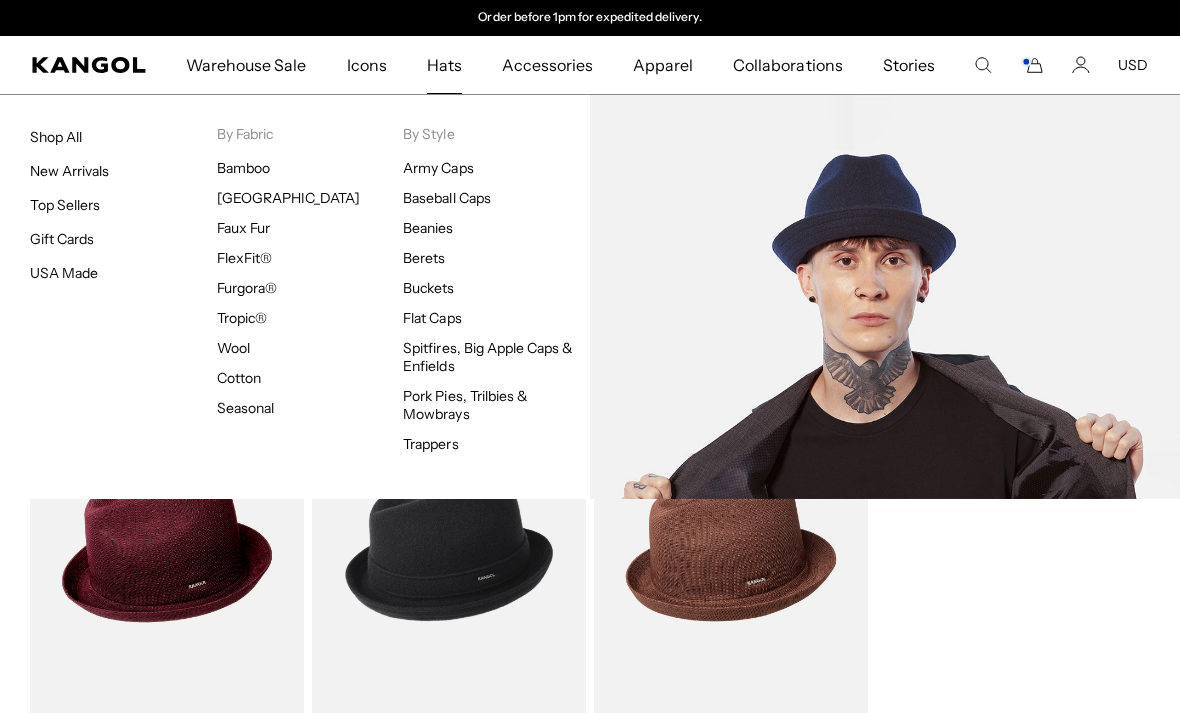 click on "Pork Pies, Trilbies & Mowbrays" at bounding box center [465, 405] 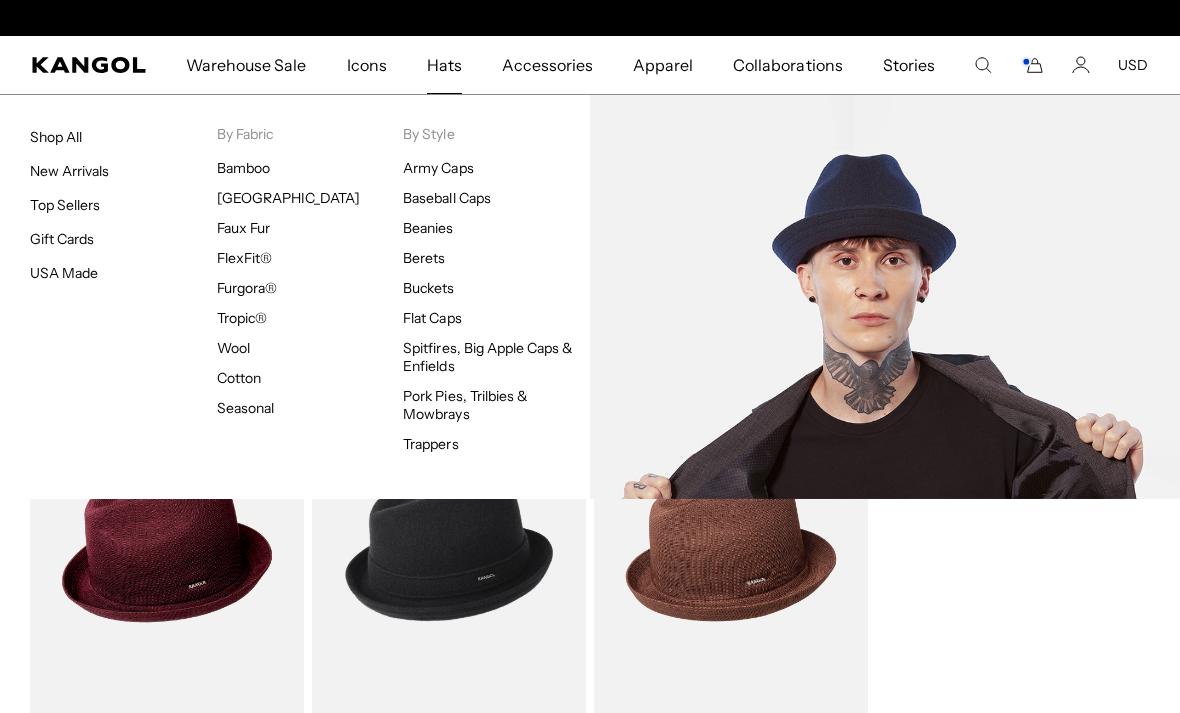 scroll, scrollTop: 0, scrollLeft: 412, axis: horizontal 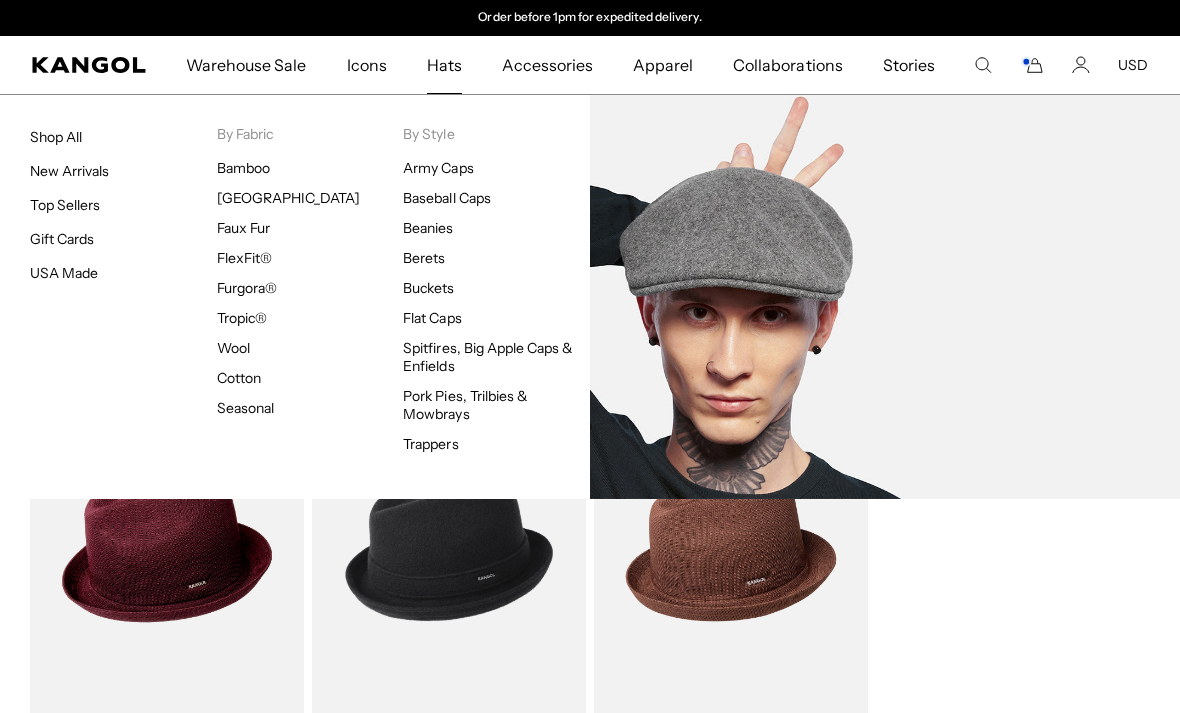 click on "Wool" at bounding box center (233, 348) 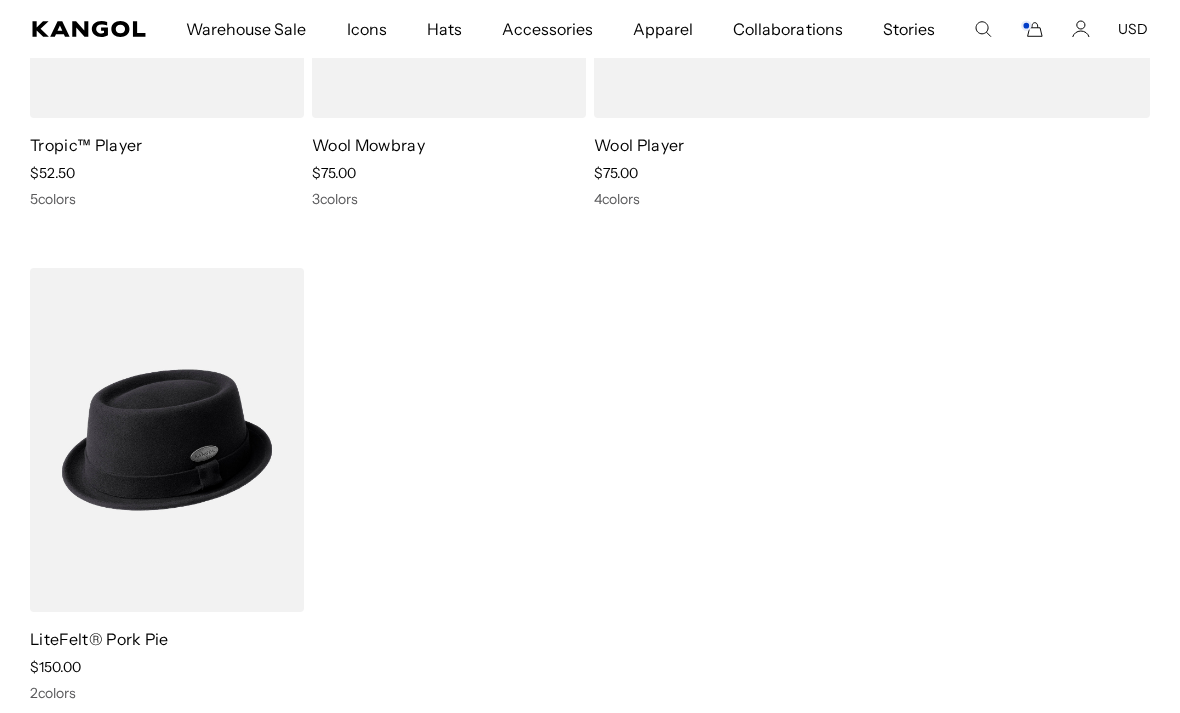 scroll, scrollTop: 929, scrollLeft: 0, axis: vertical 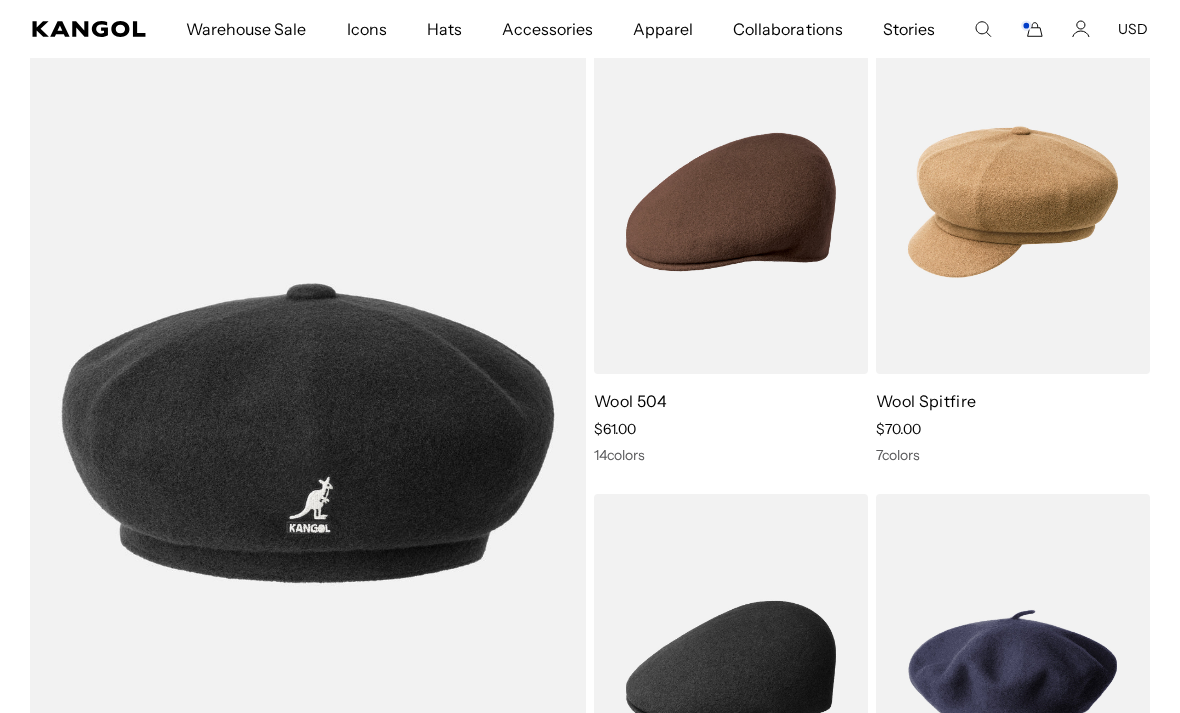 click at bounding box center [0, 0] 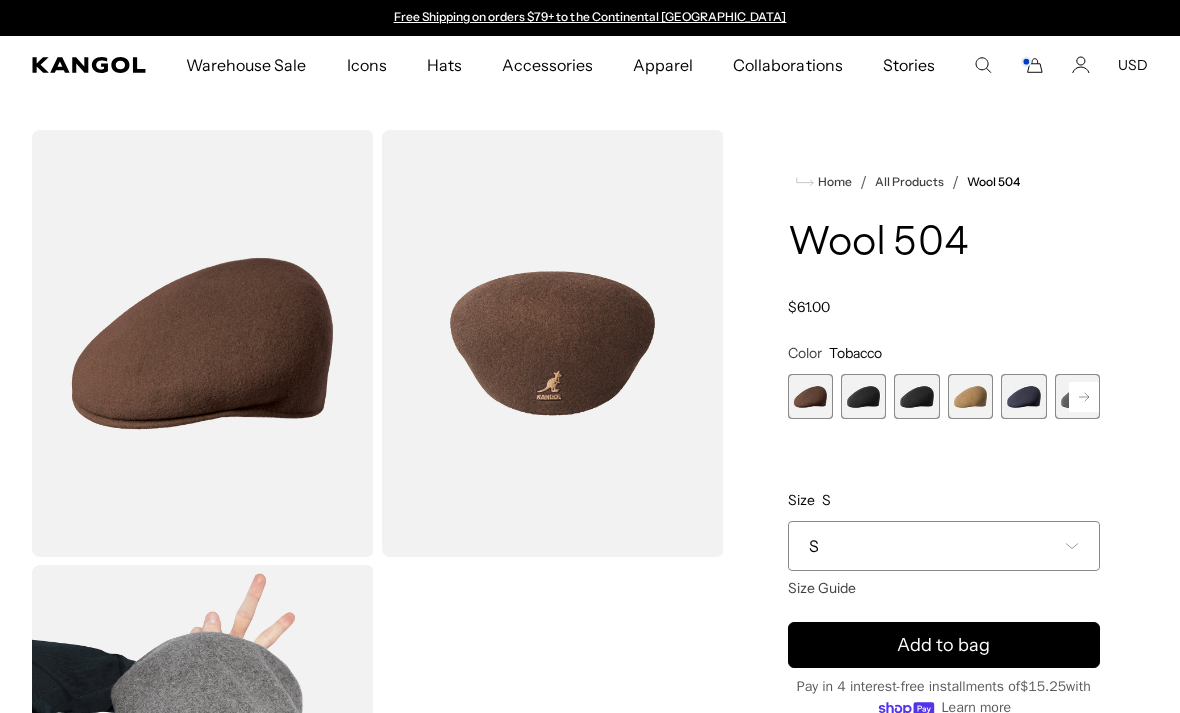 scroll, scrollTop: 0, scrollLeft: 0, axis: both 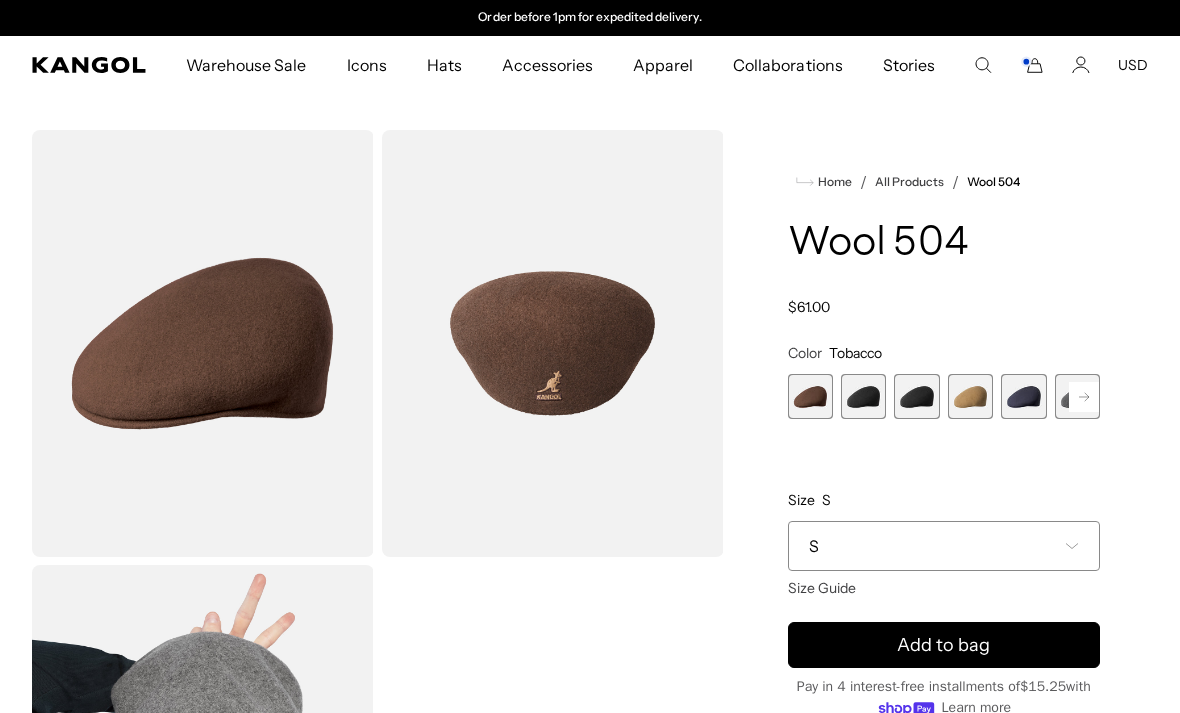 click 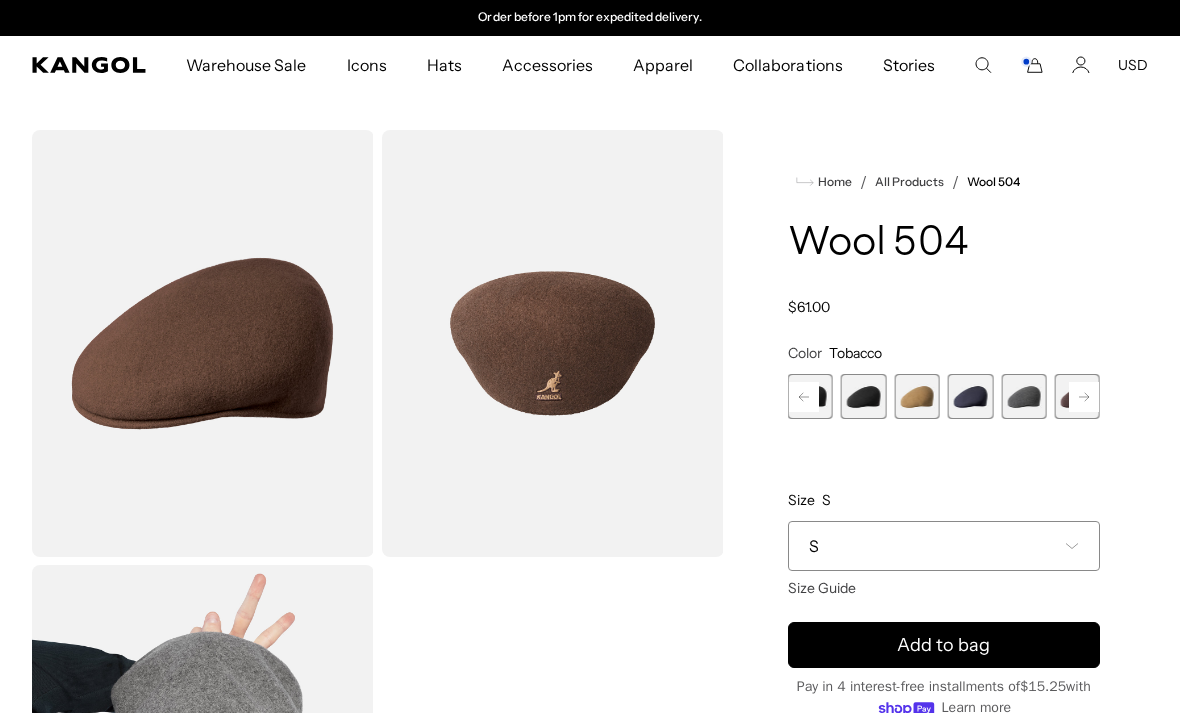 click 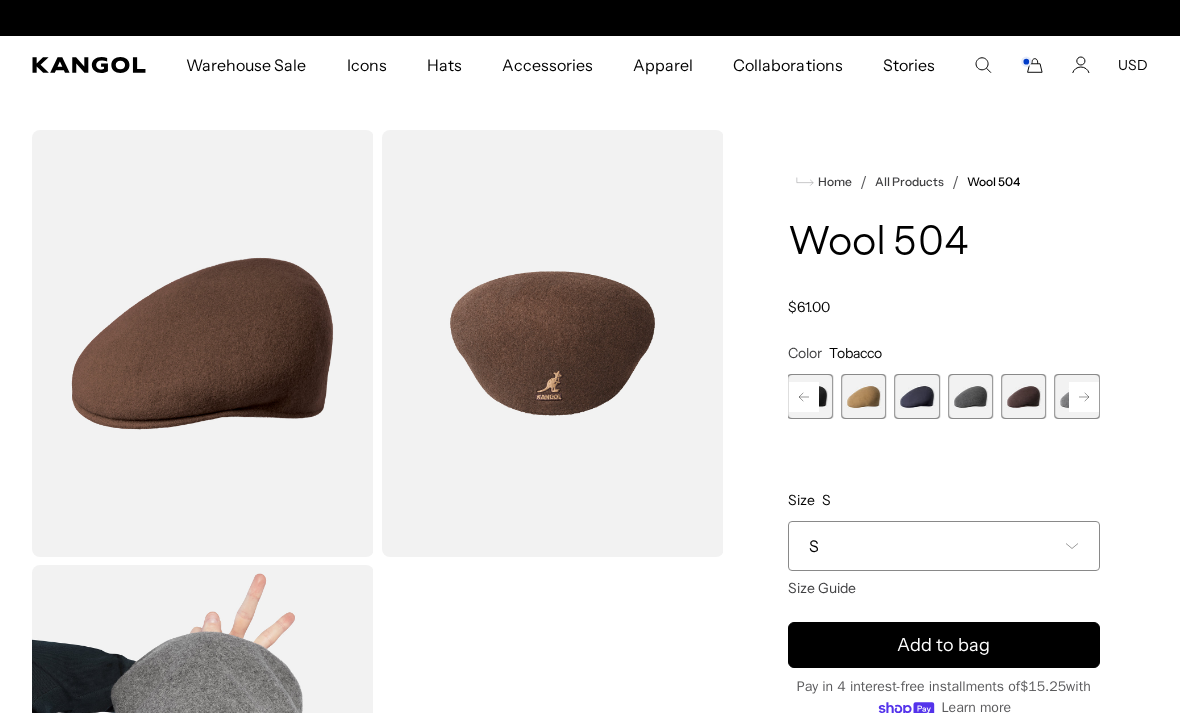 scroll, scrollTop: 0, scrollLeft: 0, axis: both 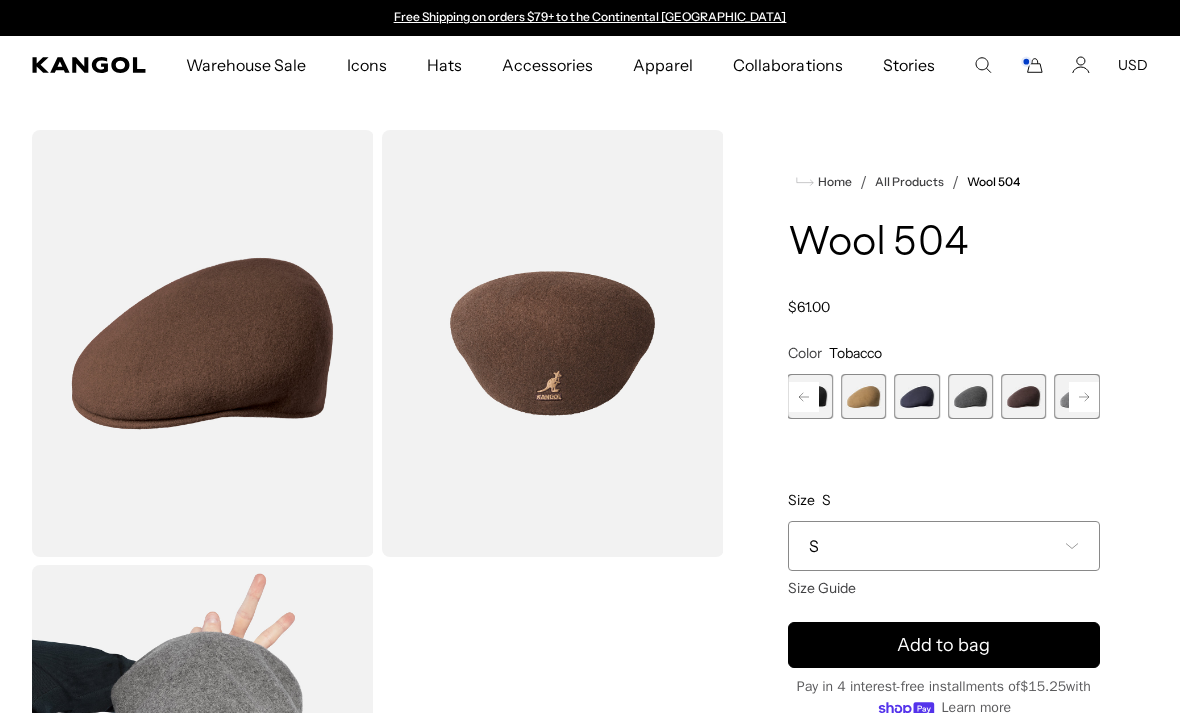 click at bounding box center [1023, 396] 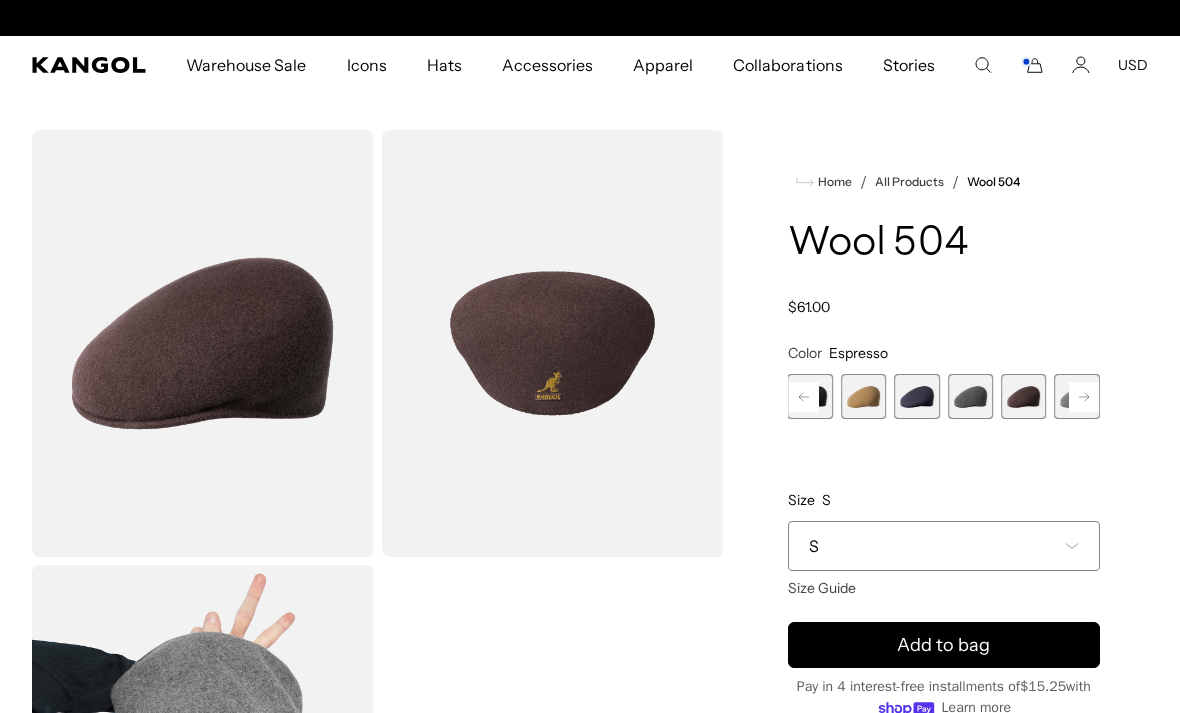 scroll, scrollTop: 0, scrollLeft: 412, axis: horizontal 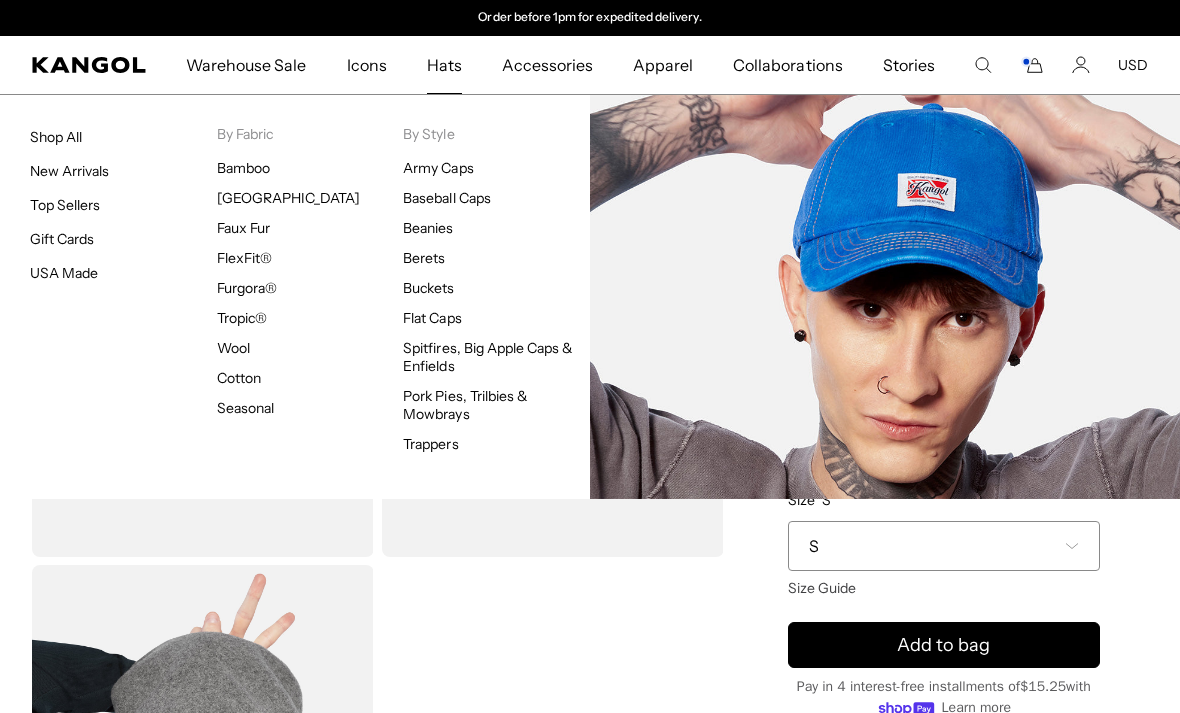 click on "Cotton" at bounding box center (239, 378) 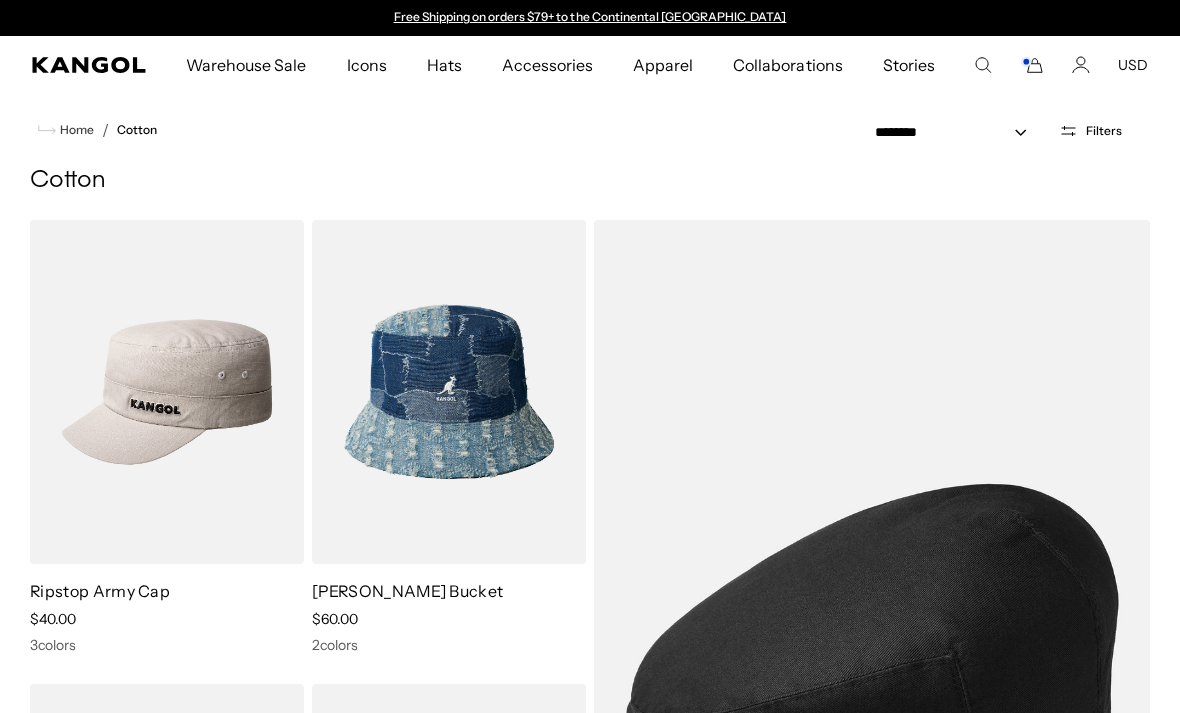 scroll, scrollTop: 0, scrollLeft: 0, axis: both 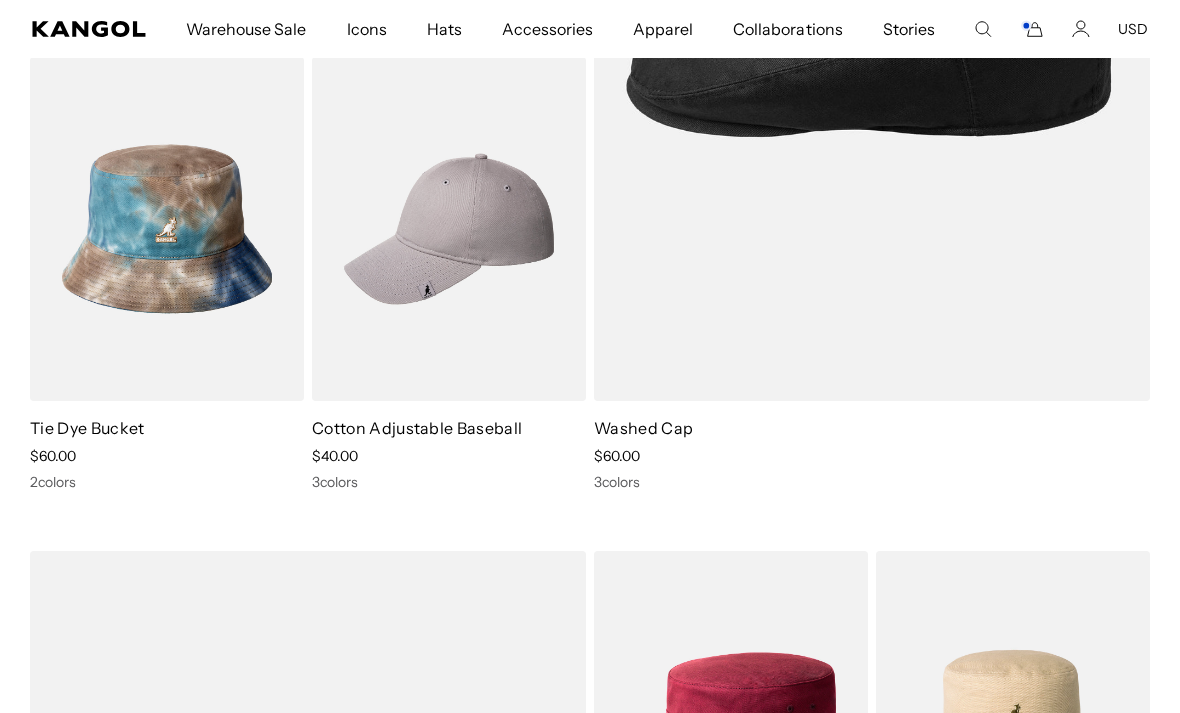 click at bounding box center (0, 0) 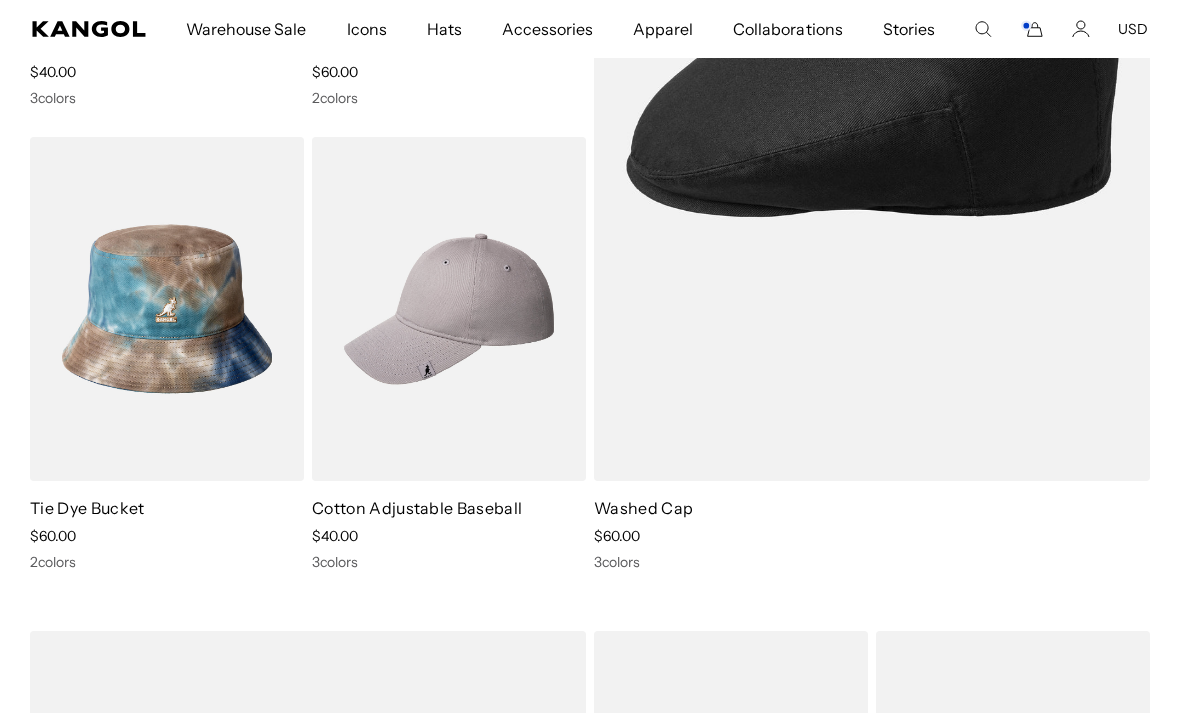 scroll, scrollTop: 131, scrollLeft: 0, axis: vertical 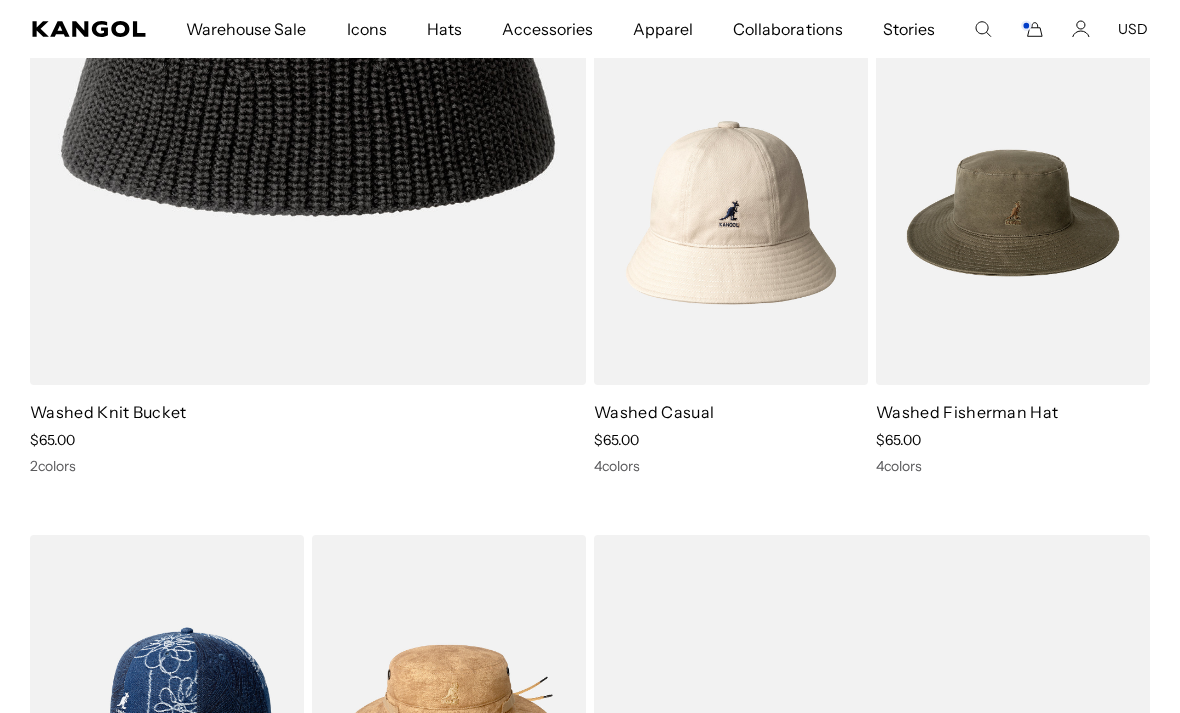 click at bounding box center (0, 0) 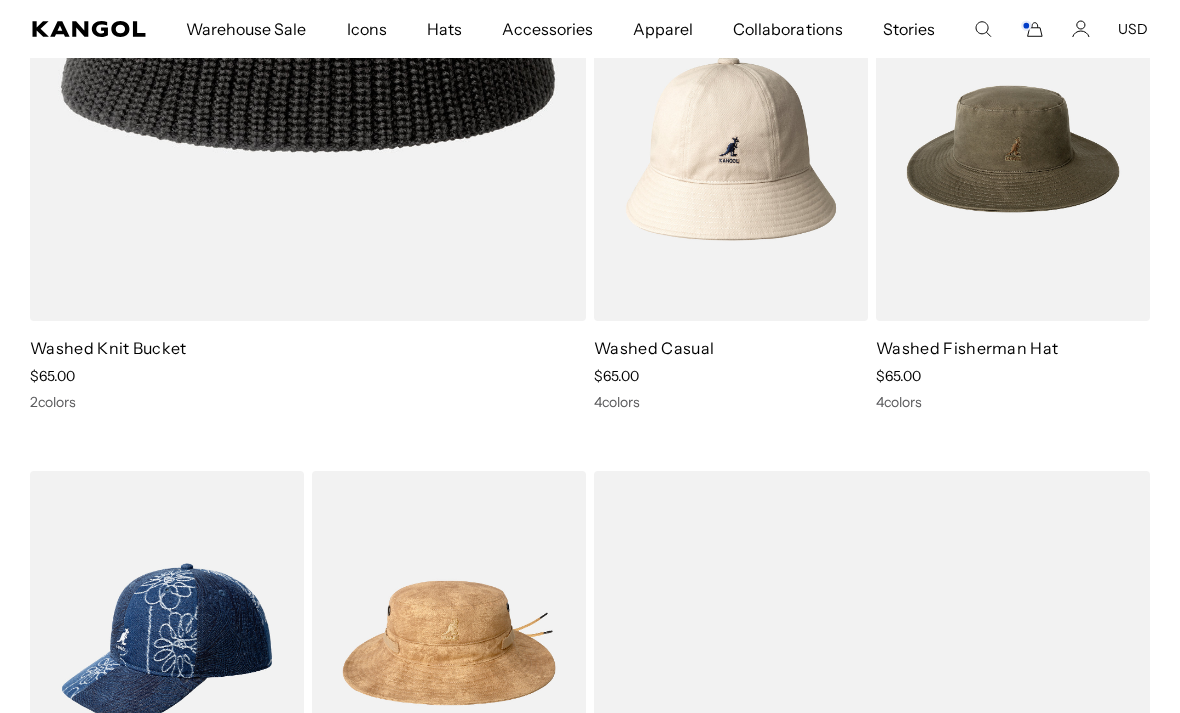 scroll, scrollTop: 0, scrollLeft: 0, axis: both 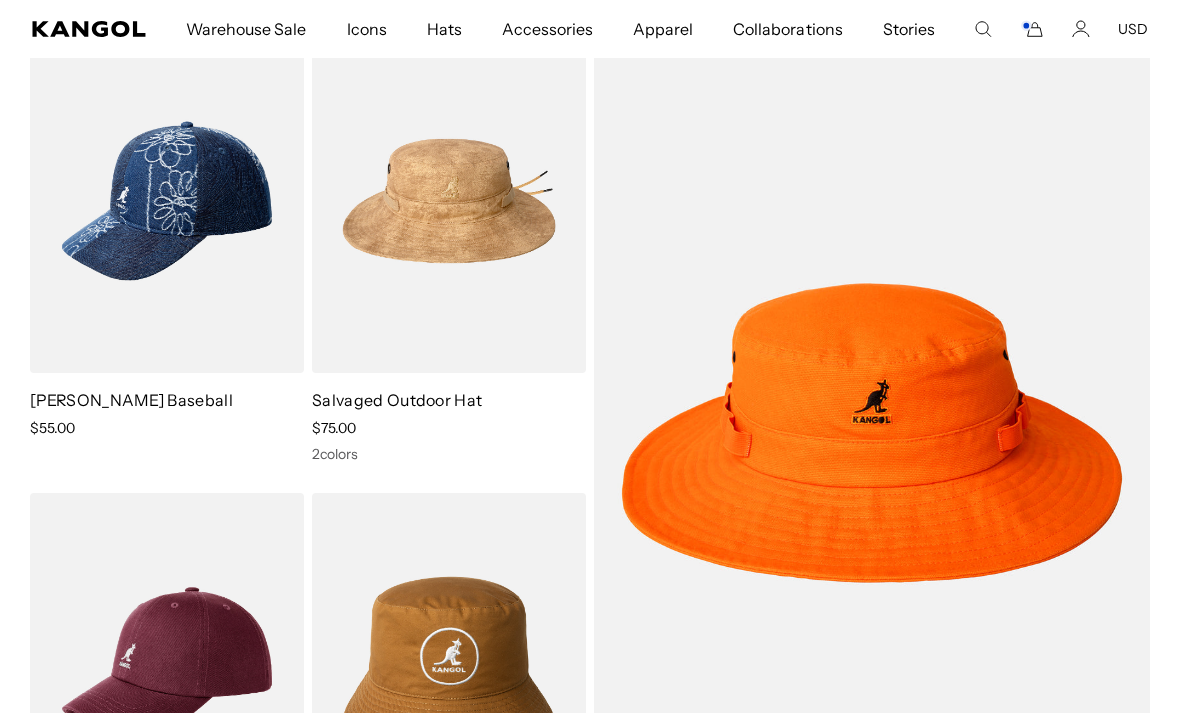 click at bounding box center [0, 0] 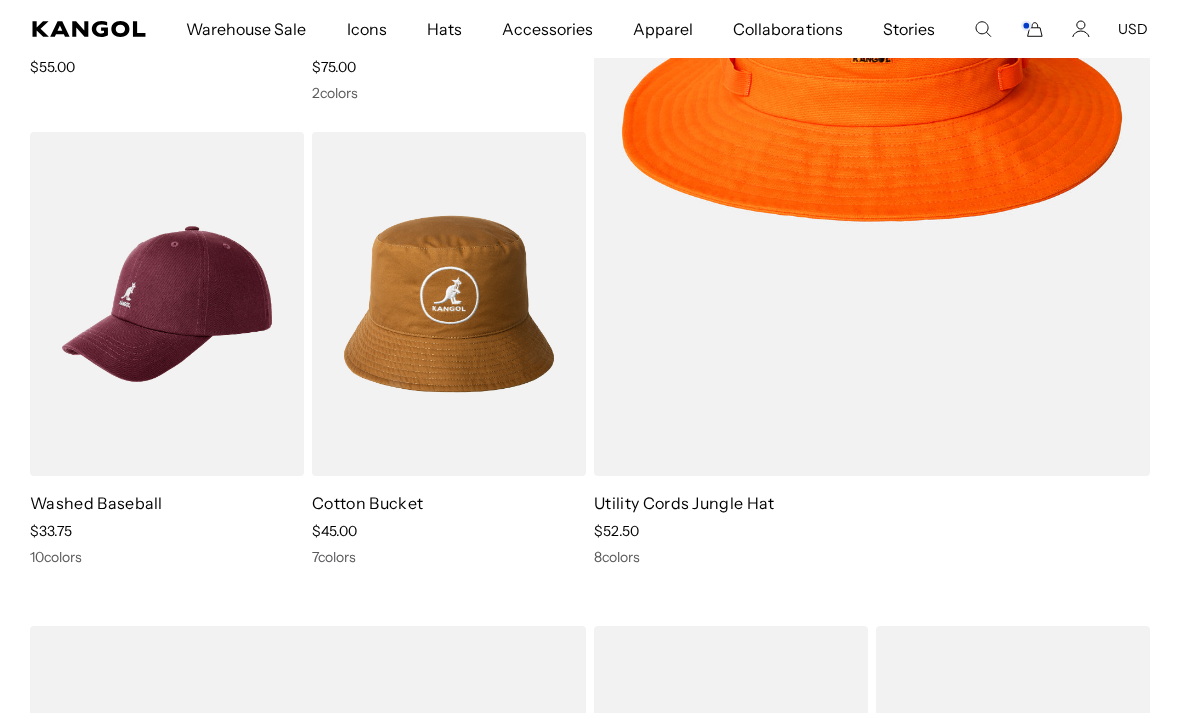 scroll, scrollTop: 2487, scrollLeft: 0, axis: vertical 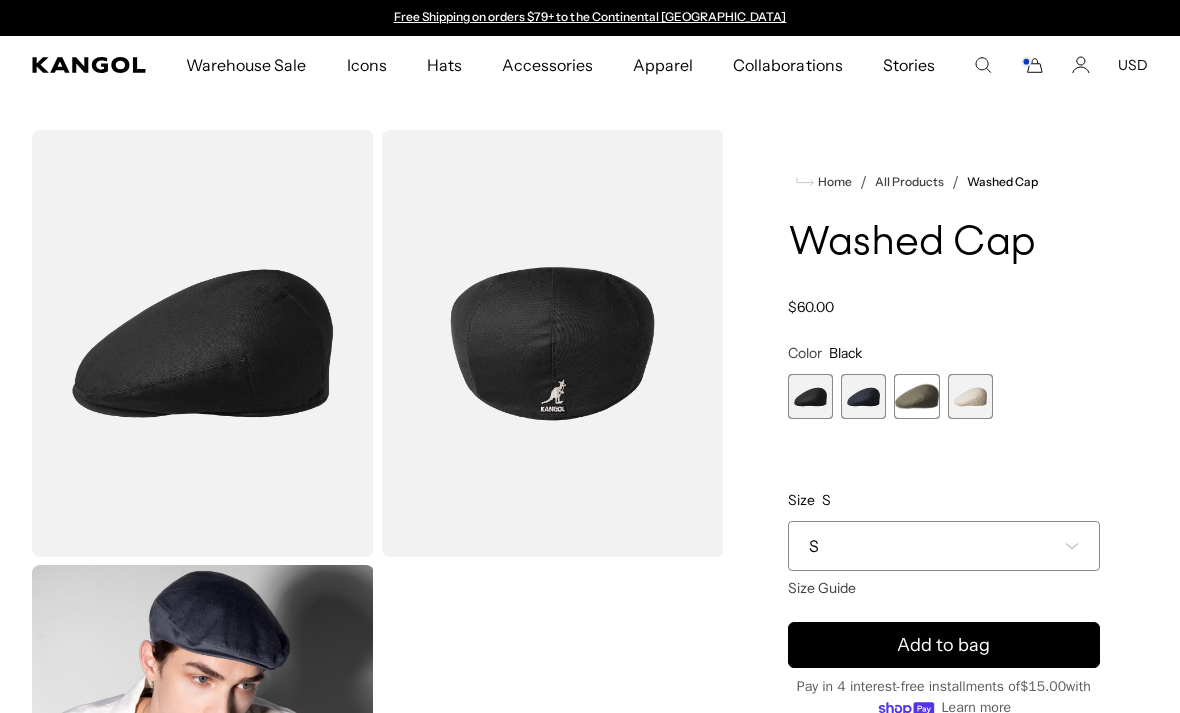 click at bounding box center [916, 396] 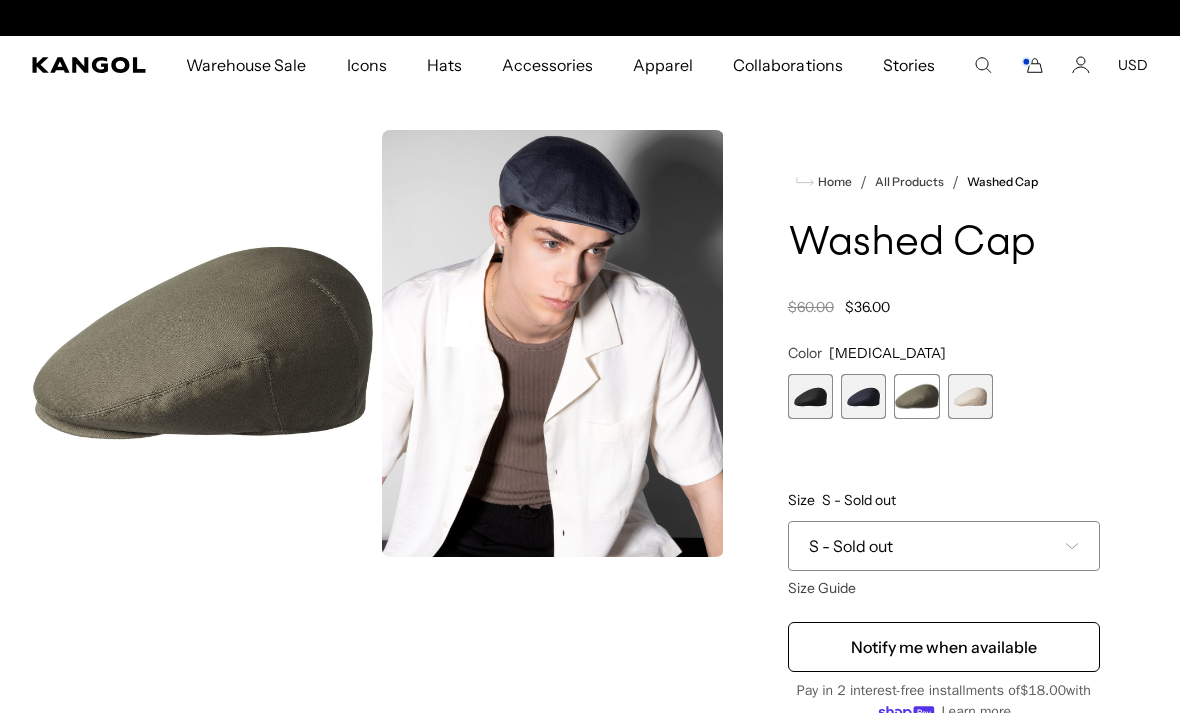scroll, scrollTop: 0, scrollLeft: 412, axis: horizontal 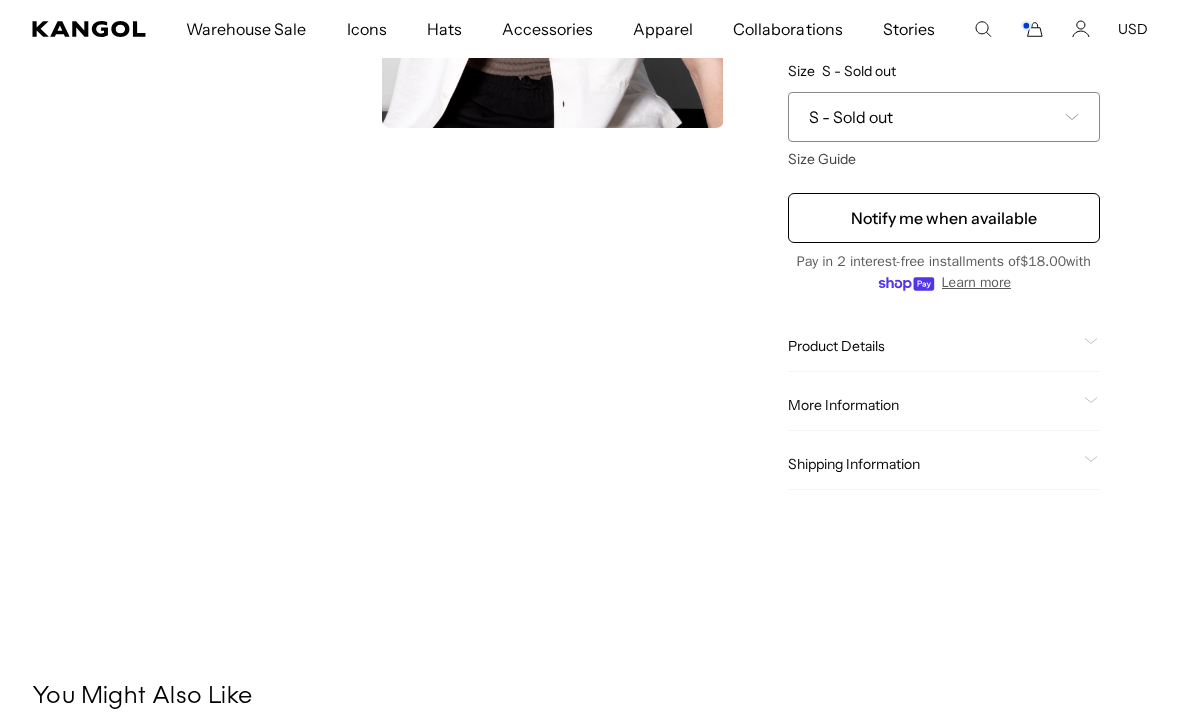 click on "Product Details" 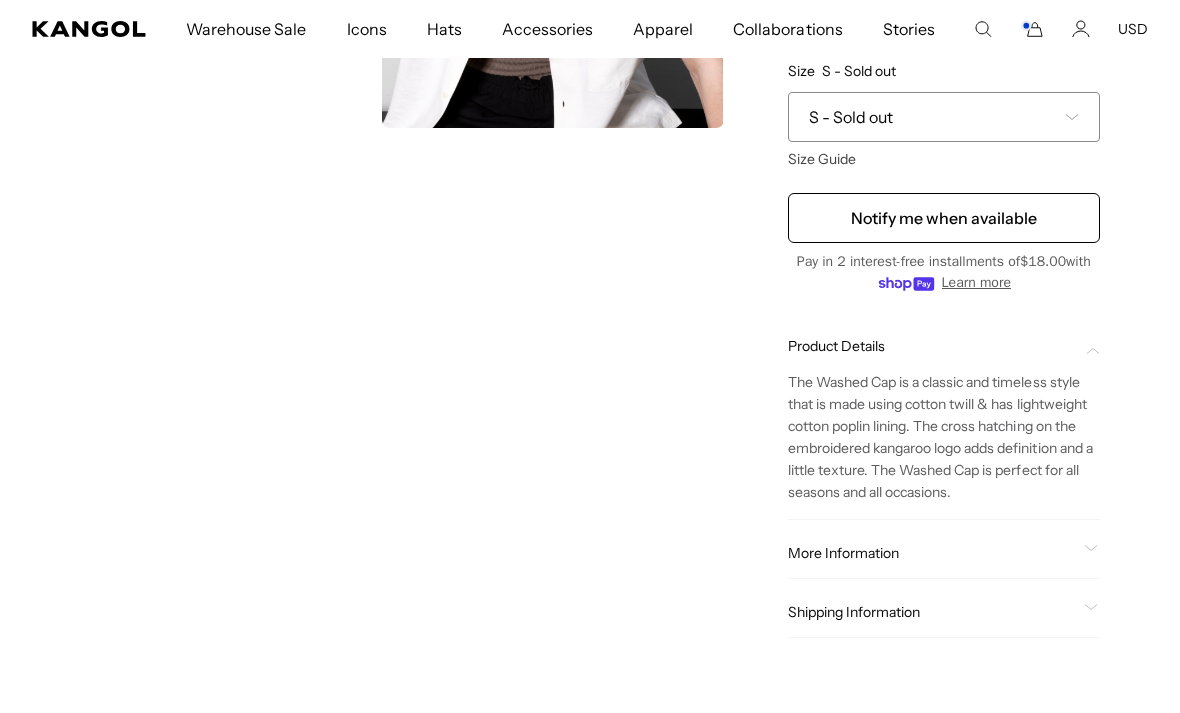 scroll, scrollTop: 0, scrollLeft: 412, axis: horizontal 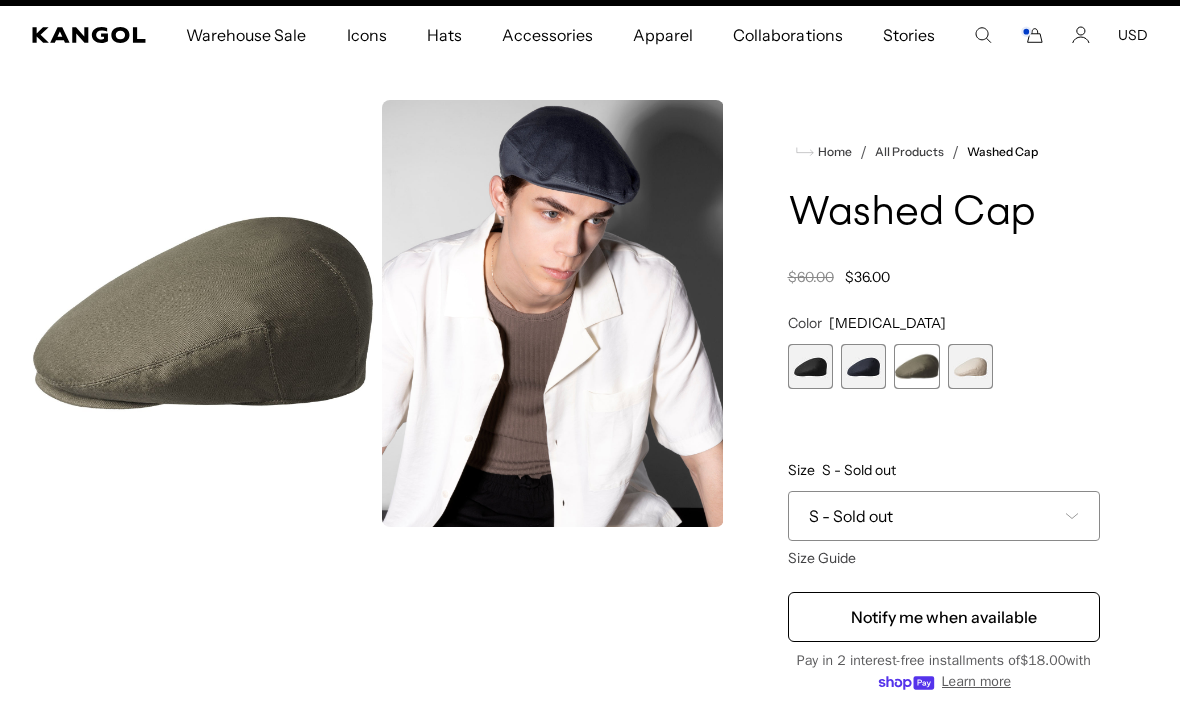 click at bounding box center [810, 366] 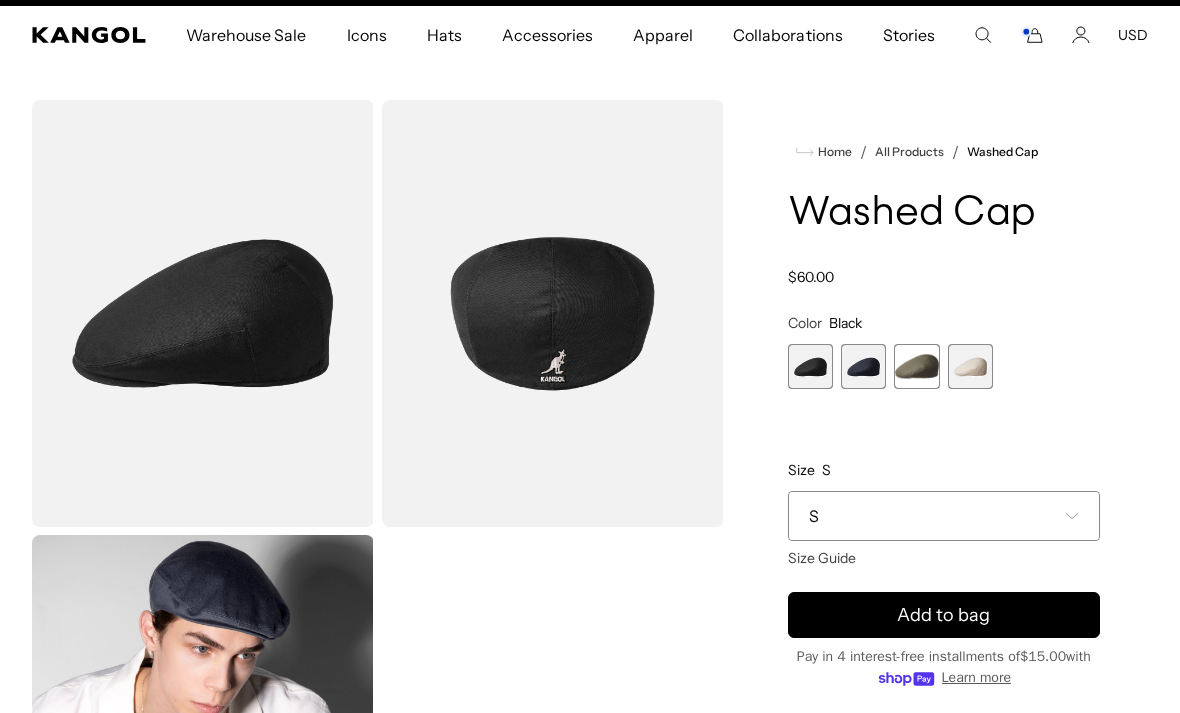 scroll, scrollTop: 0, scrollLeft: 412, axis: horizontal 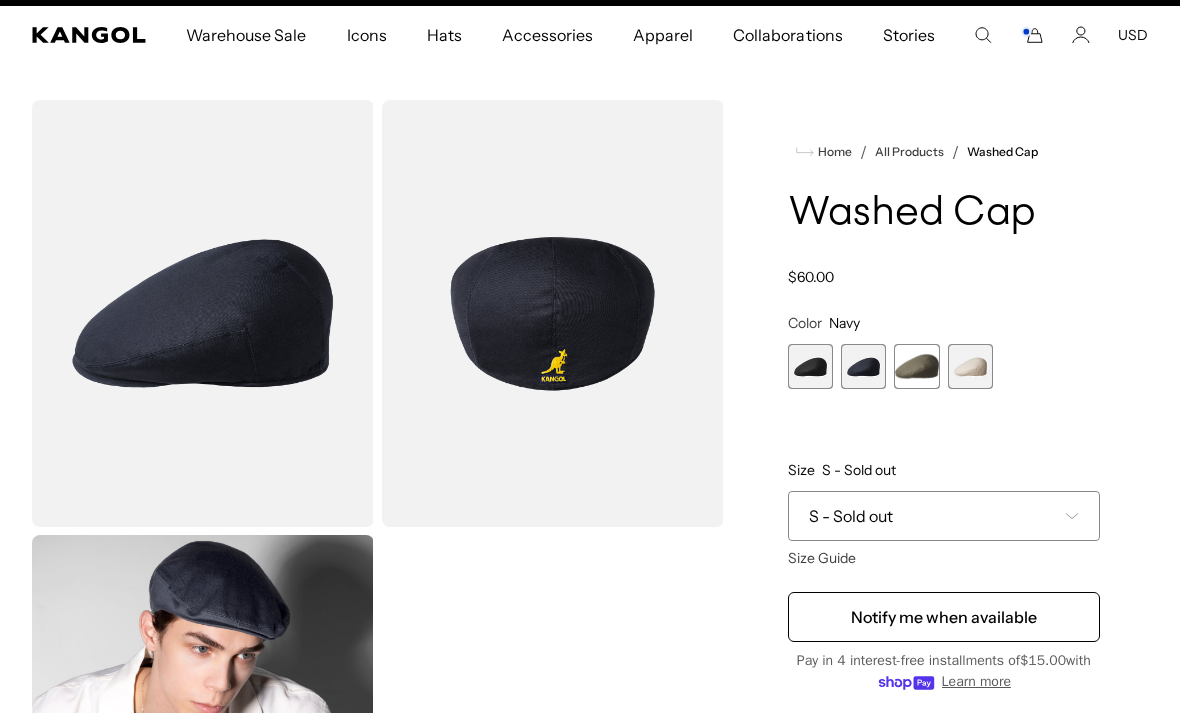 click at bounding box center (970, 366) 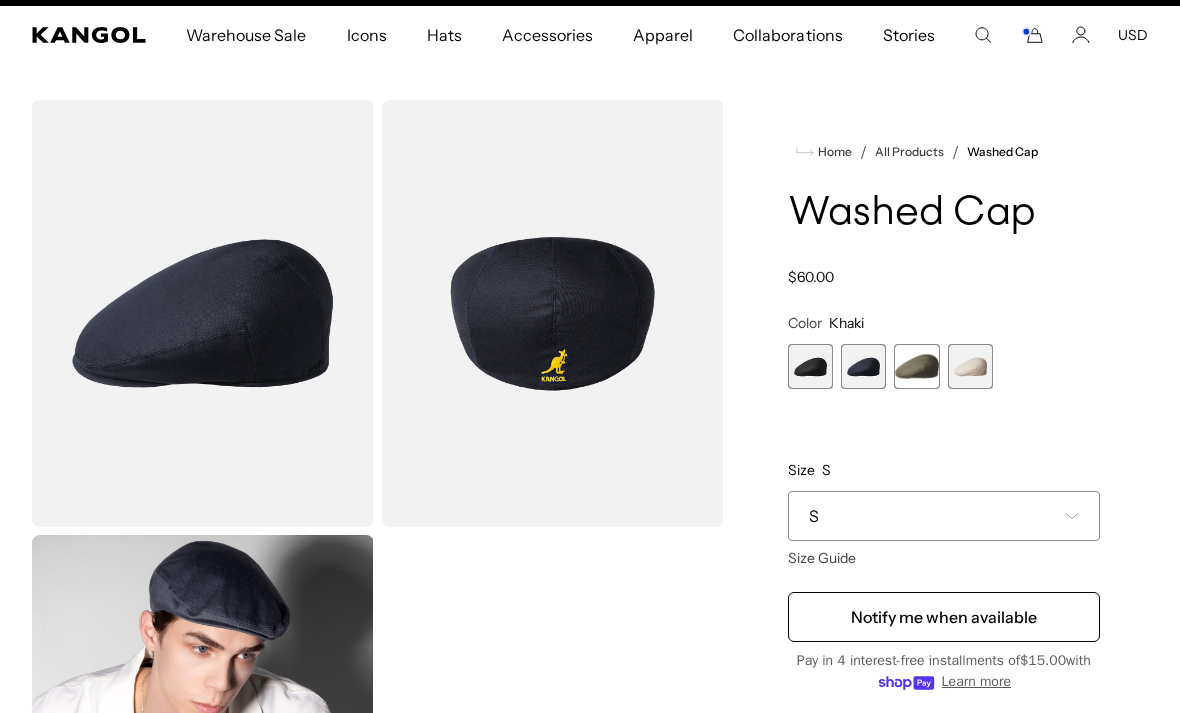 scroll, scrollTop: 0, scrollLeft: 412, axis: horizontal 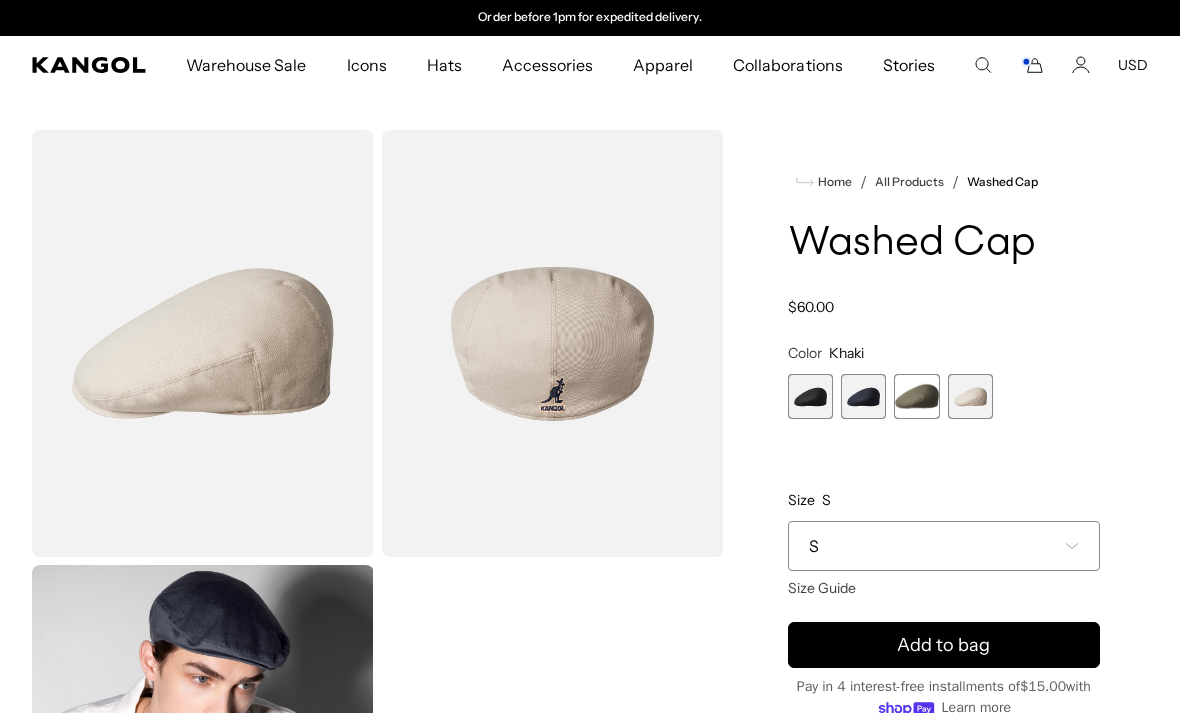 click on "Home
/
All Products
/
Washed Cap
Washed Cap
Regular price
$60.00
Regular price
Sale price
$60.00
Color
Khaki
Previous
Next
Black
Variant sold out or unavailable
Navy
Variant sold out or unavailable
Smog" at bounding box center (944, 616) 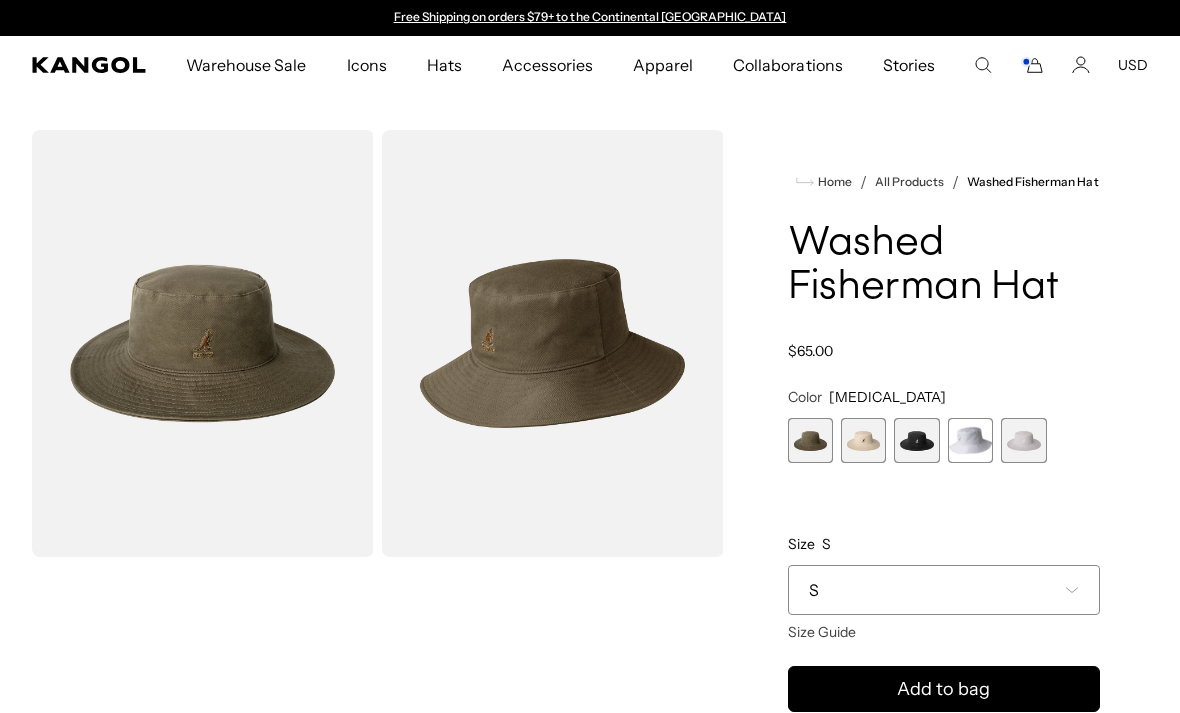scroll, scrollTop: 0, scrollLeft: 0, axis: both 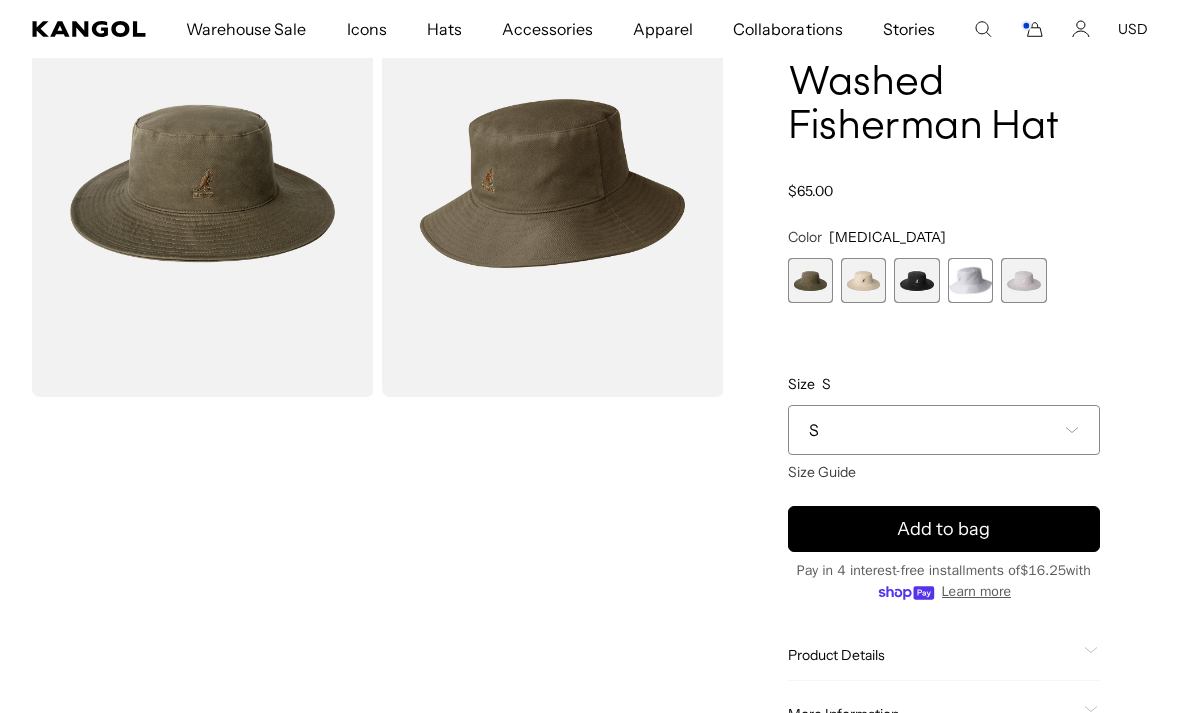 click on "S" at bounding box center [944, 430] 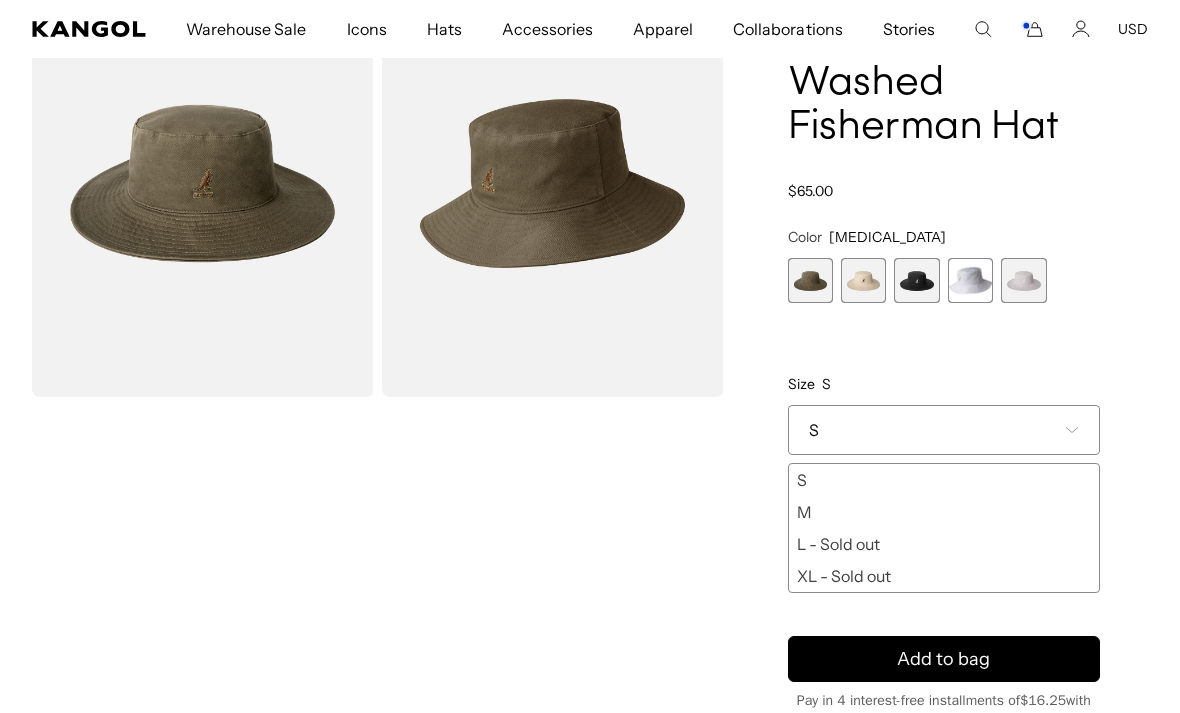 scroll, scrollTop: 0, scrollLeft: 412, axis: horizontal 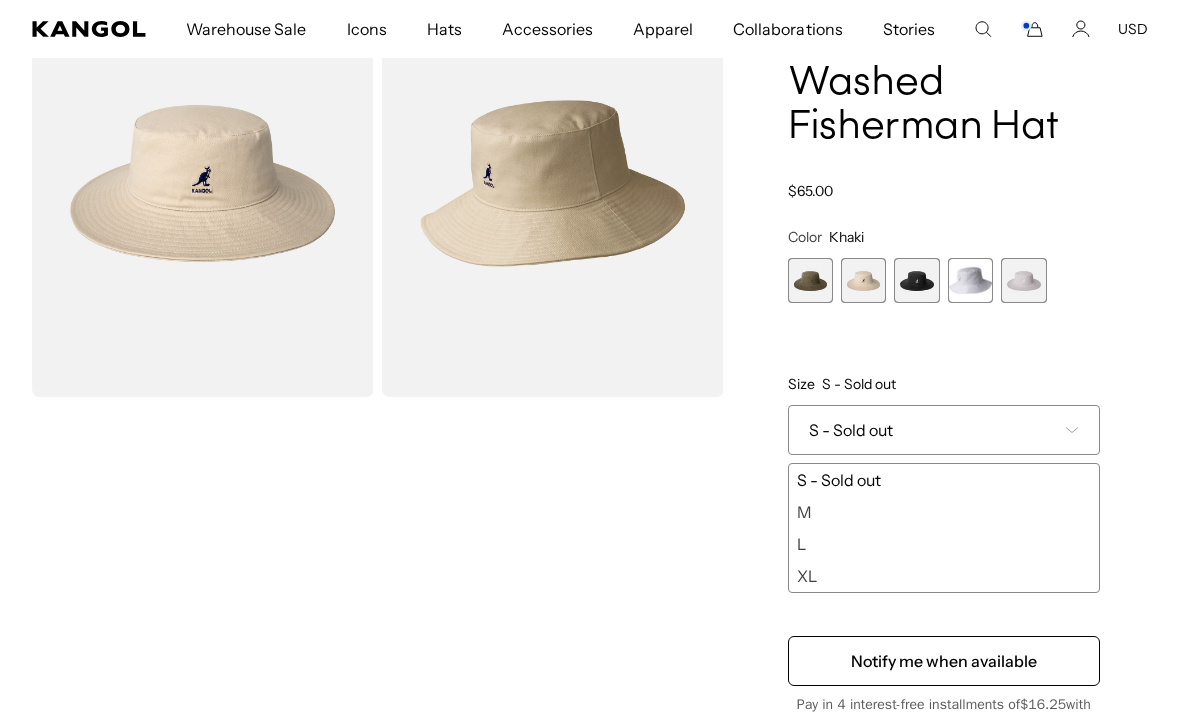 click at bounding box center (916, 280) 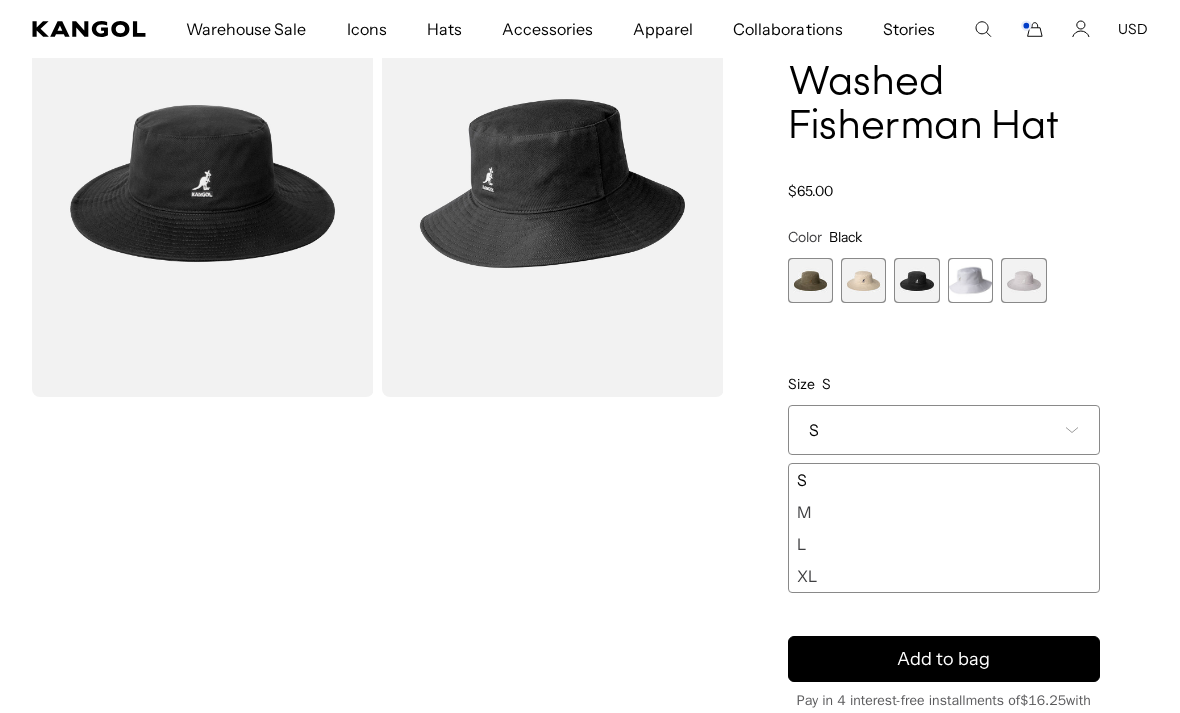 scroll, scrollTop: 0, scrollLeft: 412, axis: horizontal 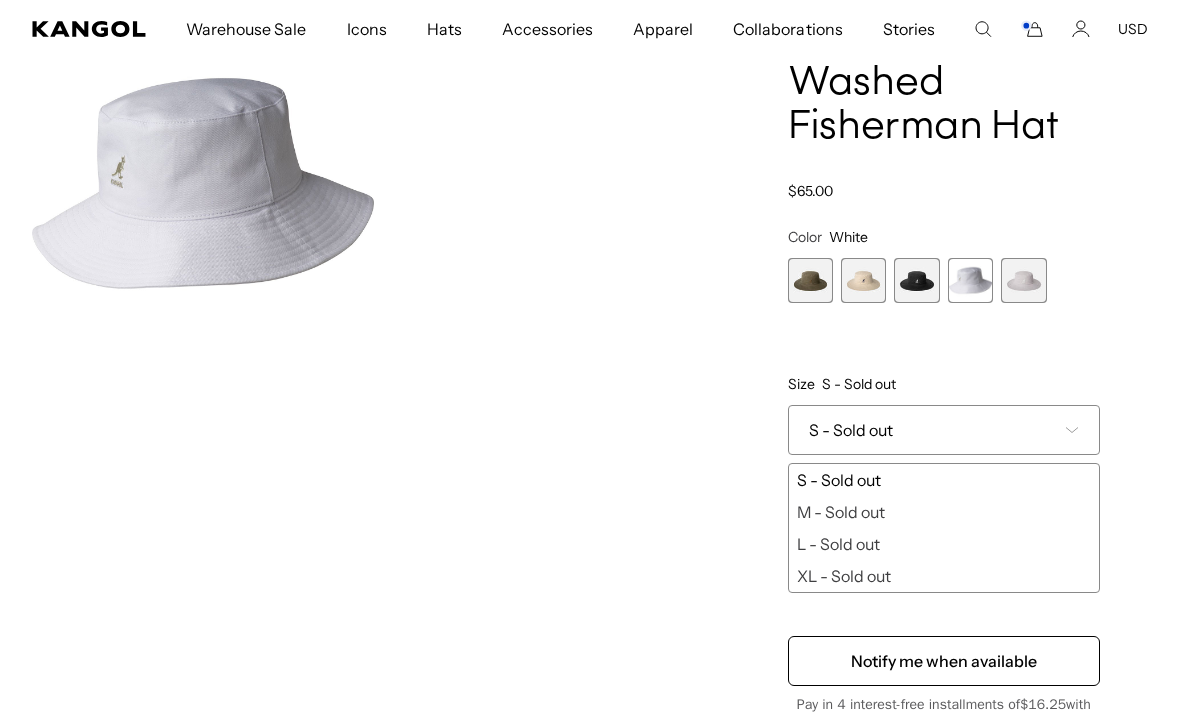 click at bounding box center (1023, 280) 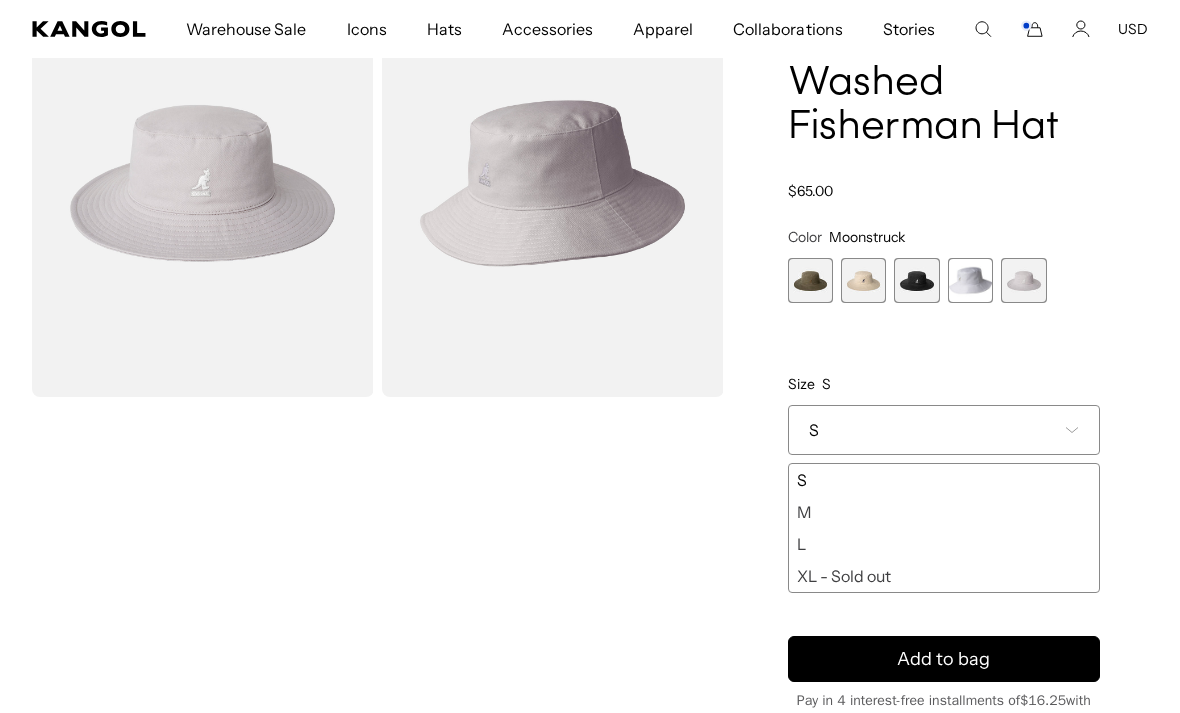 scroll, scrollTop: 0, scrollLeft: 412, axis: horizontal 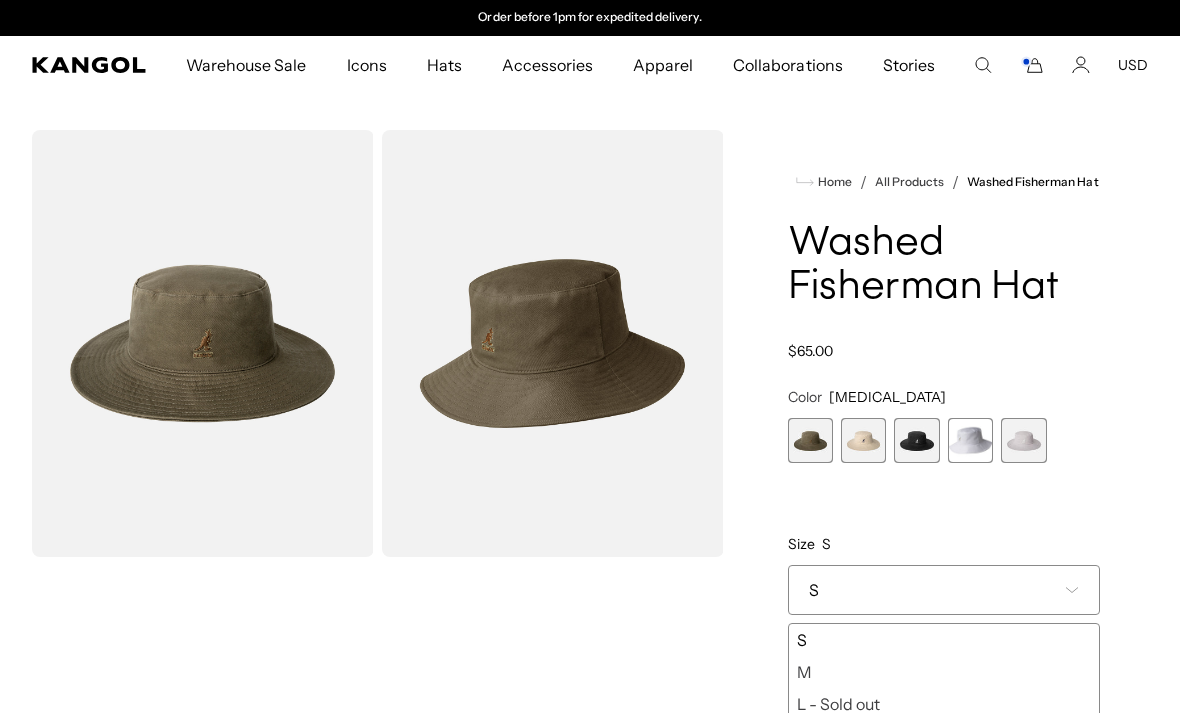 click at bounding box center (863, 440) 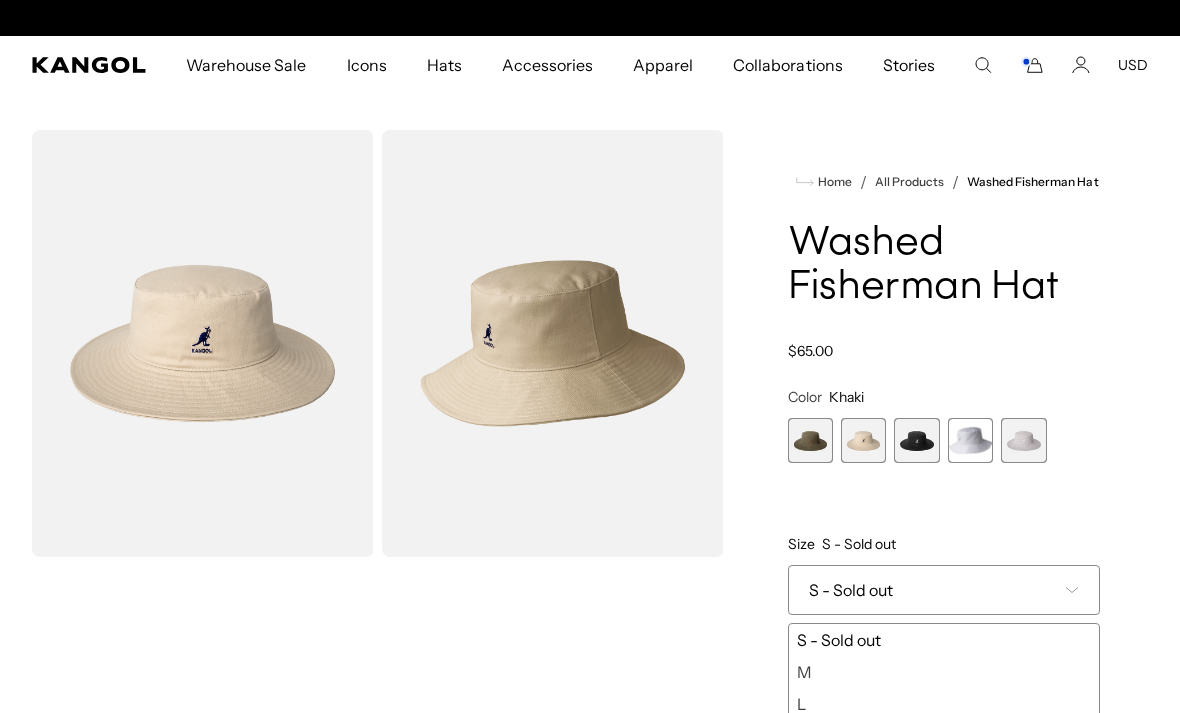scroll, scrollTop: 0, scrollLeft: 412, axis: horizontal 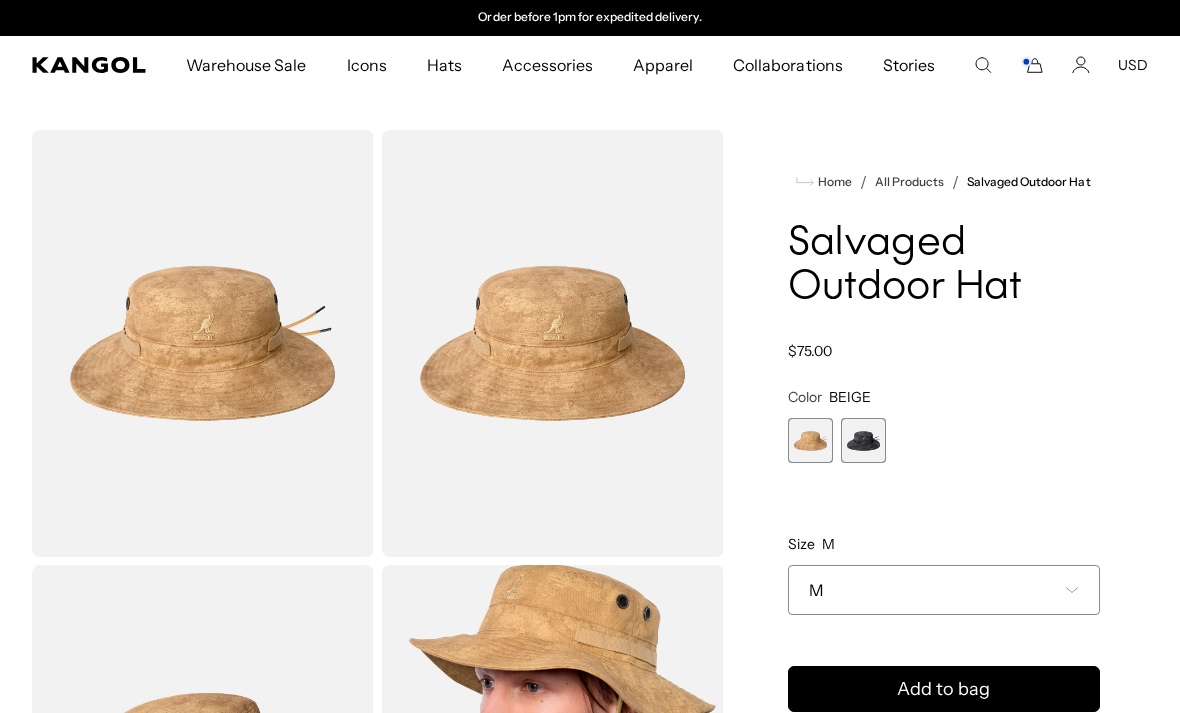 click at bounding box center (863, 440) 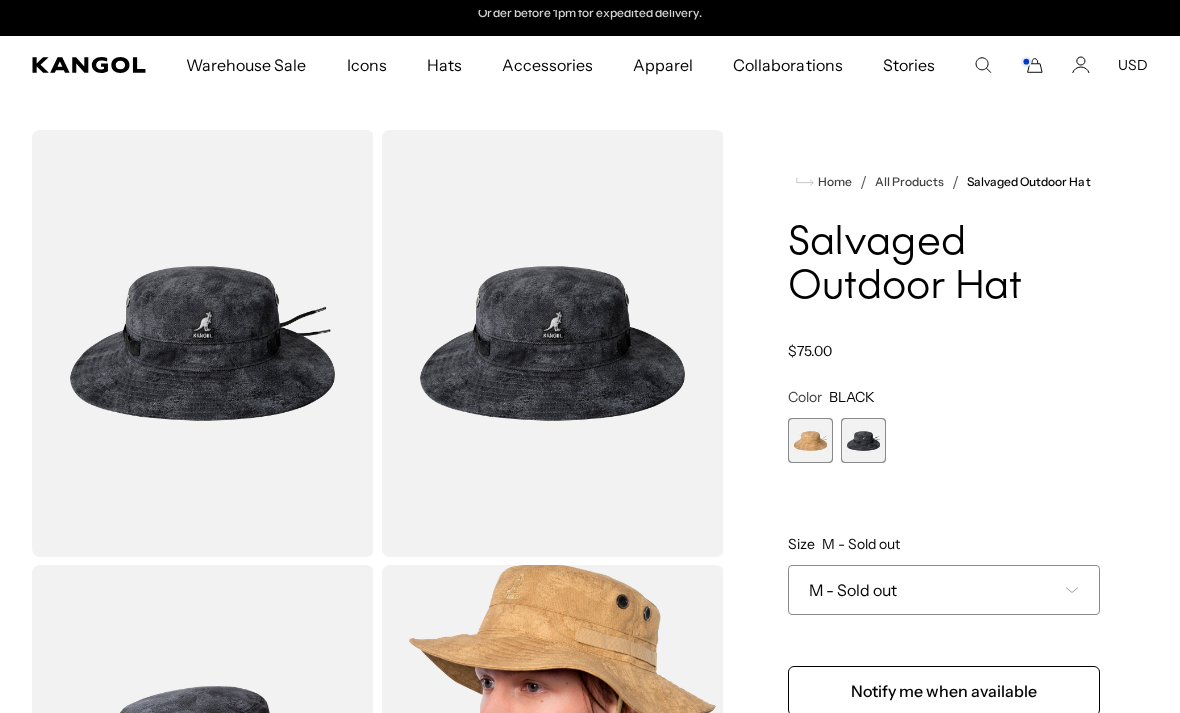 scroll, scrollTop: 0, scrollLeft: 0, axis: both 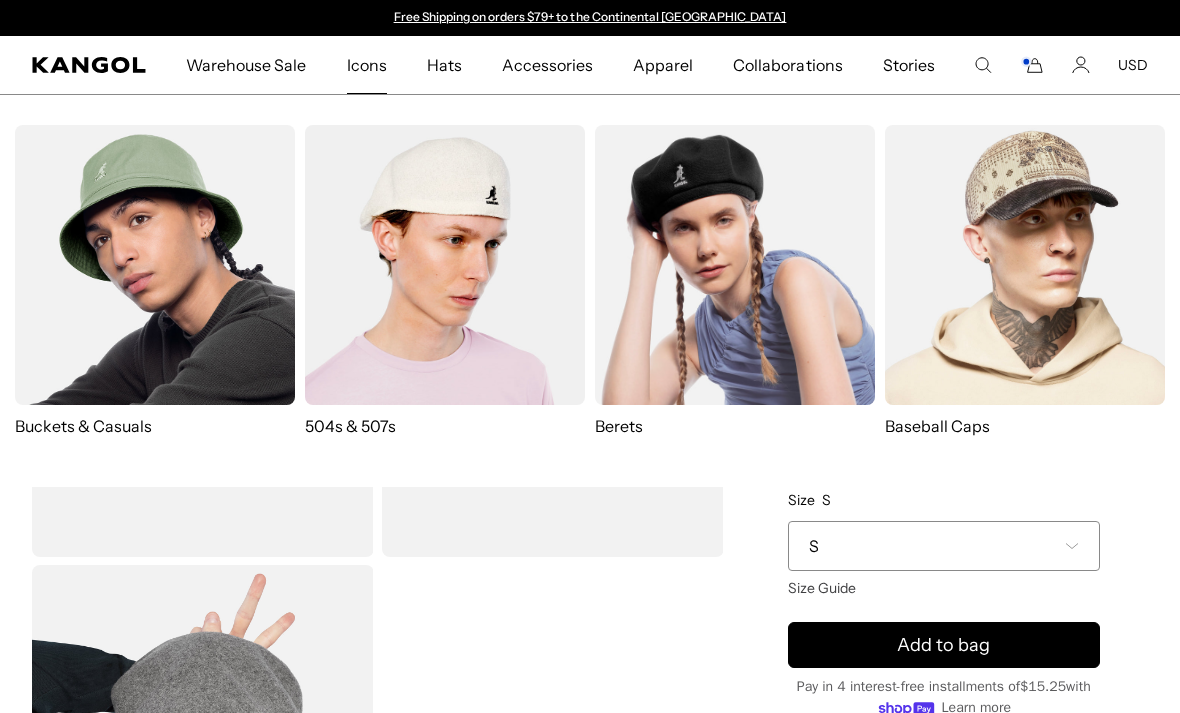 click at bounding box center [445, 265] 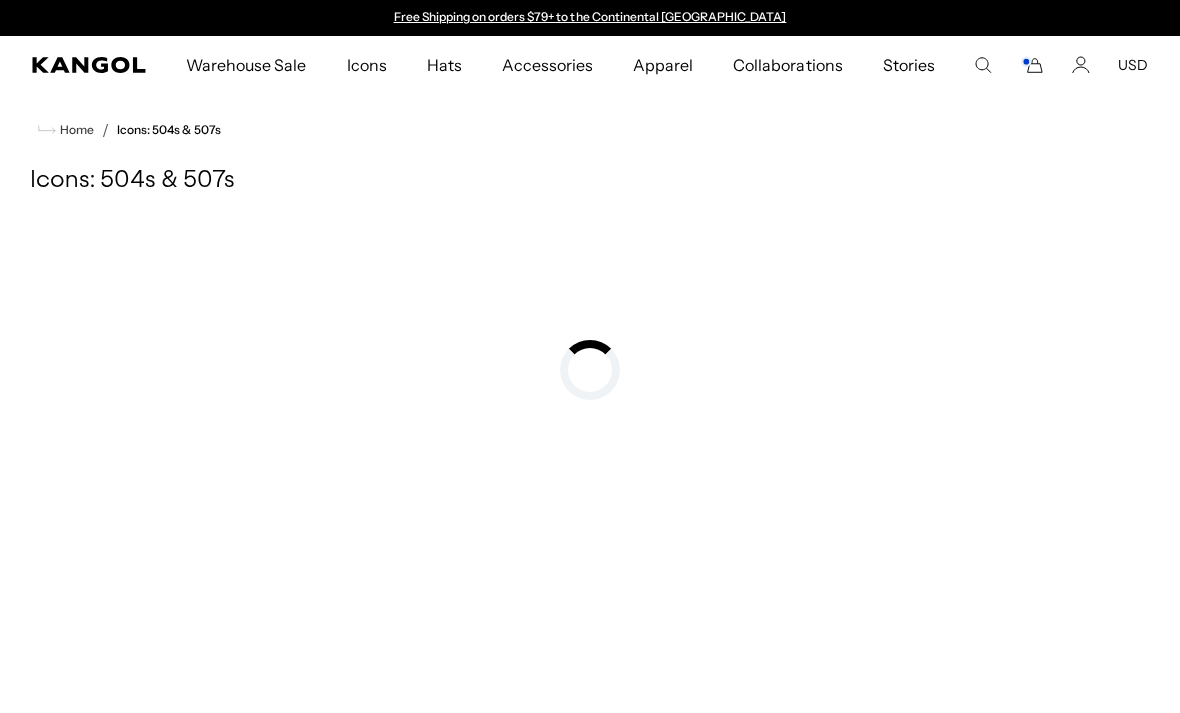 scroll, scrollTop: 0, scrollLeft: 0, axis: both 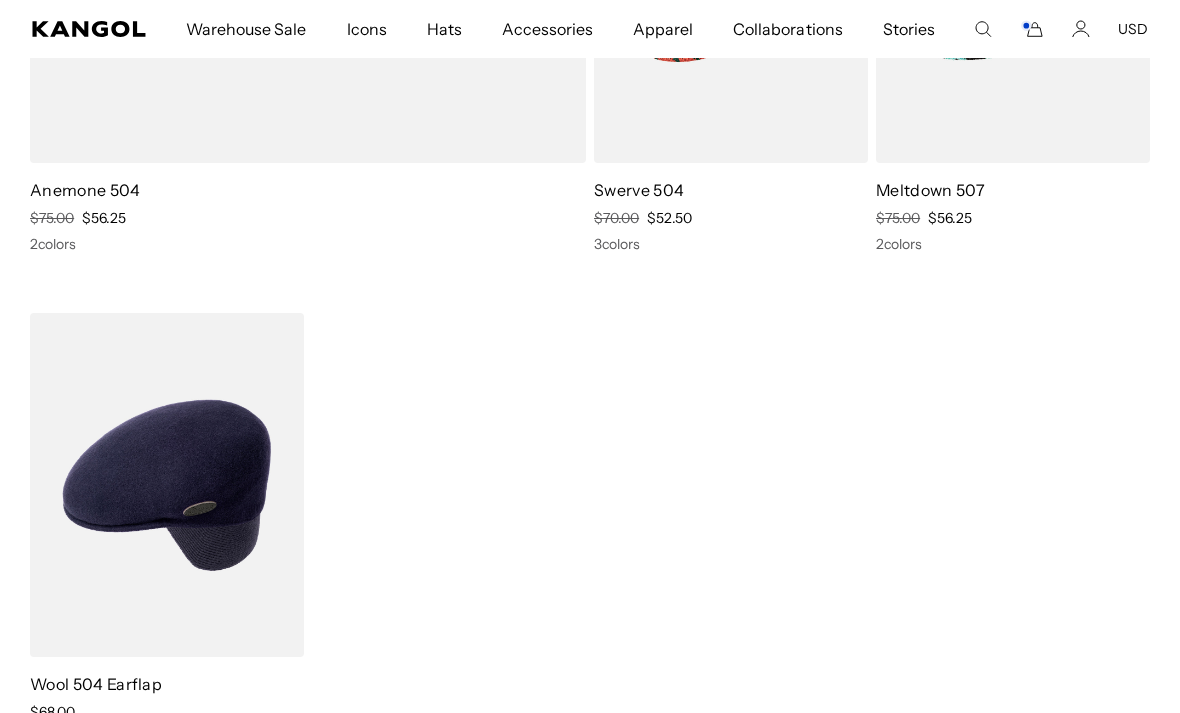 click at bounding box center [0, 0] 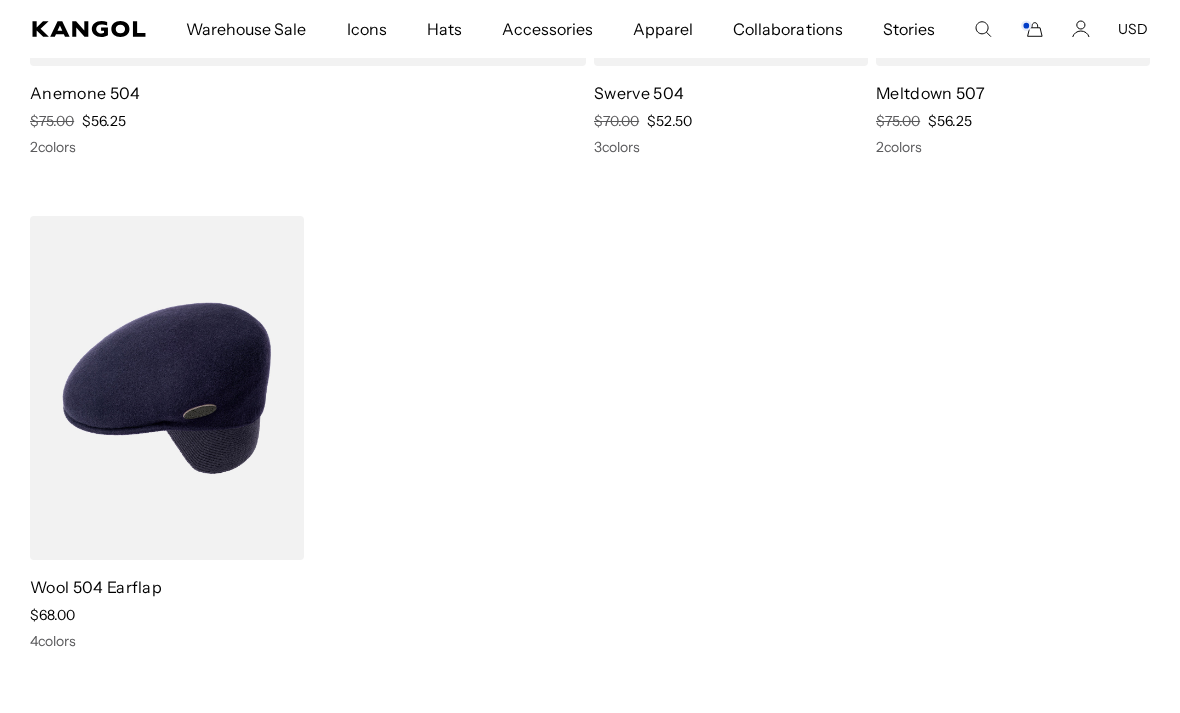 scroll, scrollTop: 0, scrollLeft: 412, axis: horizontal 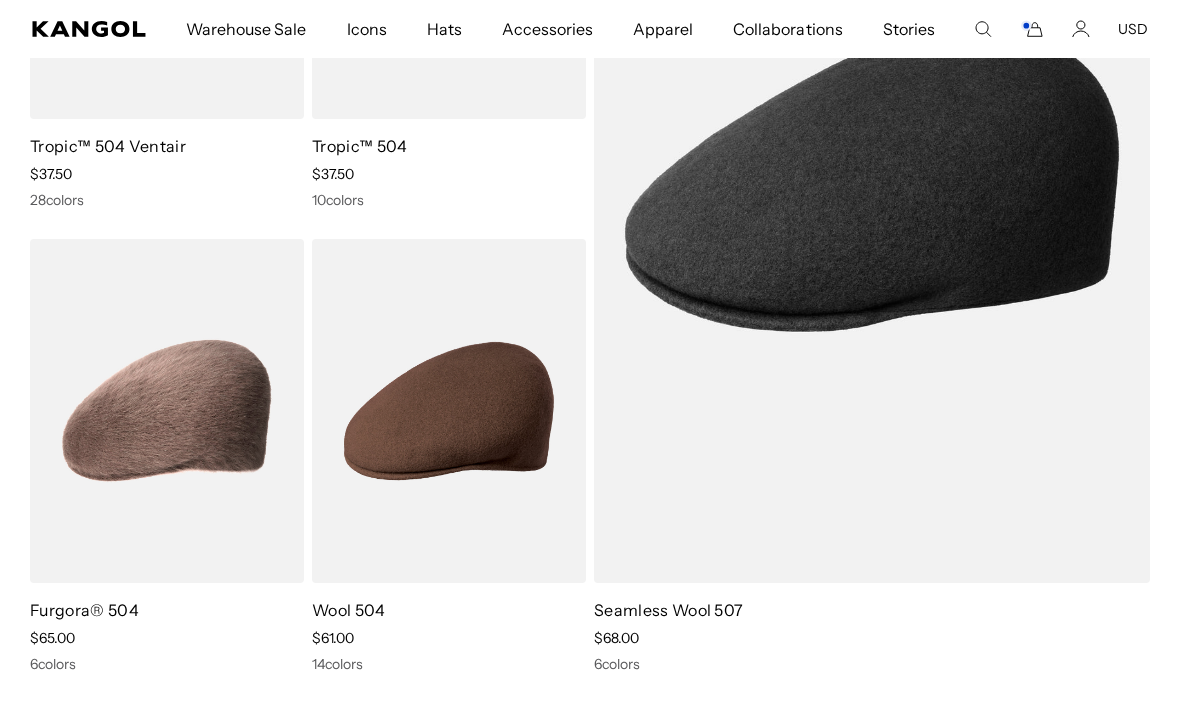 click at bounding box center [0, 0] 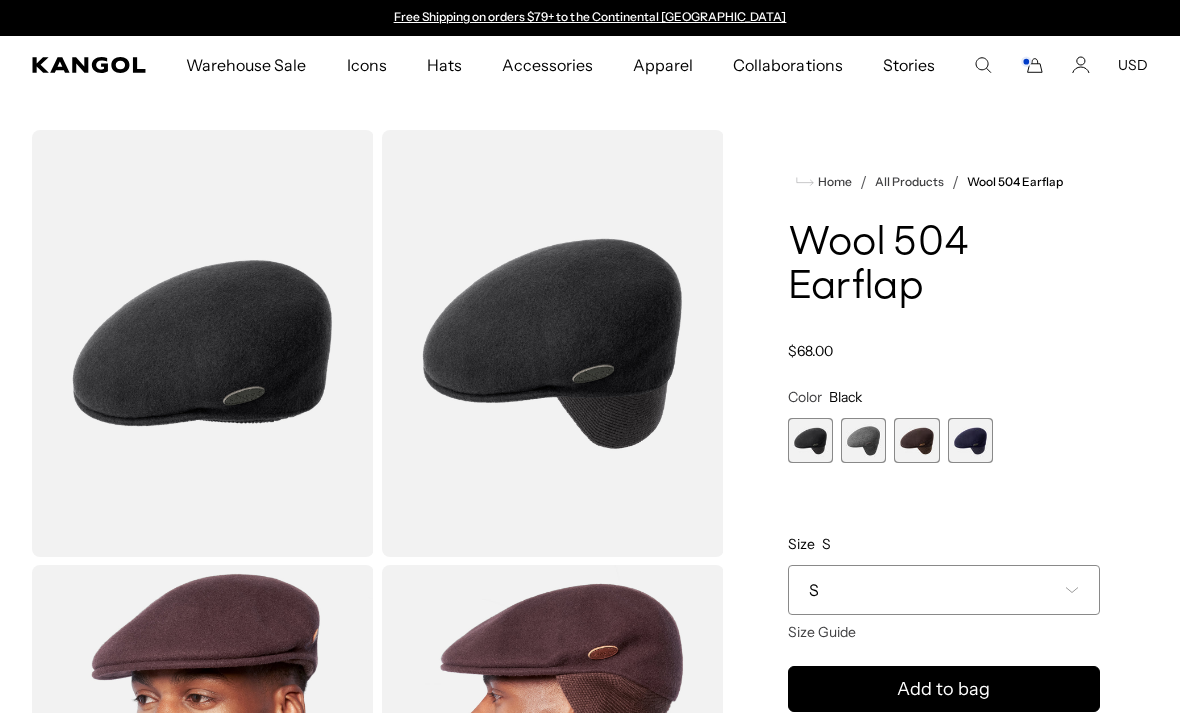 scroll, scrollTop: 0, scrollLeft: 0, axis: both 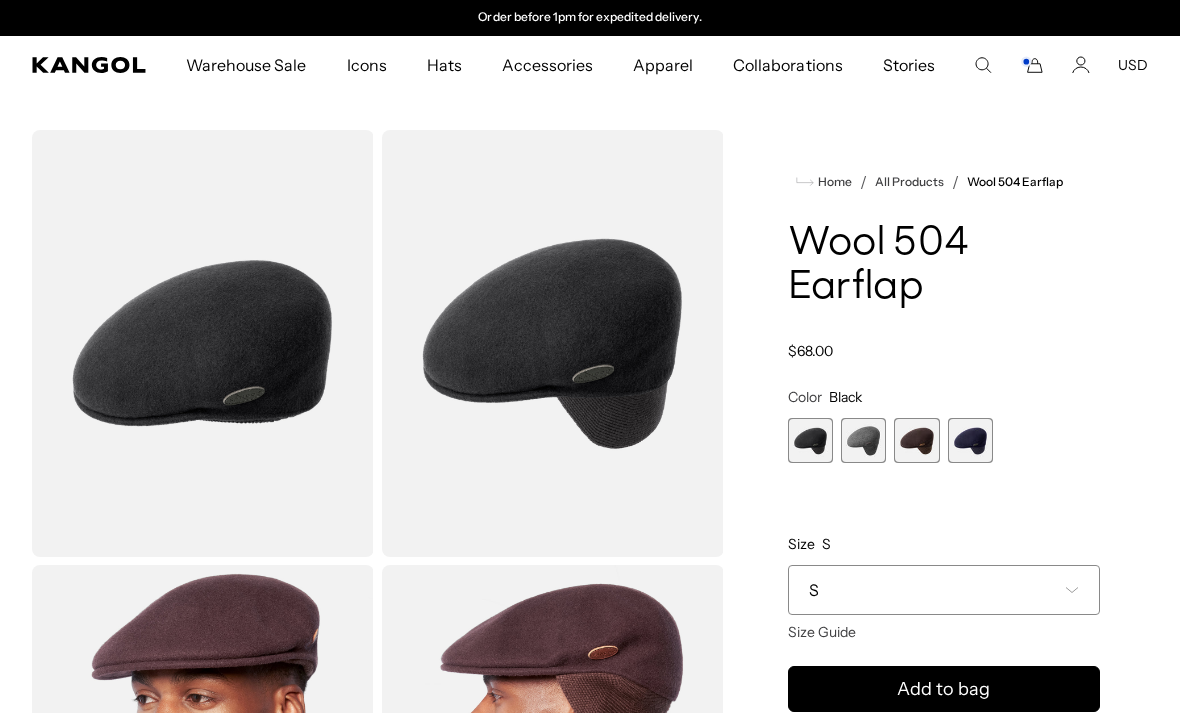 click at bounding box center [810, 440] 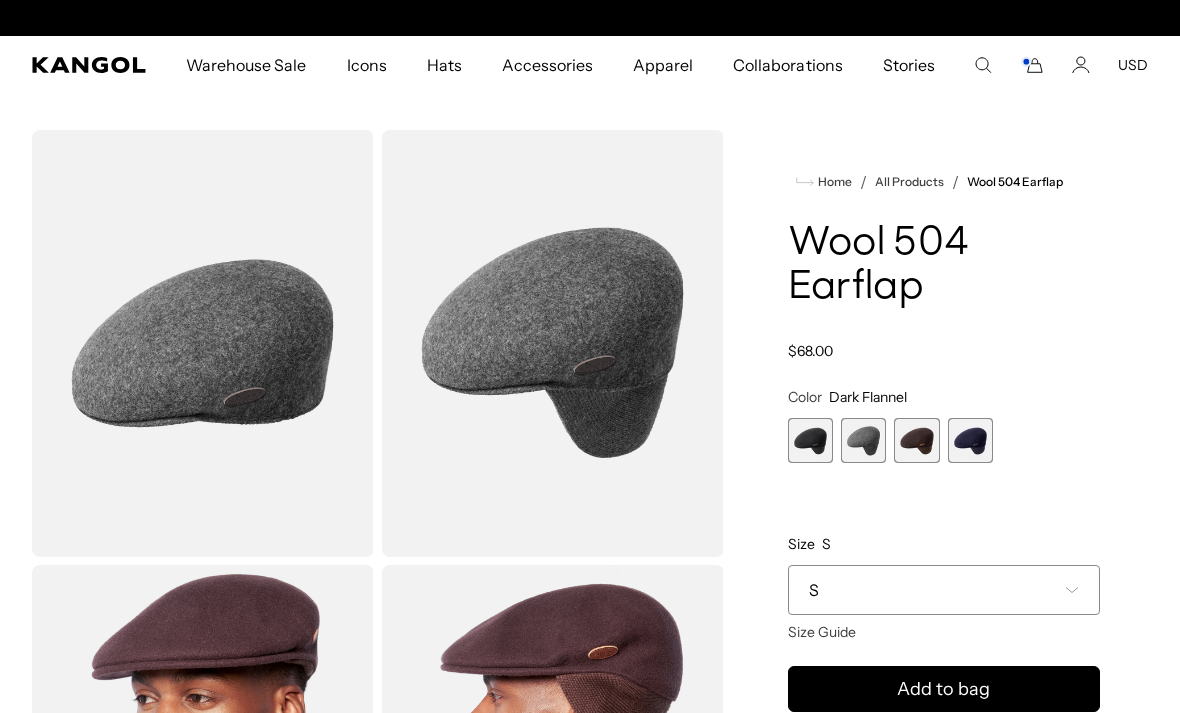 scroll, scrollTop: 0, scrollLeft: 0, axis: both 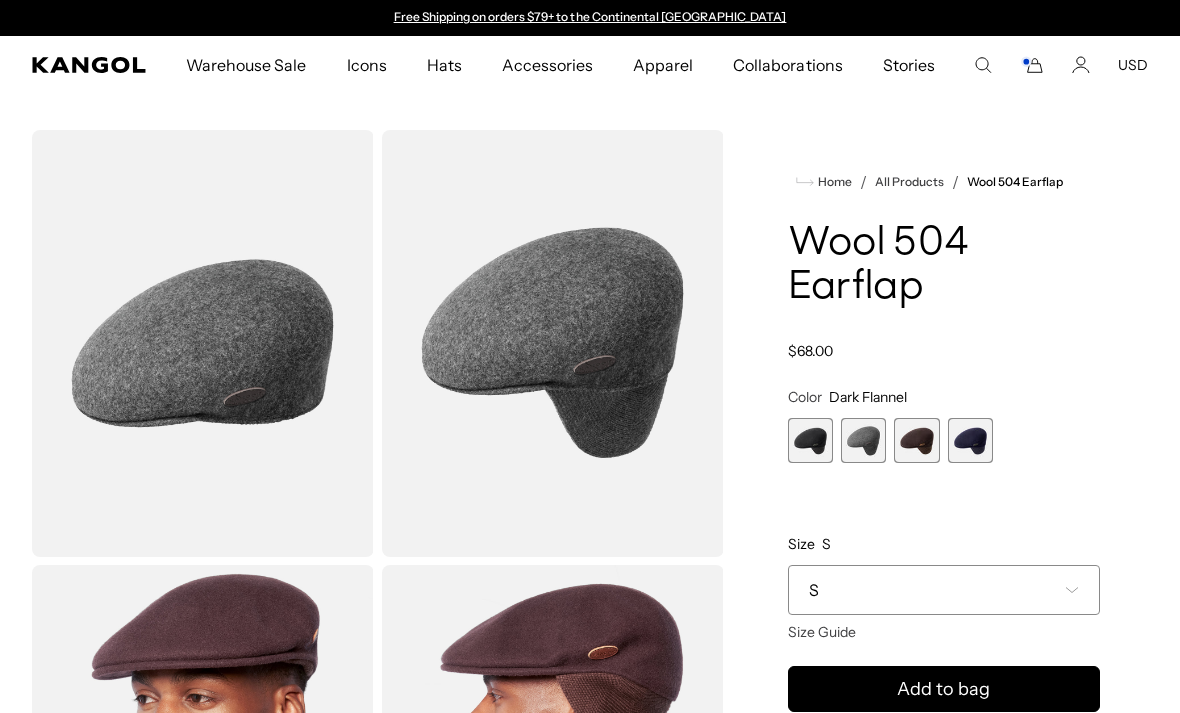 click at bounding box center [916, 440] 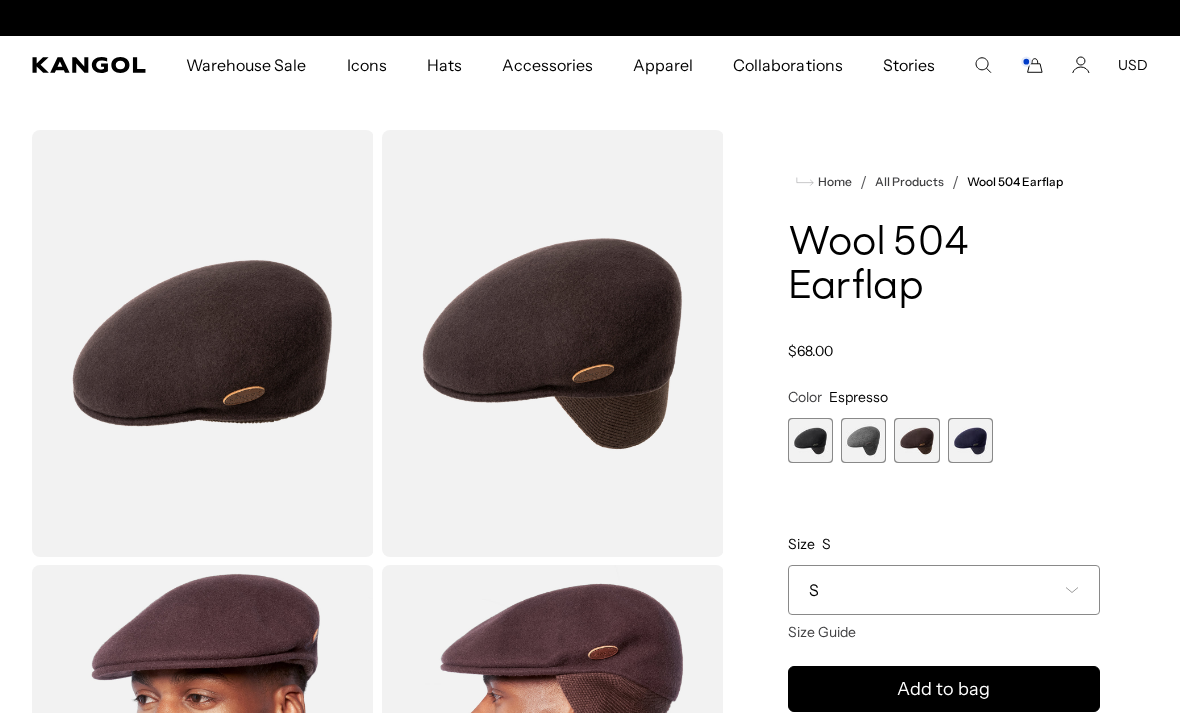 scroll, scrollTop: 0, scrollLeft: 0, axis: both 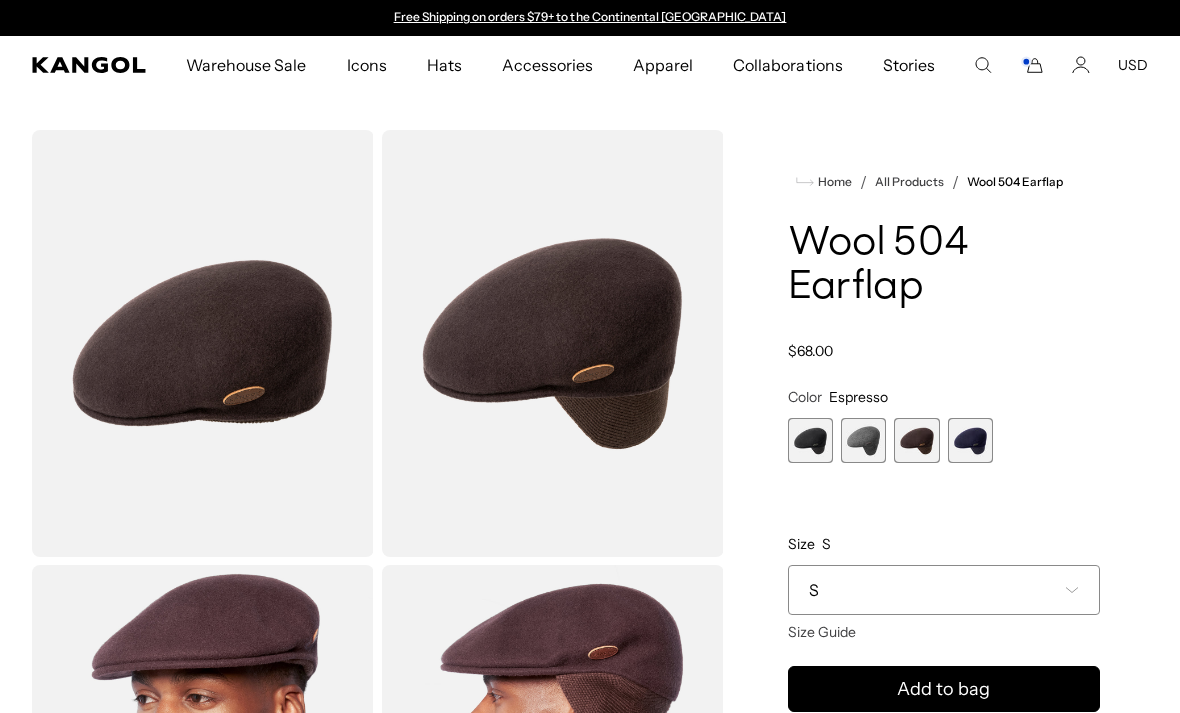 click at bounding box center [970, 440] 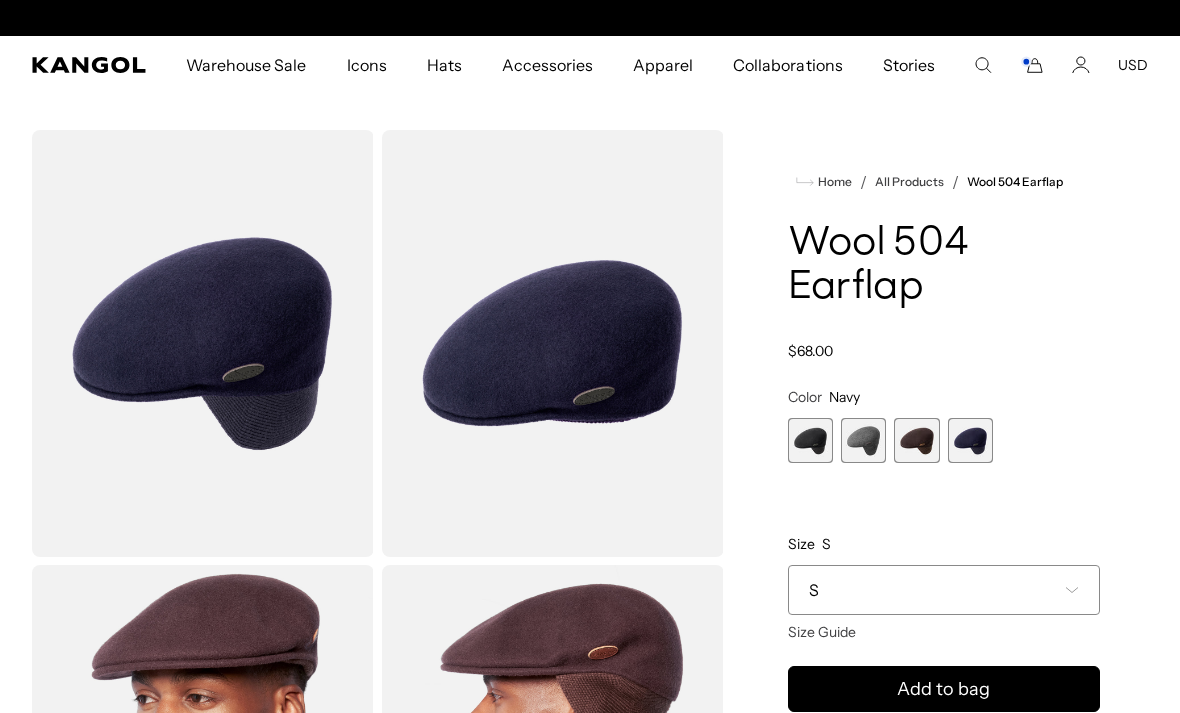 scroll, scrollTop: 0, scrollLeft: 412, axis: horizontal 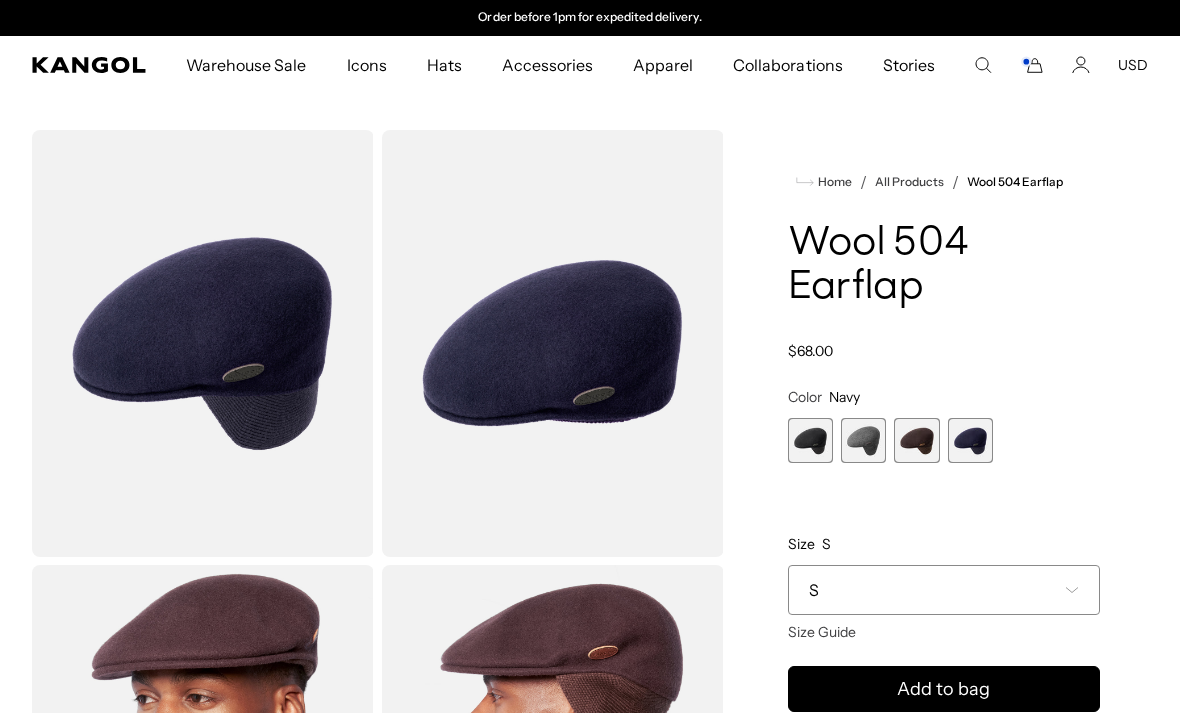 click at bounding box center (916, 440) 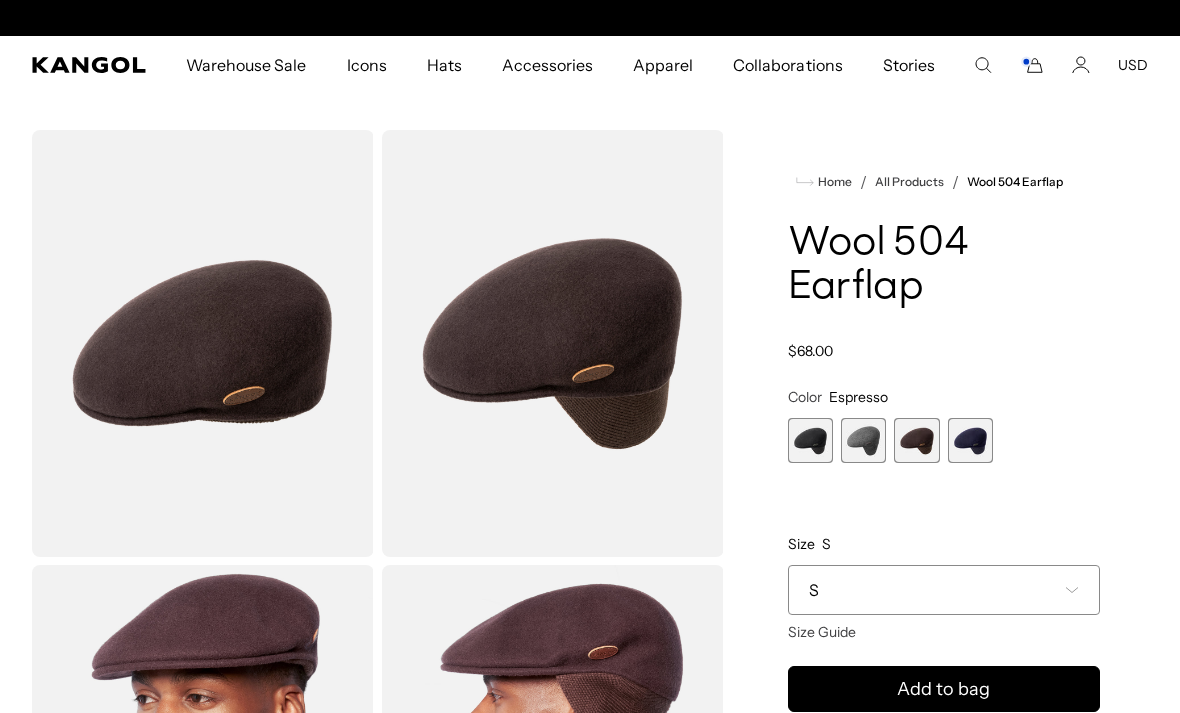 scroll, scrollTop: 0, scrollLeft: 0, axis: both 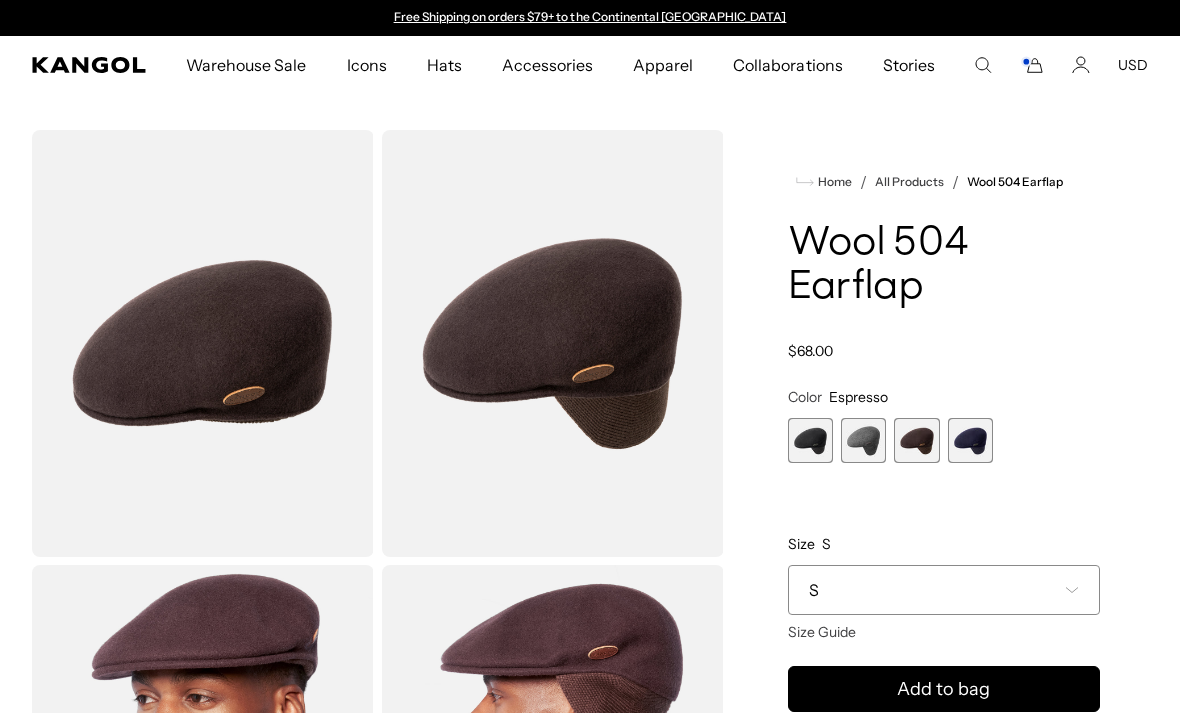 click at bounding box center [203, 343] 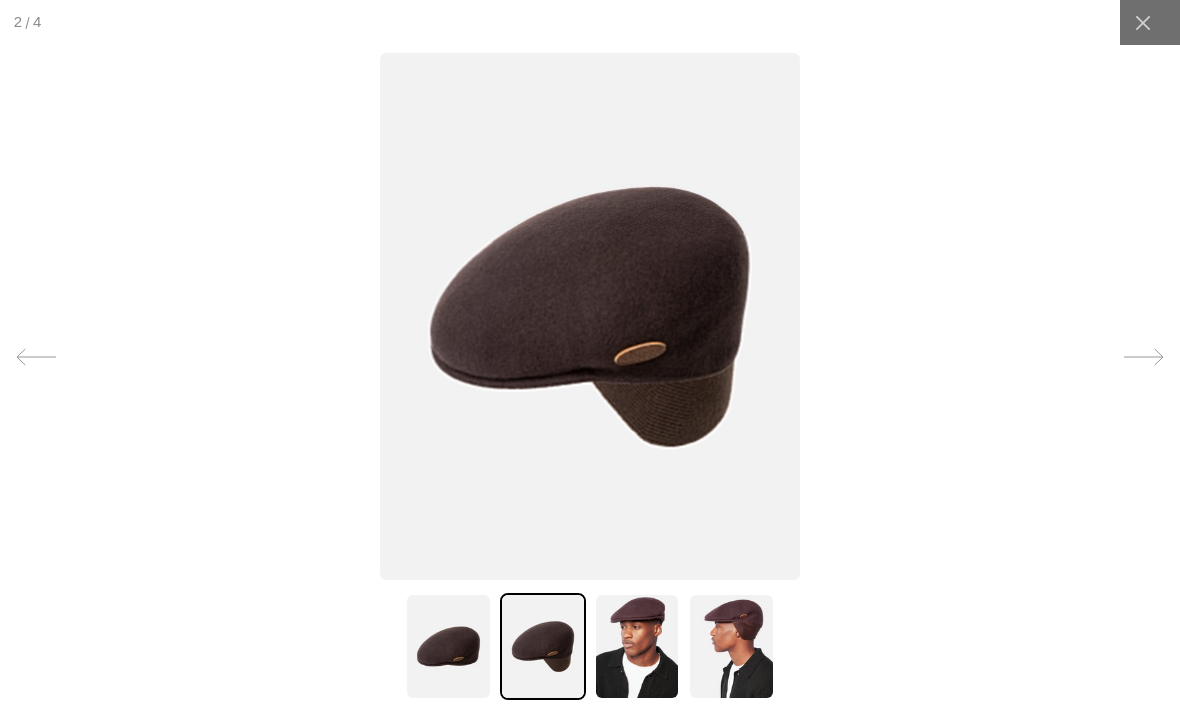 scroll, scrollTop: 0, scrollLeft: 412, axis: horizontal 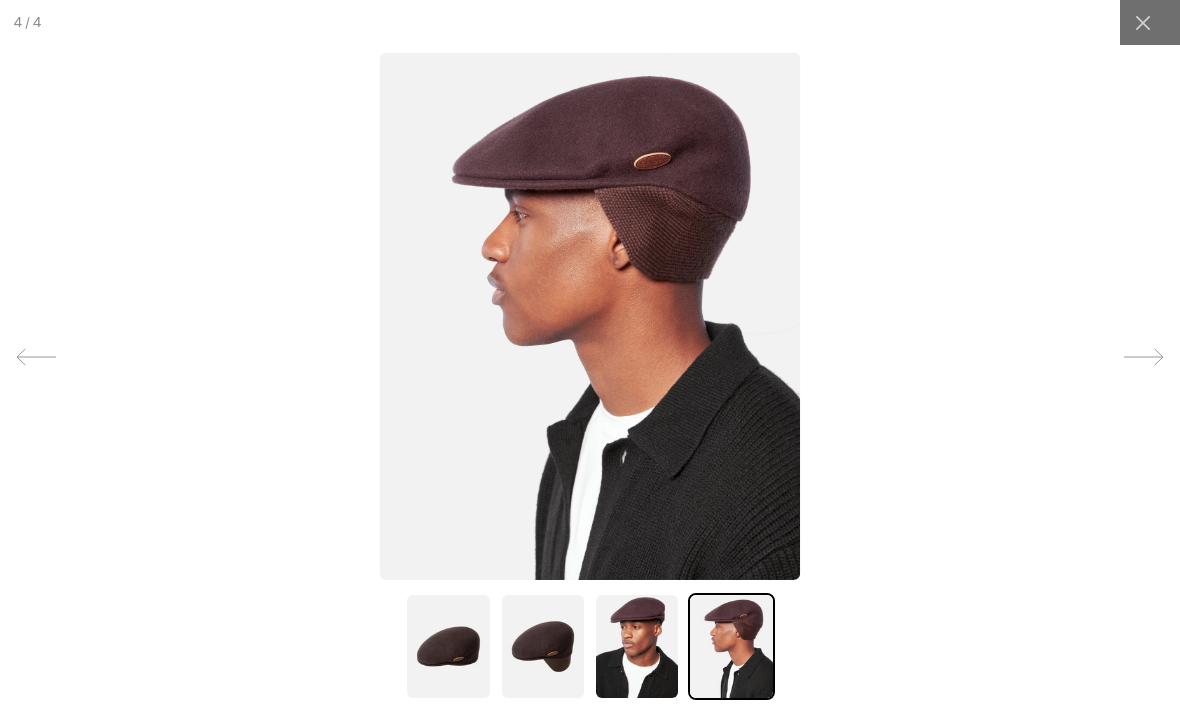 click at bounding box center (731, 646) 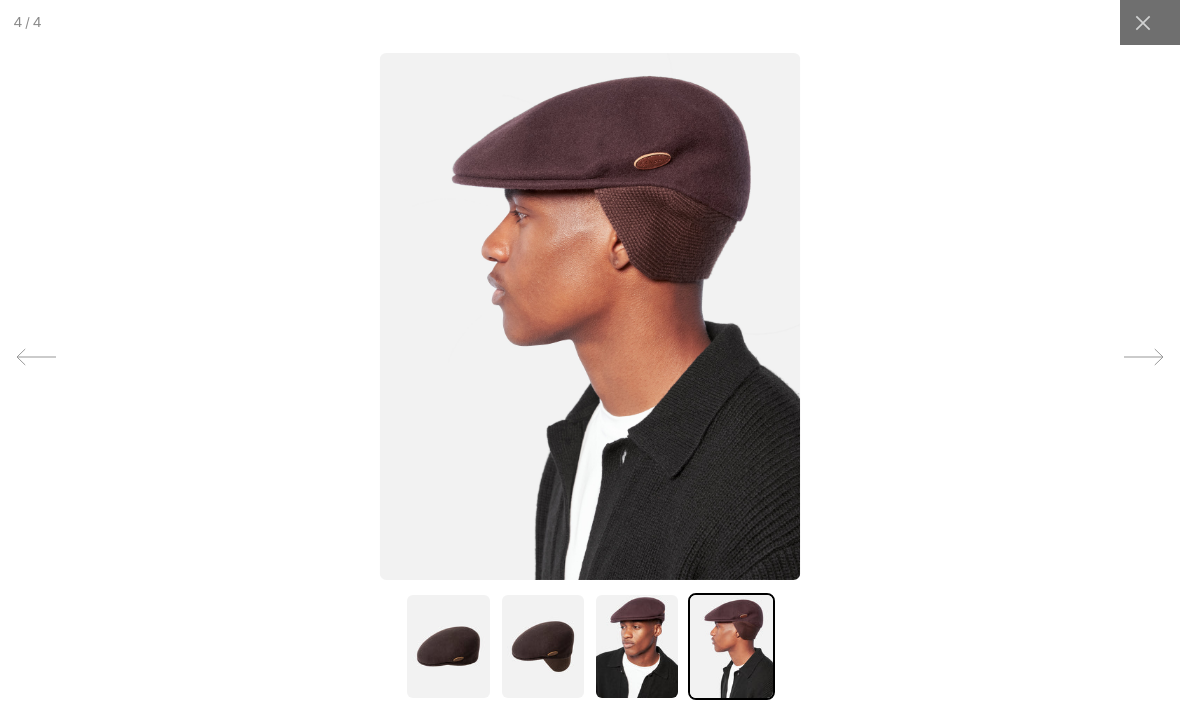 scroll, scrollTop: 0, scrollLeft: 0, axis: both 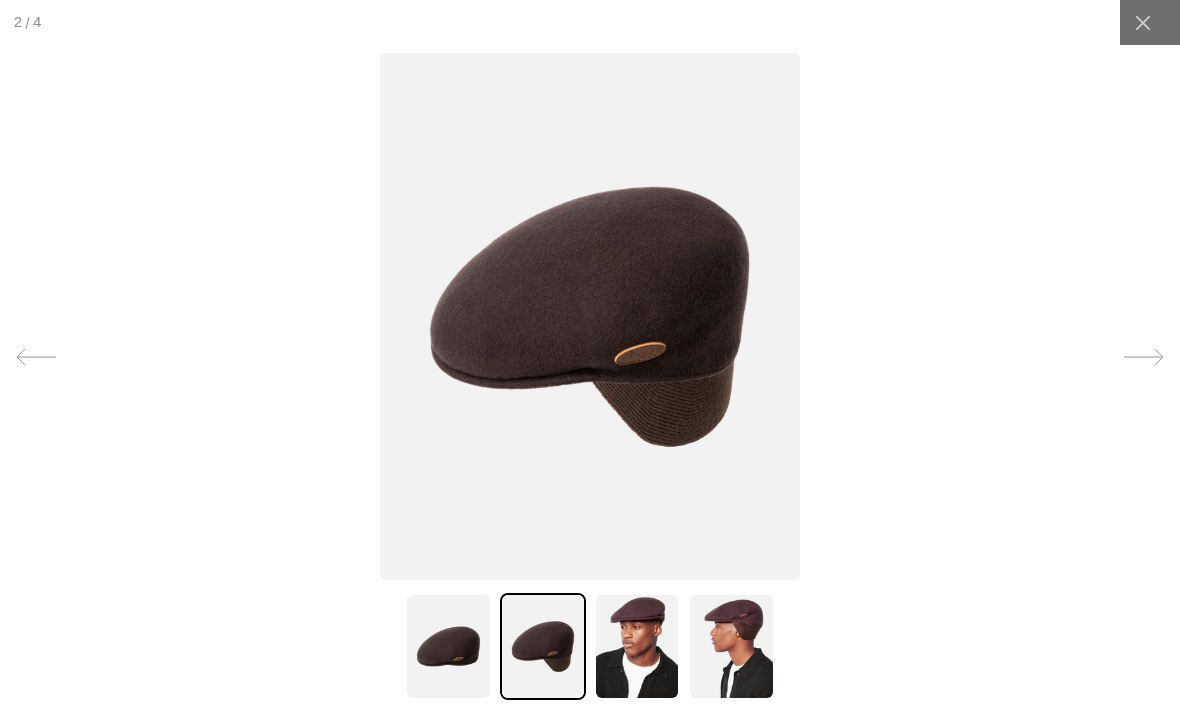 click 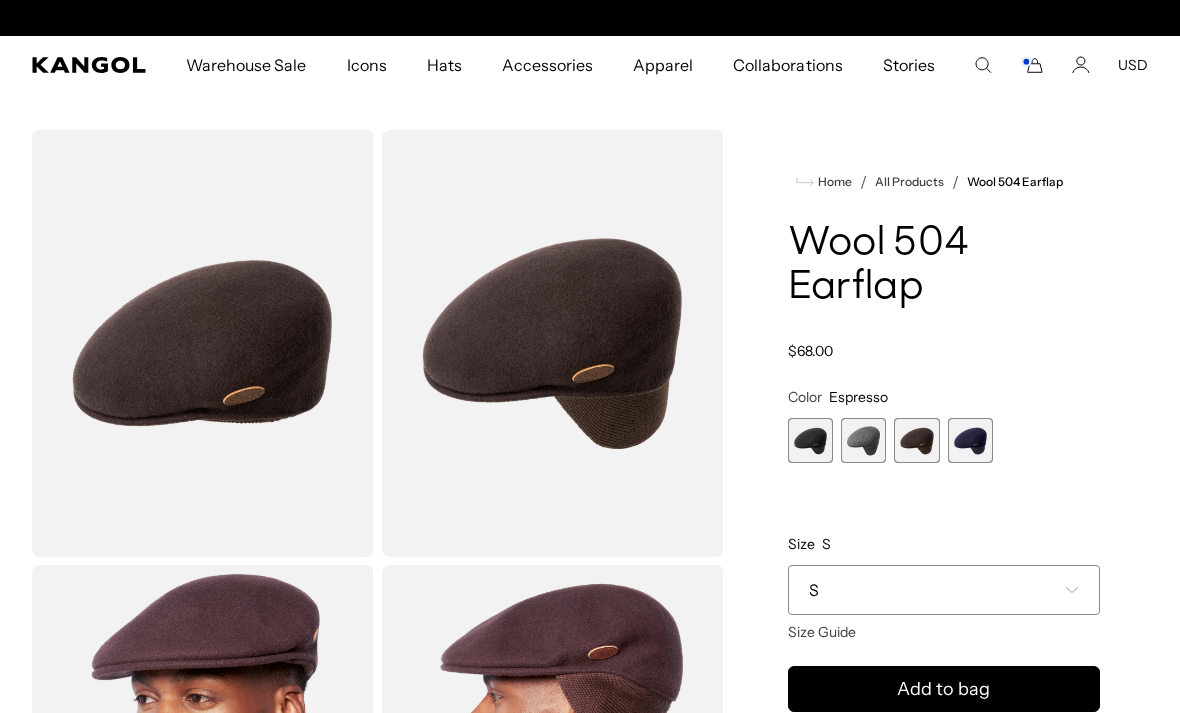 scroll, scrollTop: 0, scrollLeft: 412, axis: horizontal 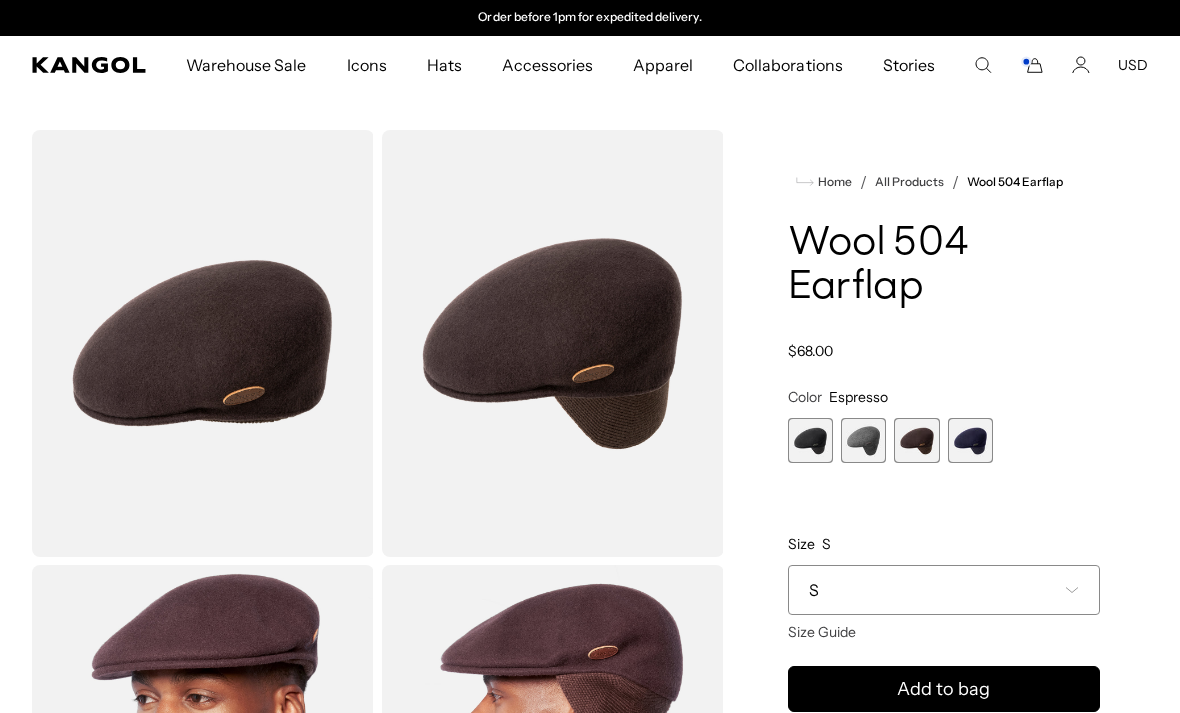 click on "S" at bounding box center [944, 590] 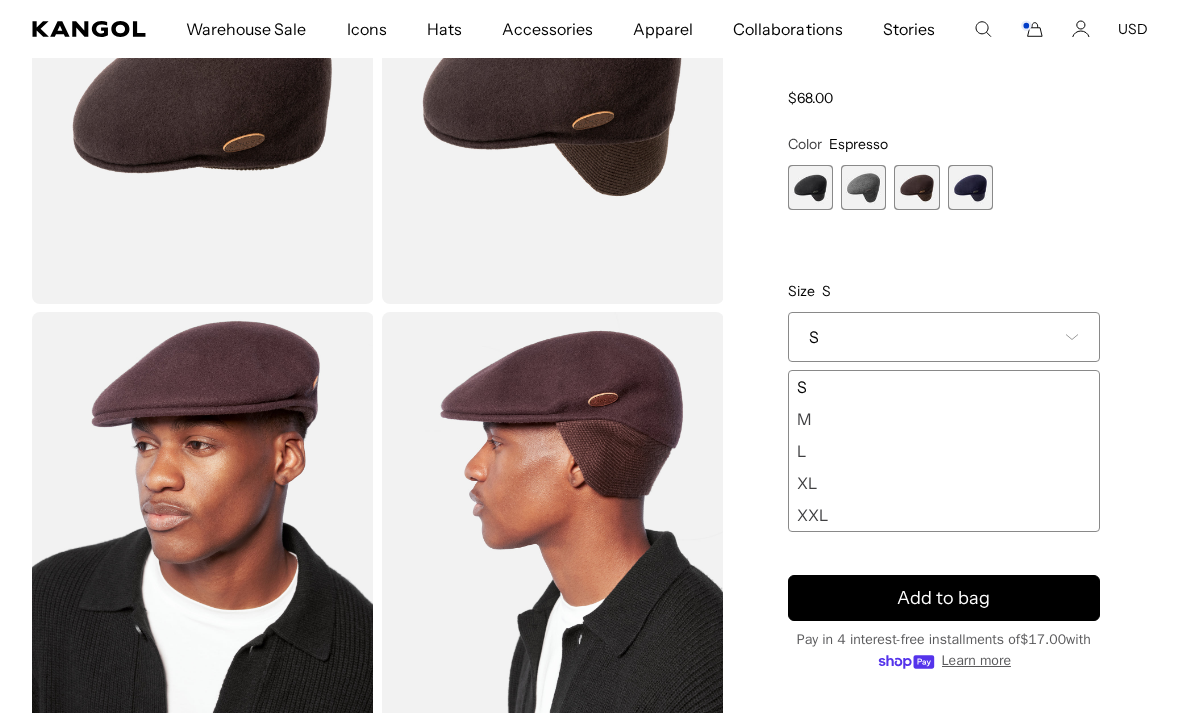 scroll, scrollTop: 298, scrollLeft: 0, axis: vertical 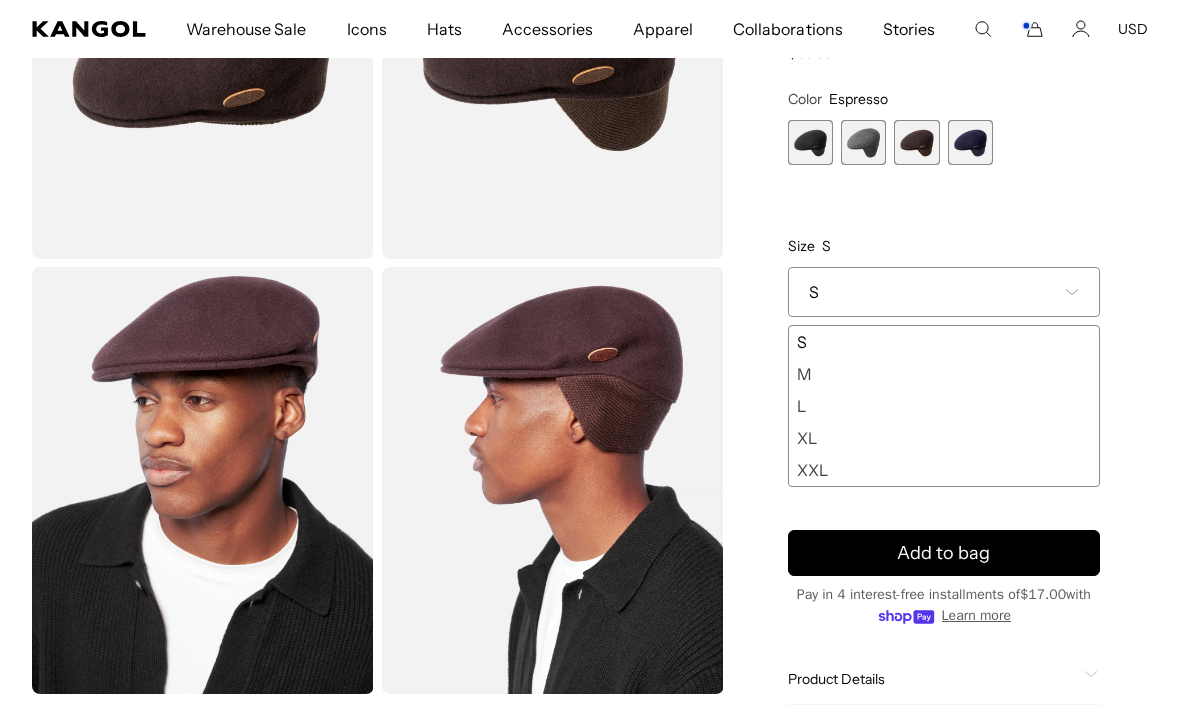 click on "XL" at bounding box center (944, 438) 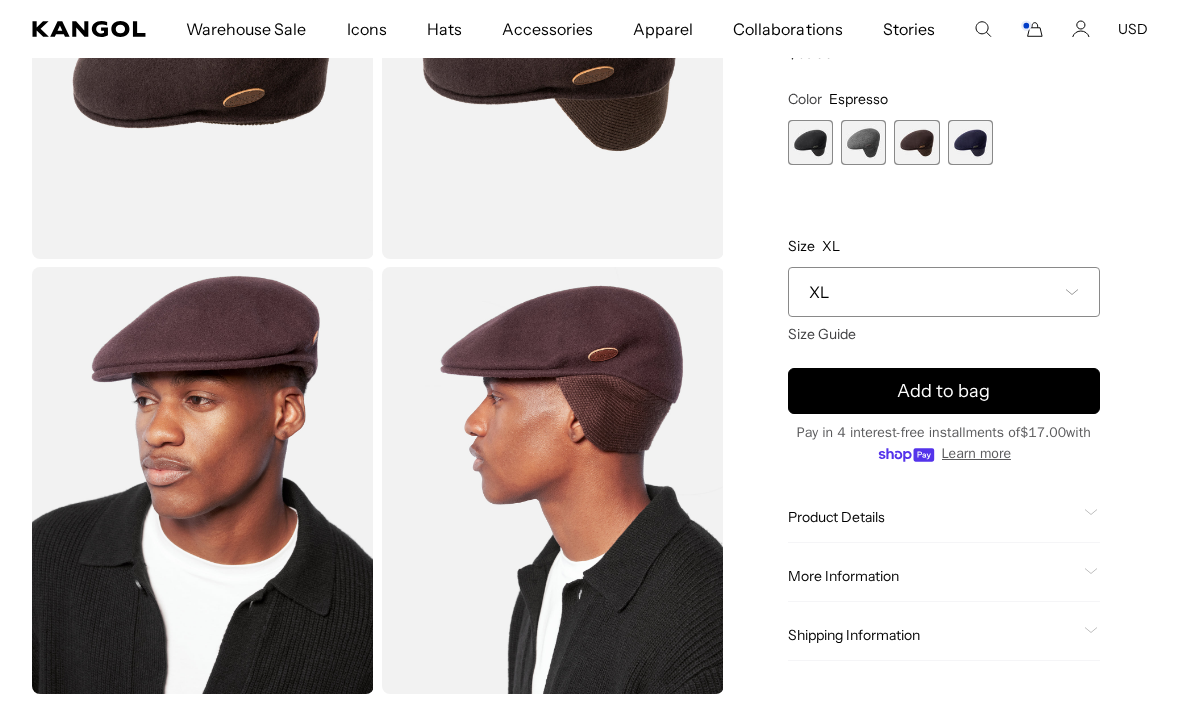 scroll, scrollTop: 0, scrollLeft: 0, axis: both 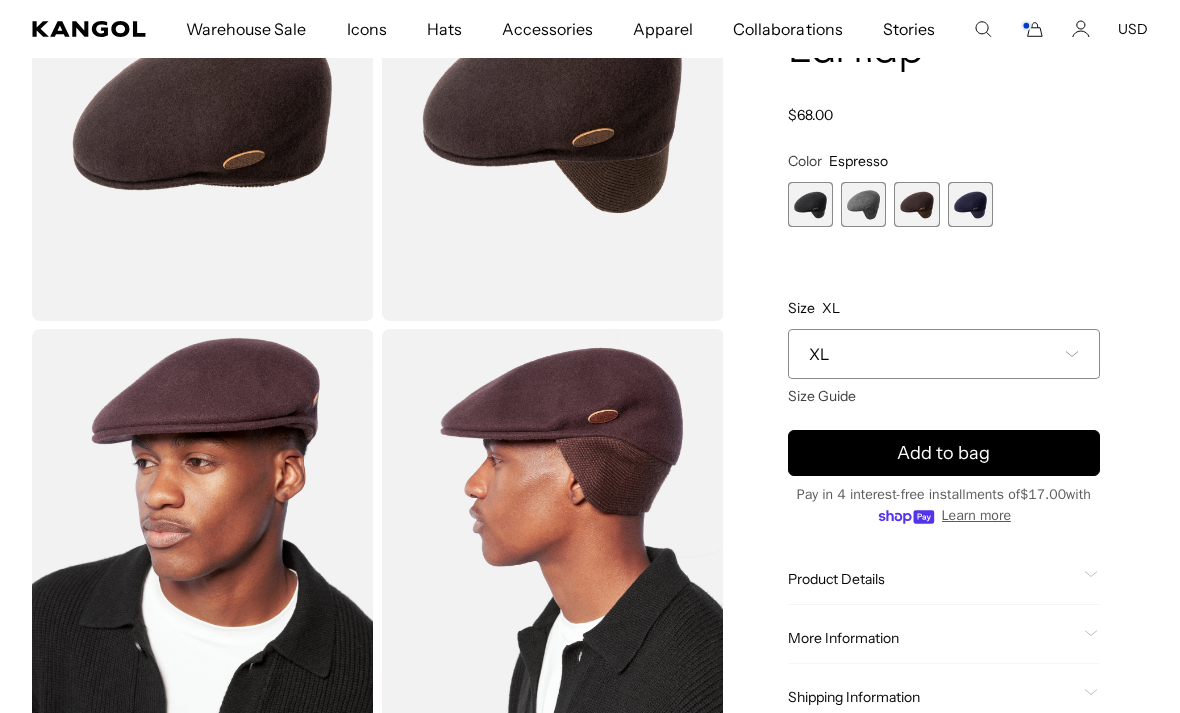 click on "Size Guide" at bounding box center (822, 396) 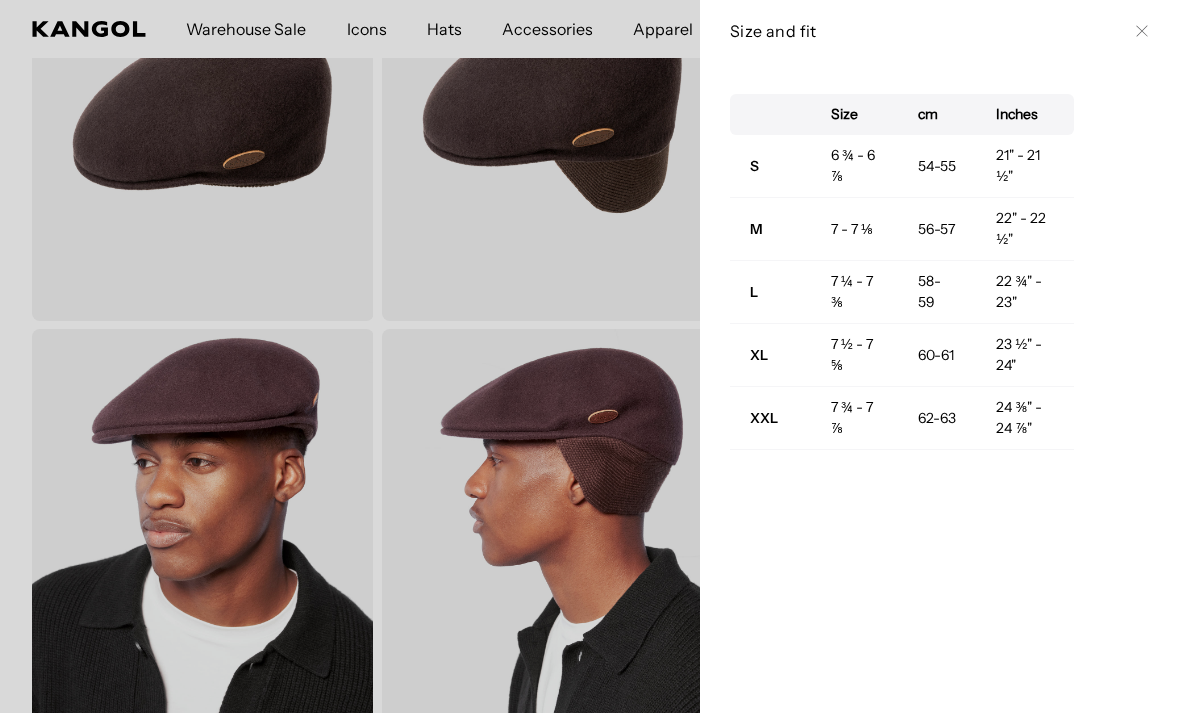 scroll, scrollTop: 0, scrollLeft: 0, axis: both 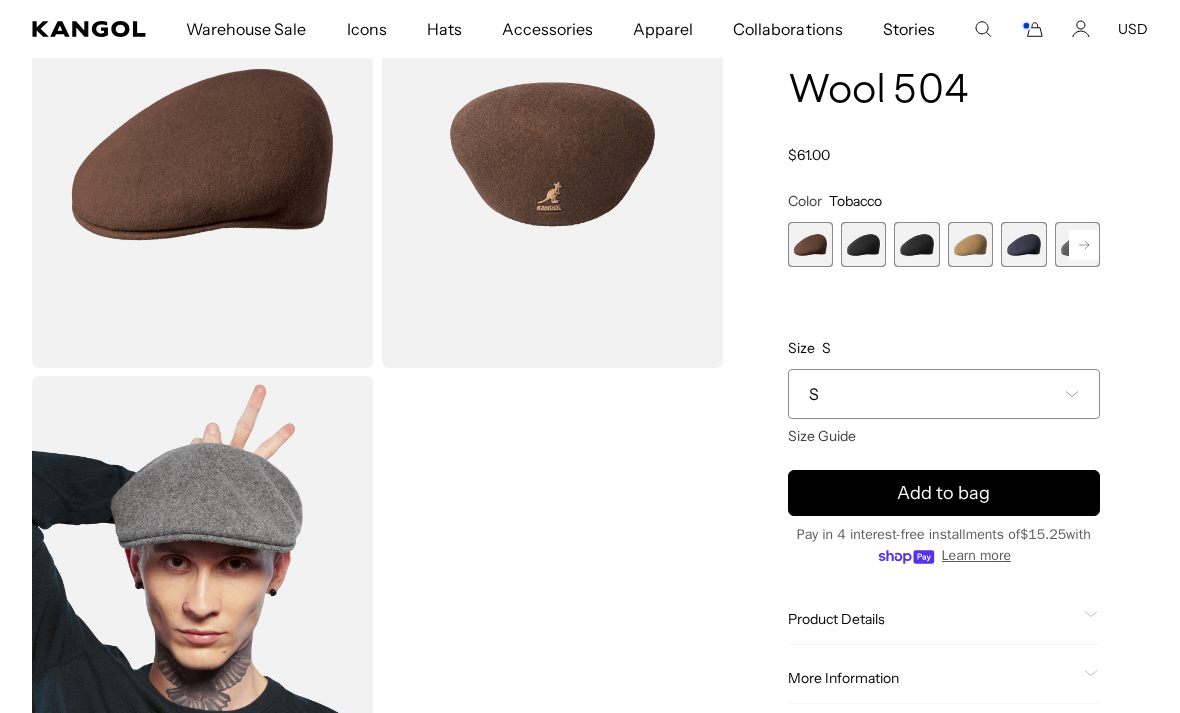 click 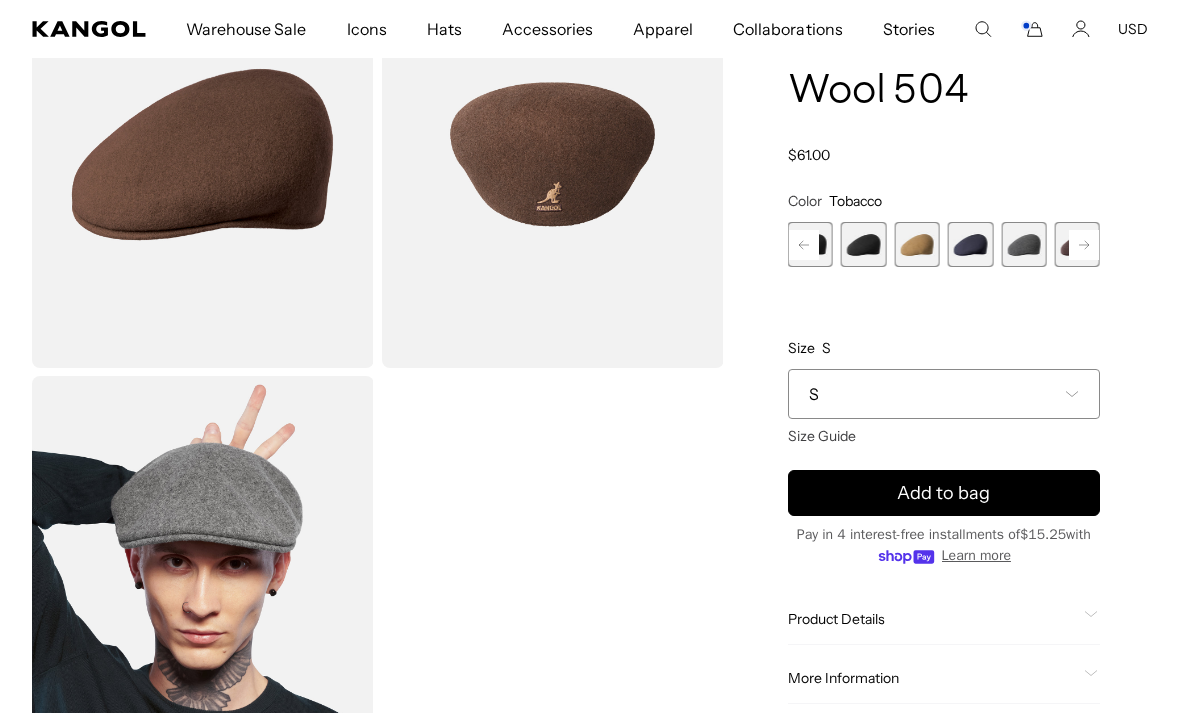 click 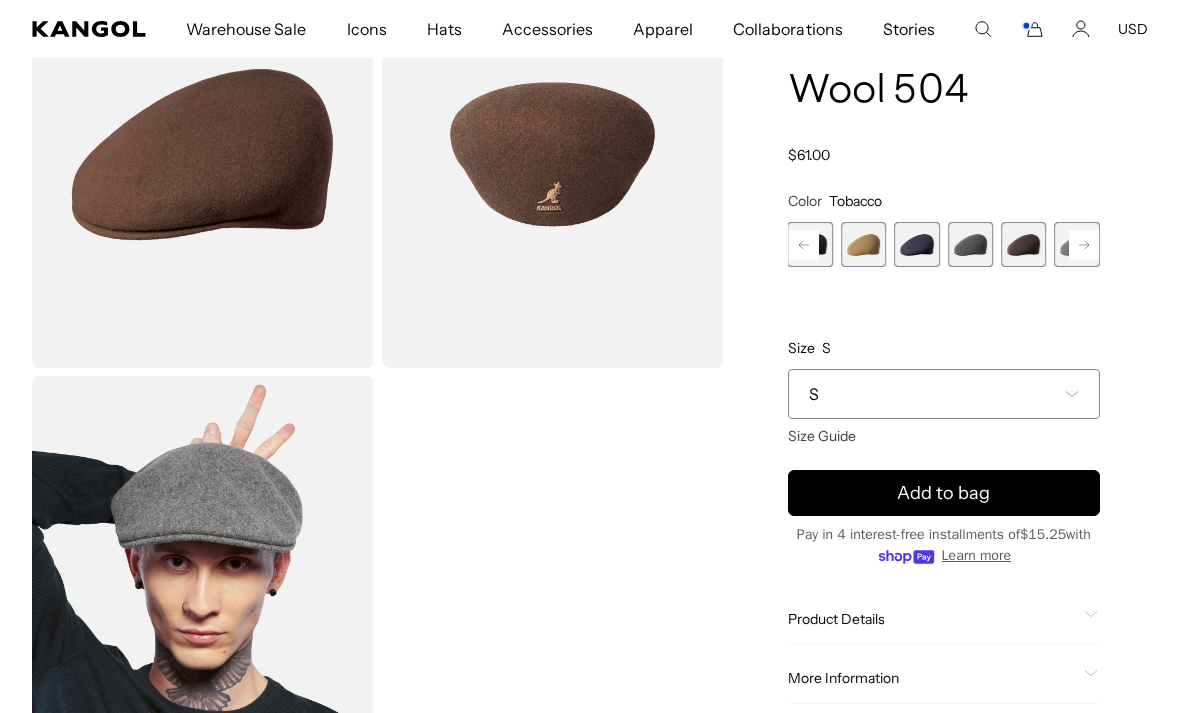 click at bounding box center [1023, 244] 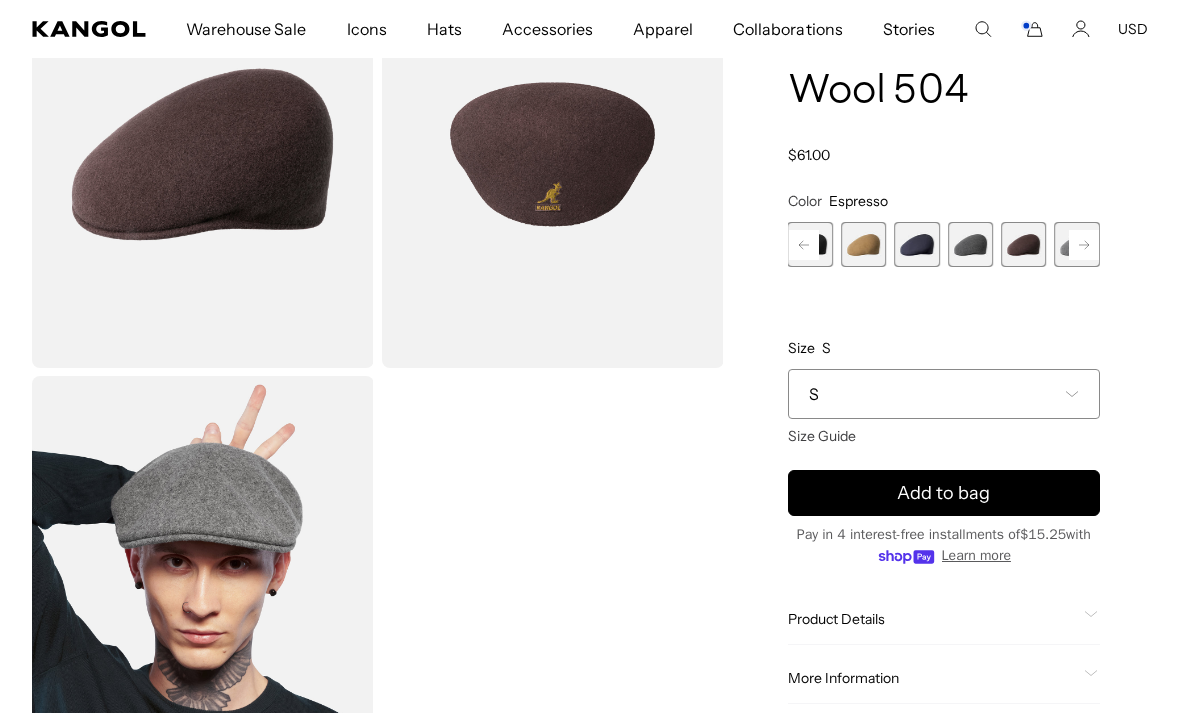 scroll, scrollTop: 0, scrollLeft: 0, axis: both 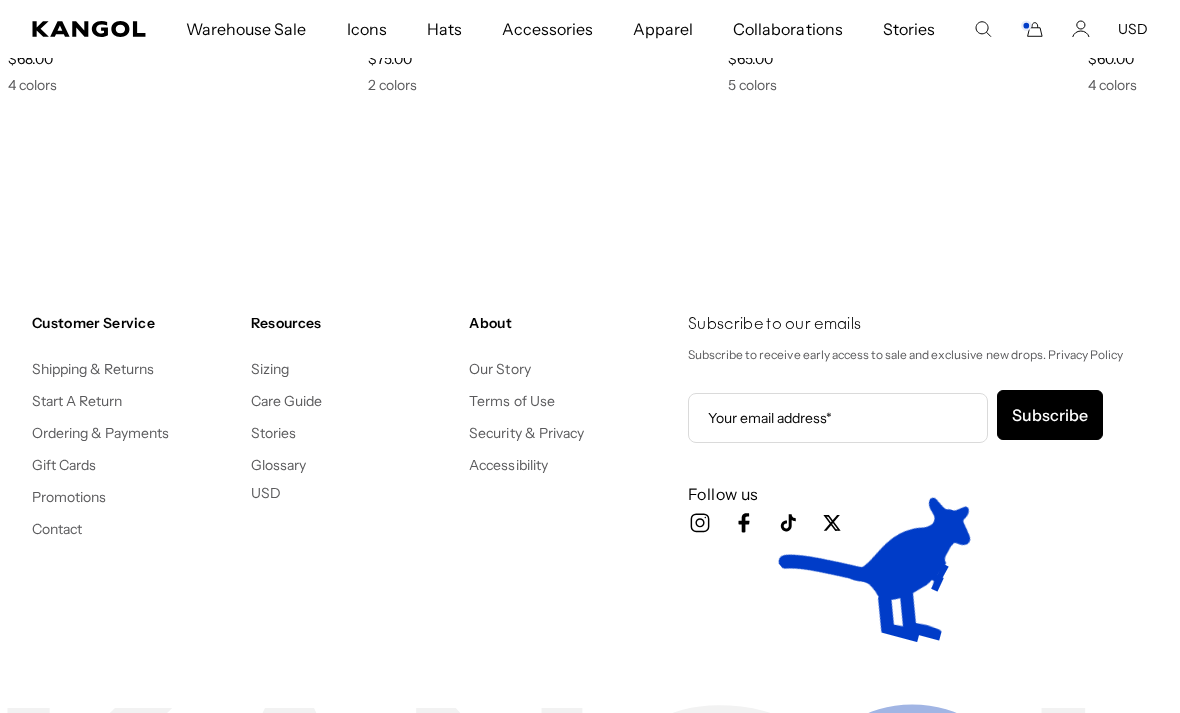 click on "Shipping & Returns" at bounding box center (133, 368) 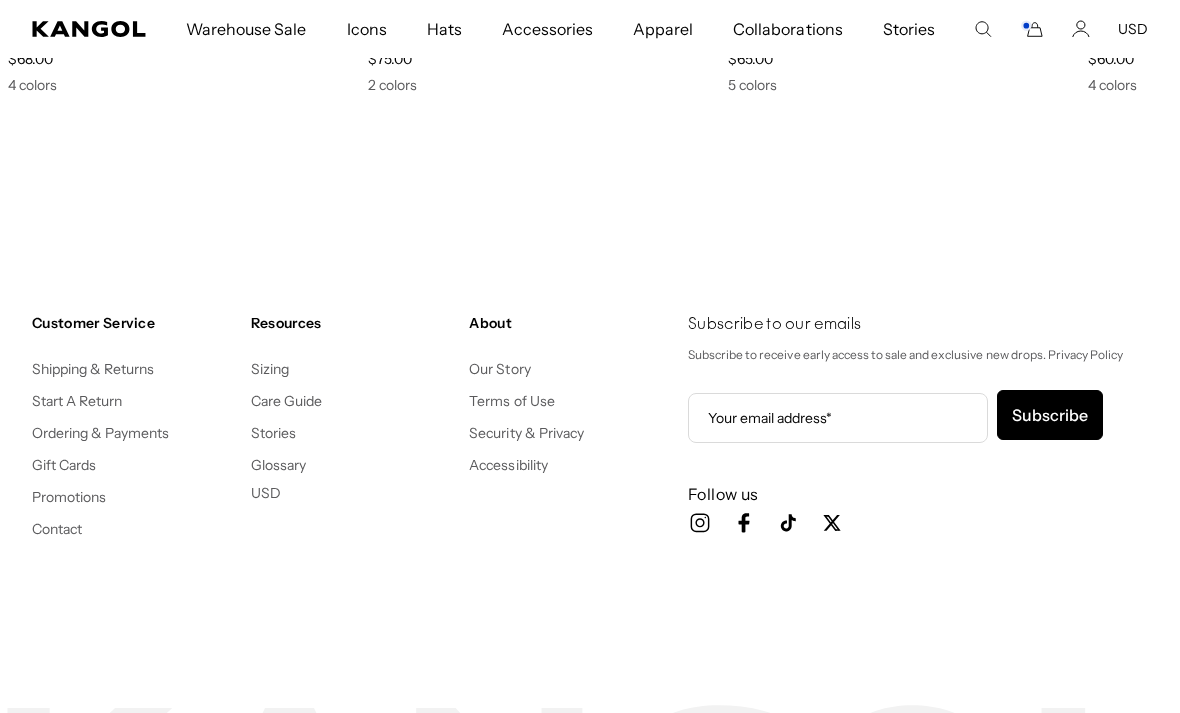 scroll, scrollTop: 0, scrollLeft: 0, axis: both 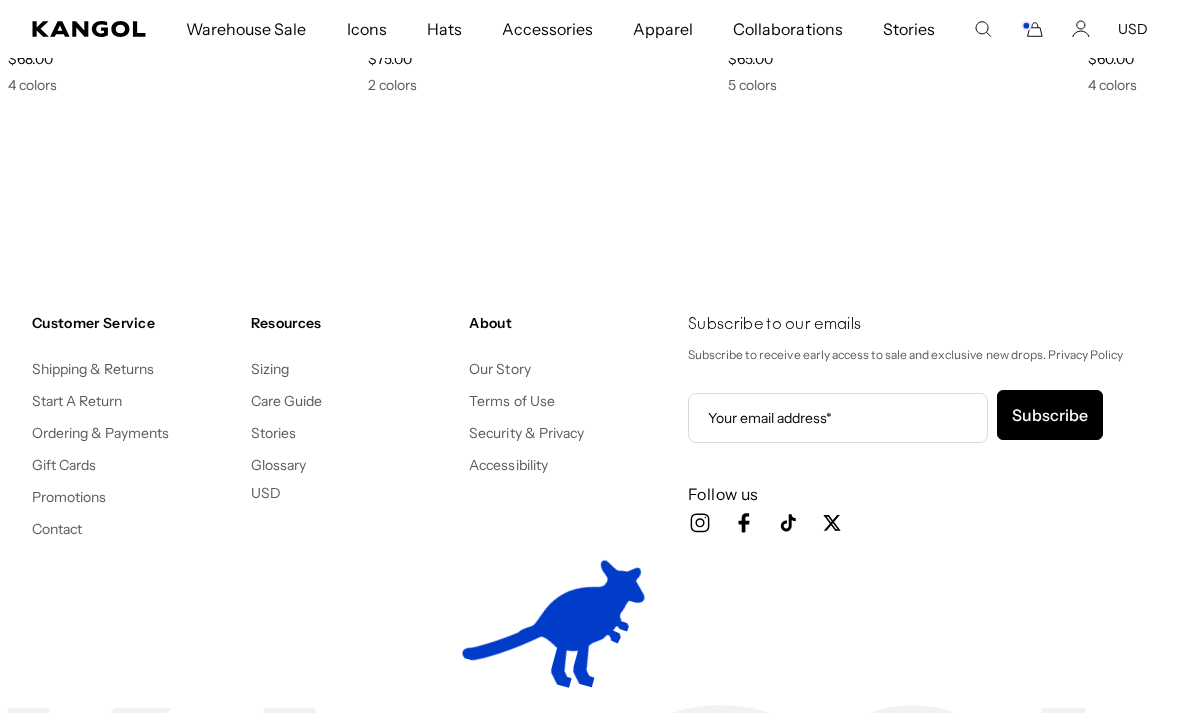 click on "Shipping & Returns" at bounding box center (93, 369) 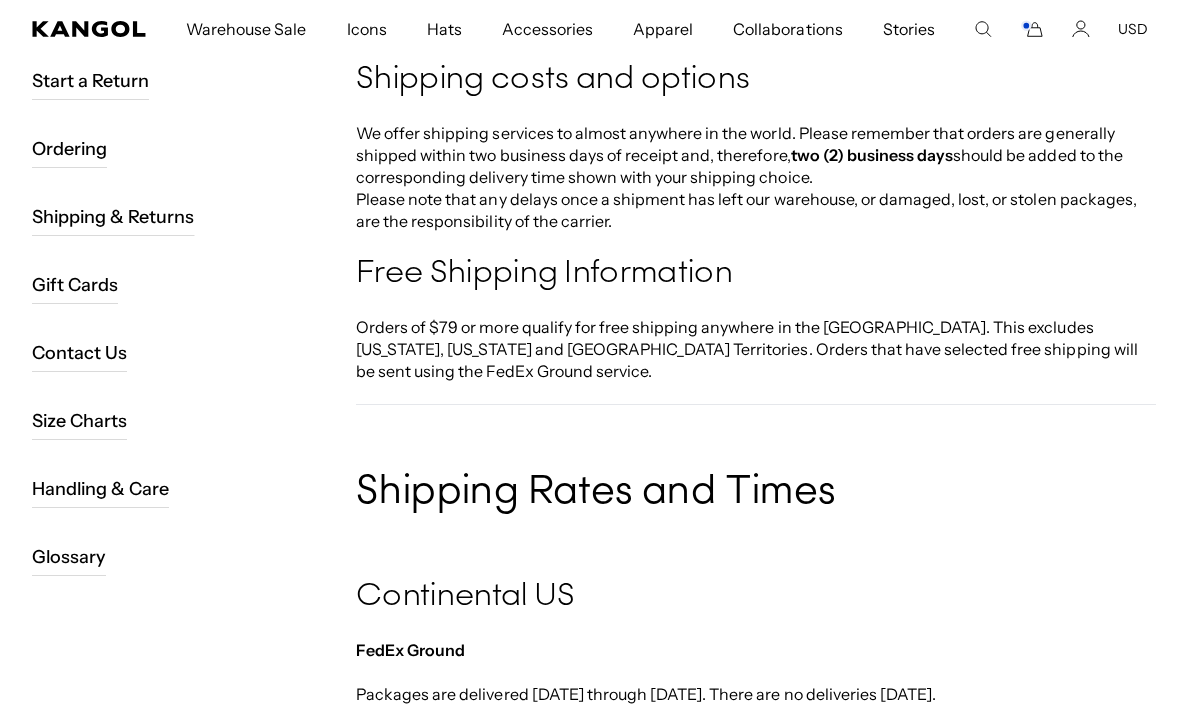 scroll, scrollTop: 297, scrollLeft: 0, axis: vertical 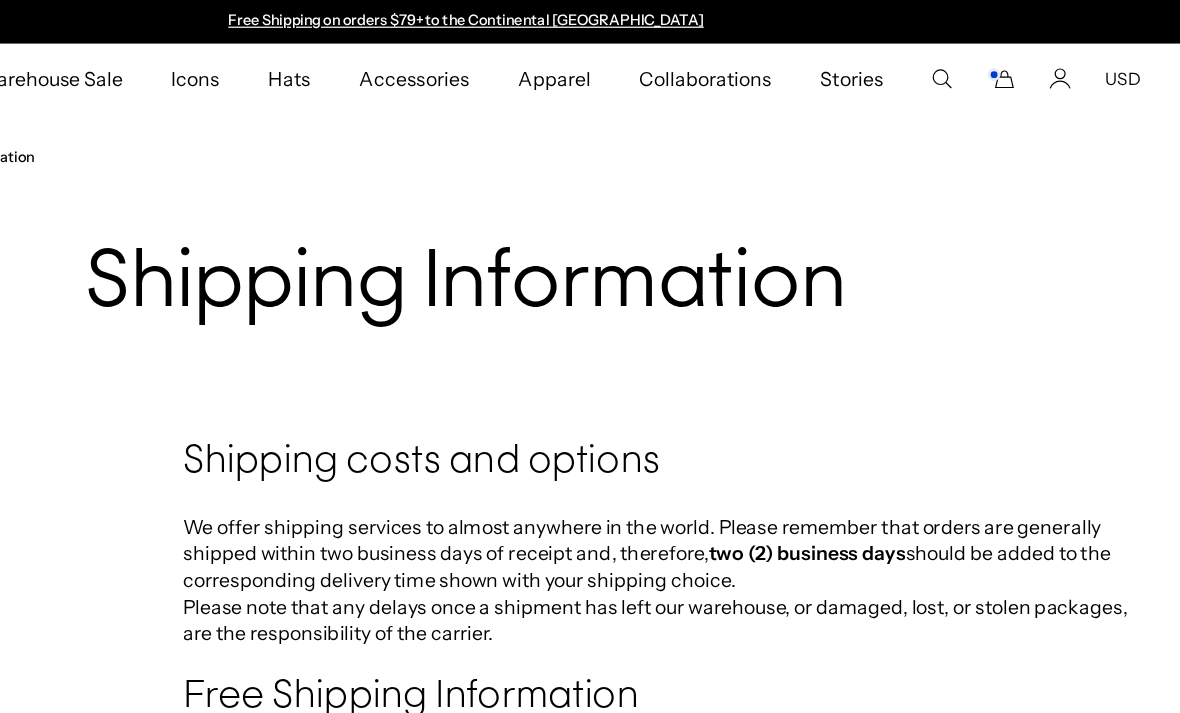 click 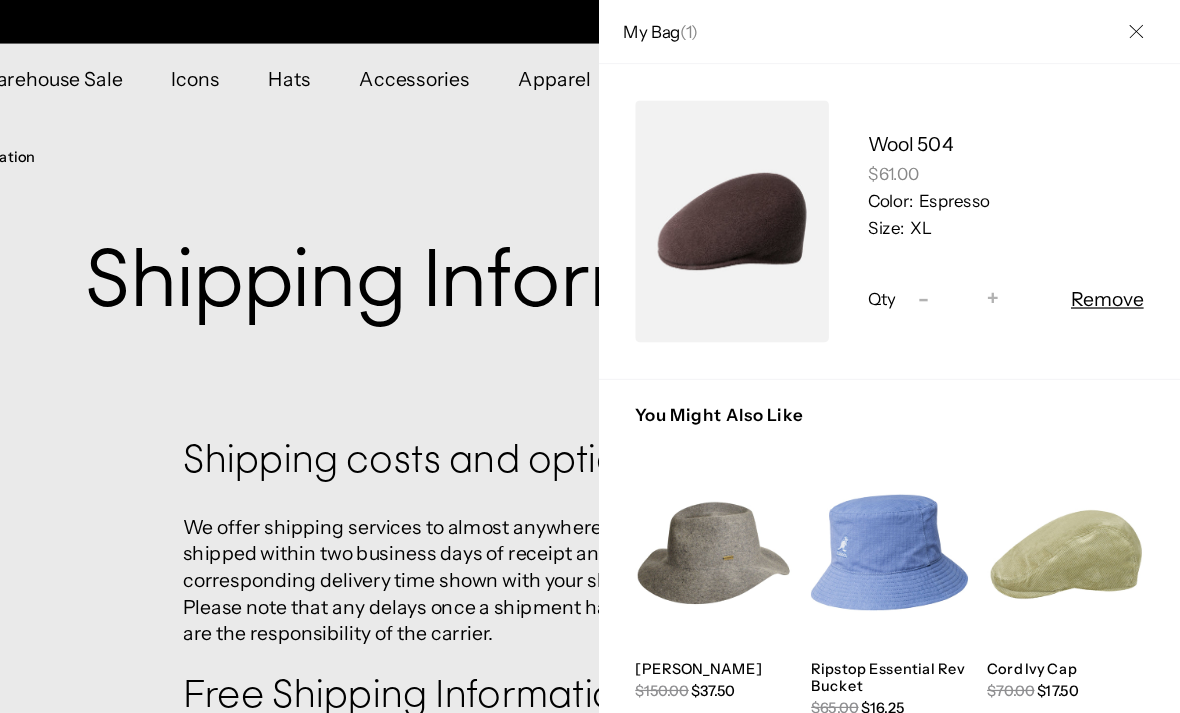 scroll, scrollTop: 0, scrollLeft: 412, axis: horizontal 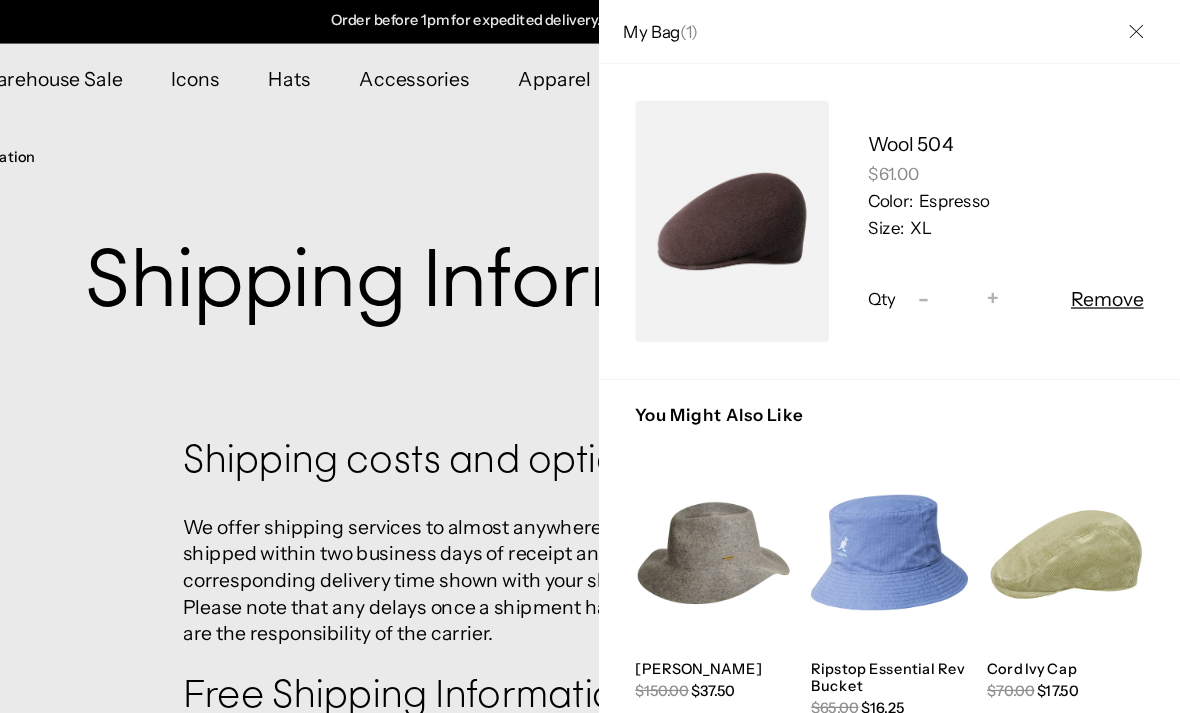 click 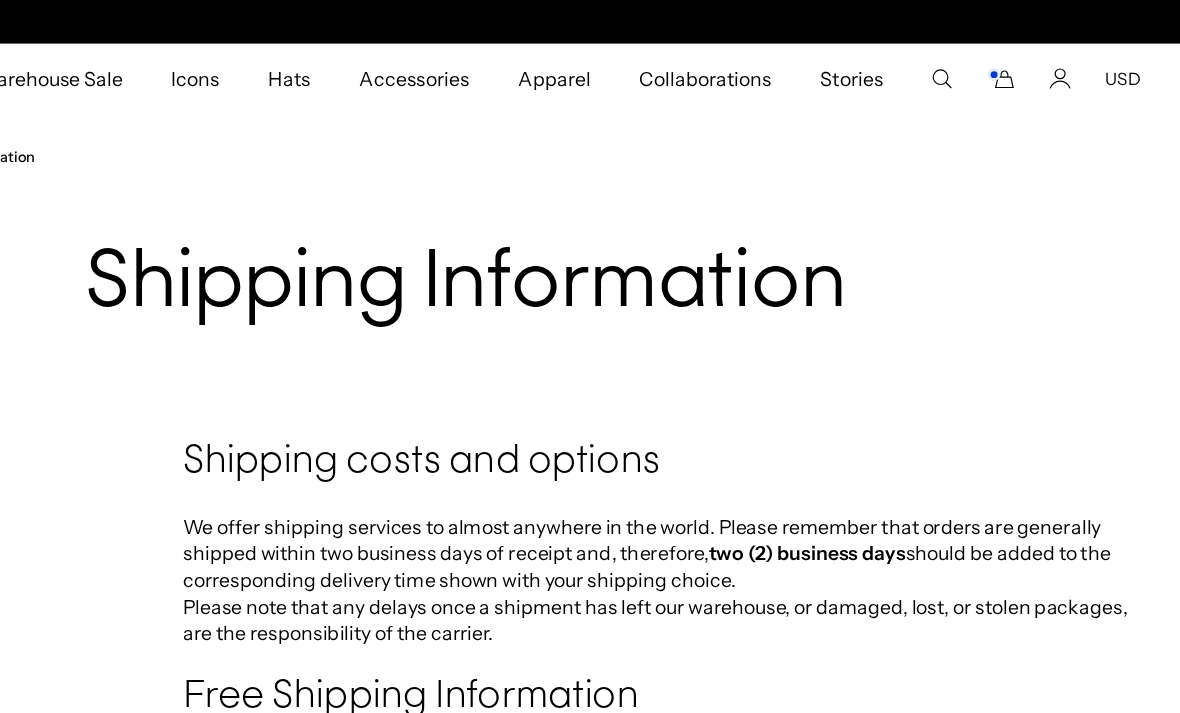 scroll, scrollTop: 0, scrollLeft: 0, axis: both 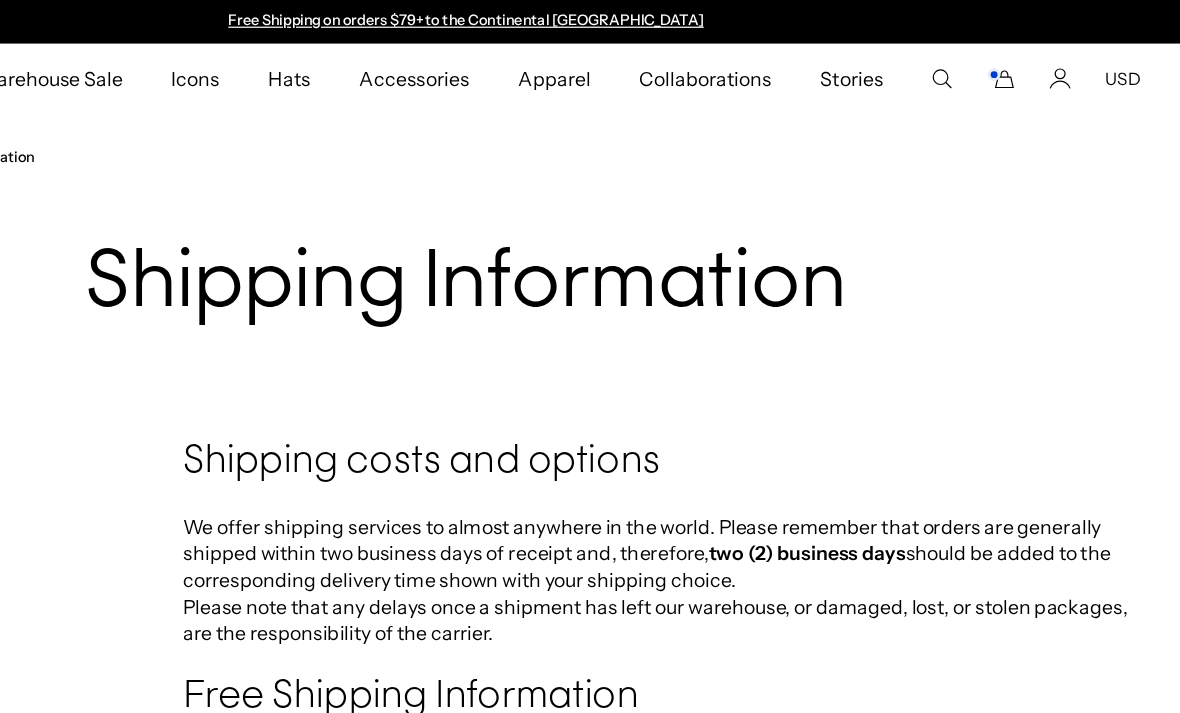 click 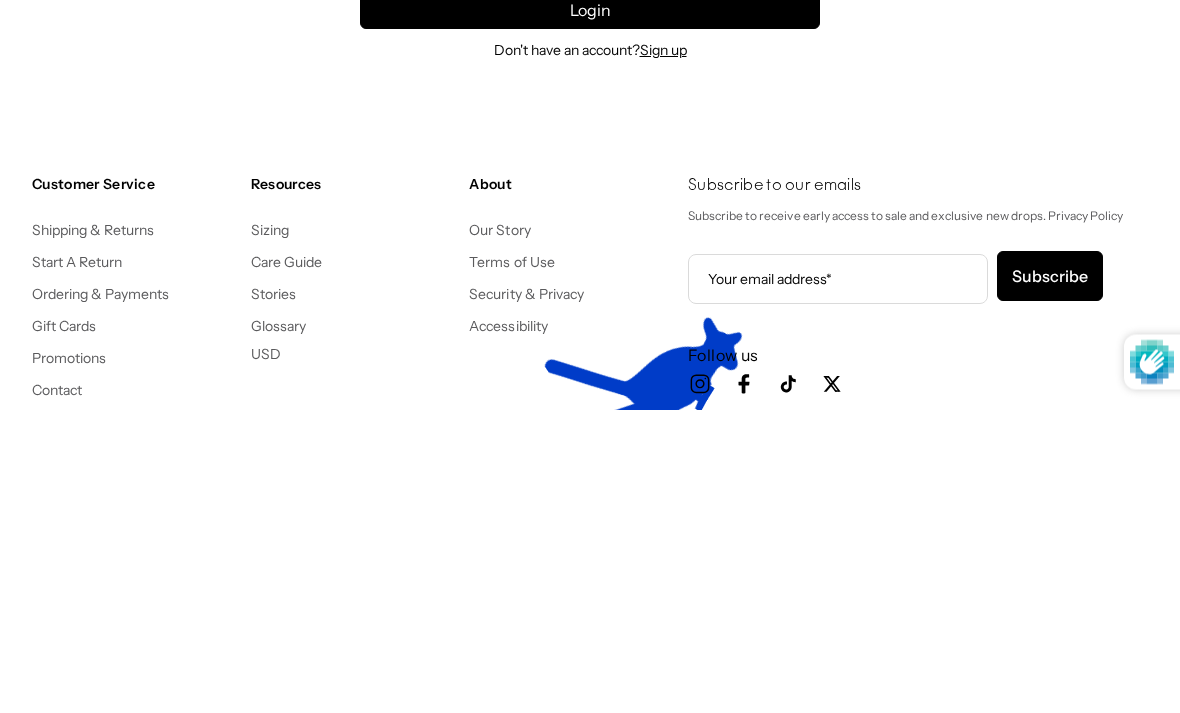 scroll, scrollTop: 0, scrollLeft: 0, axis: both 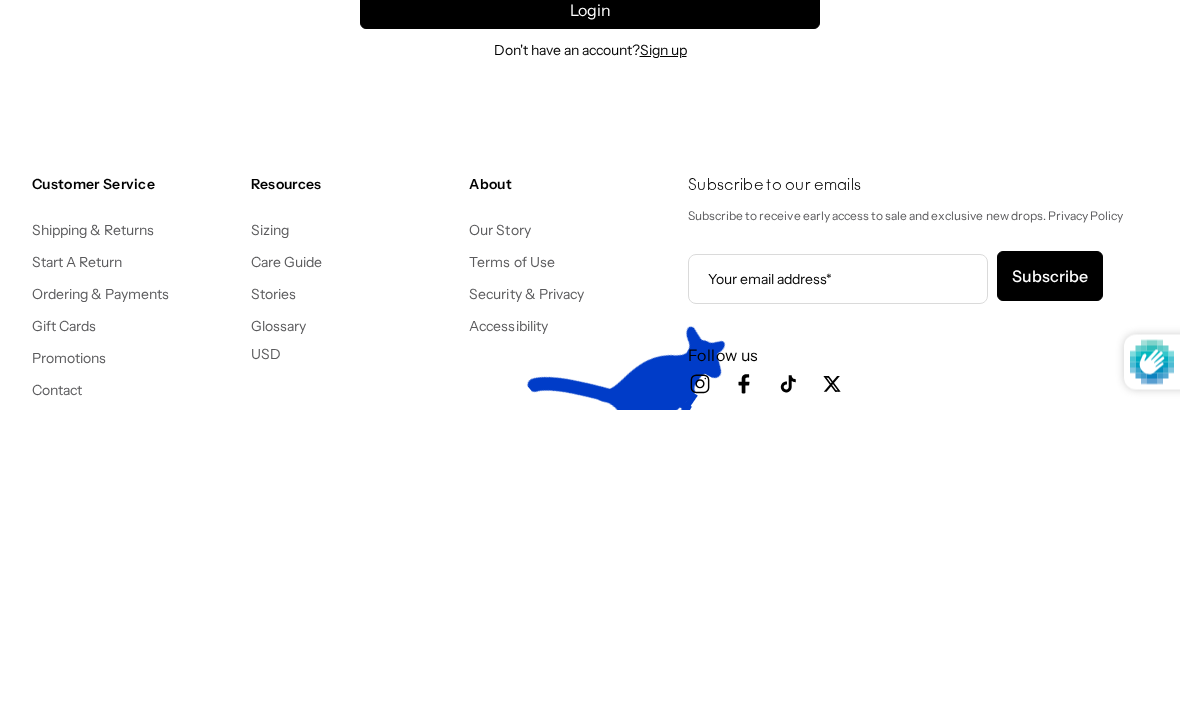 type on "**********" 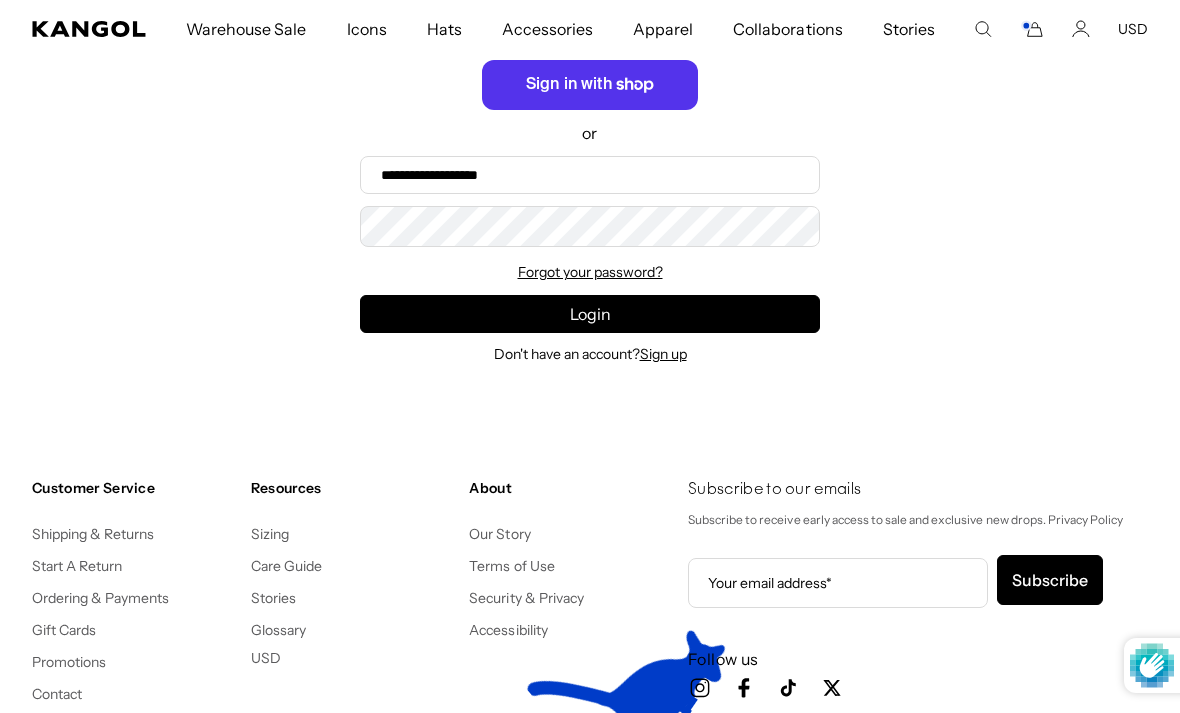 scroll, scrollTop: 0, scrollLeft: 0, axis: both 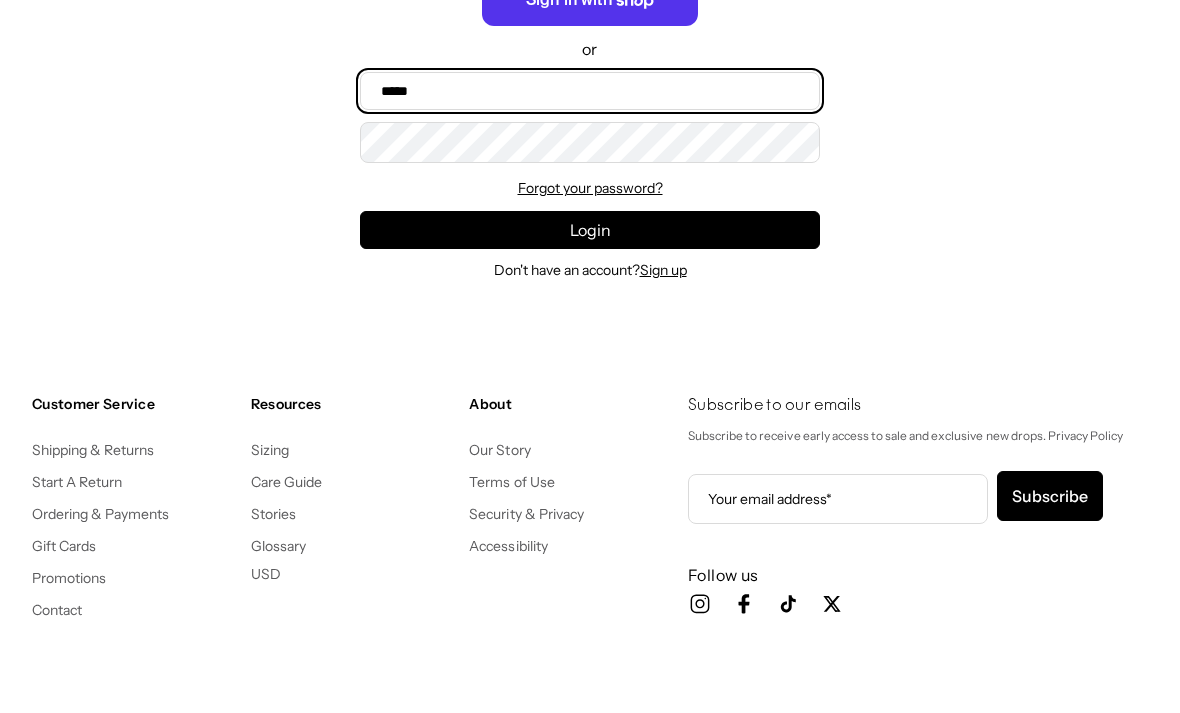 type on "**********" 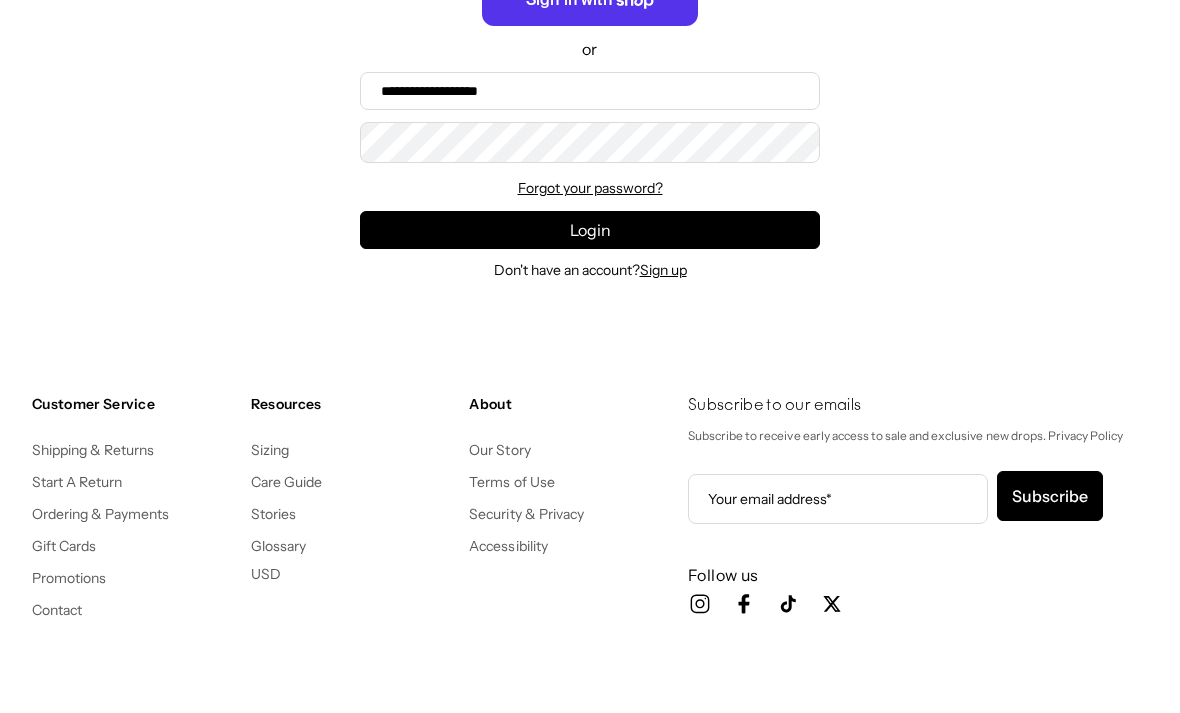 scroll, scrollTop: 164, scrollLeft: 0, axis: vertical 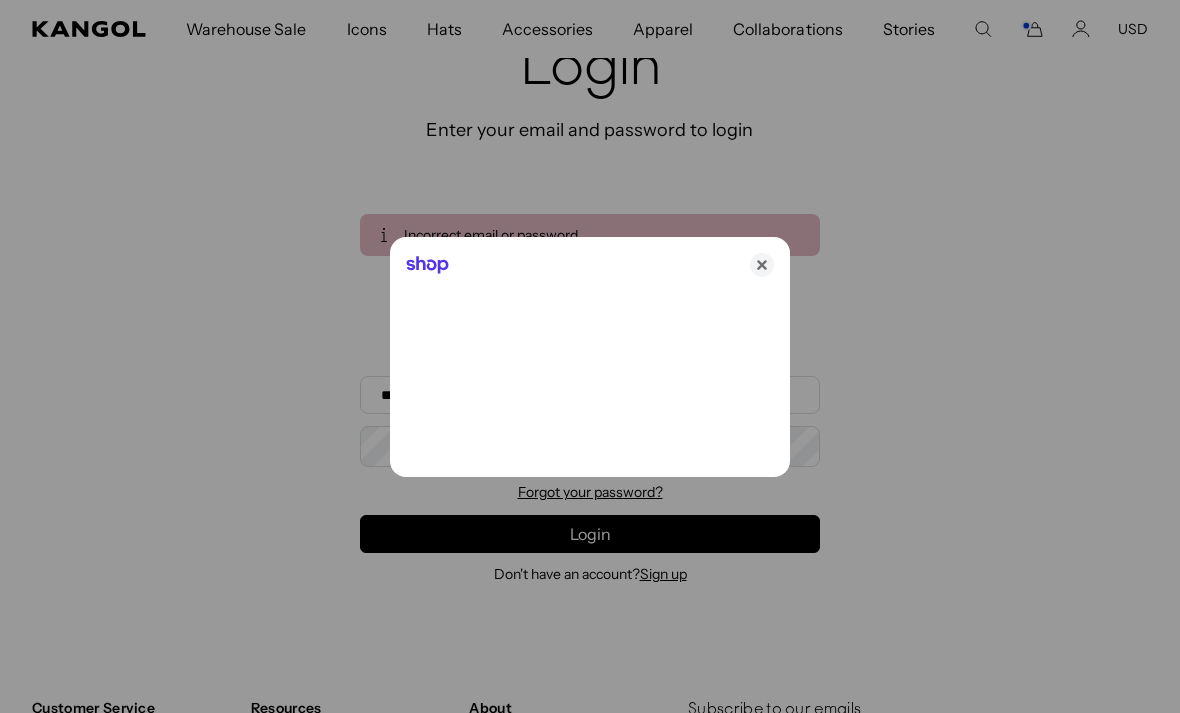 click 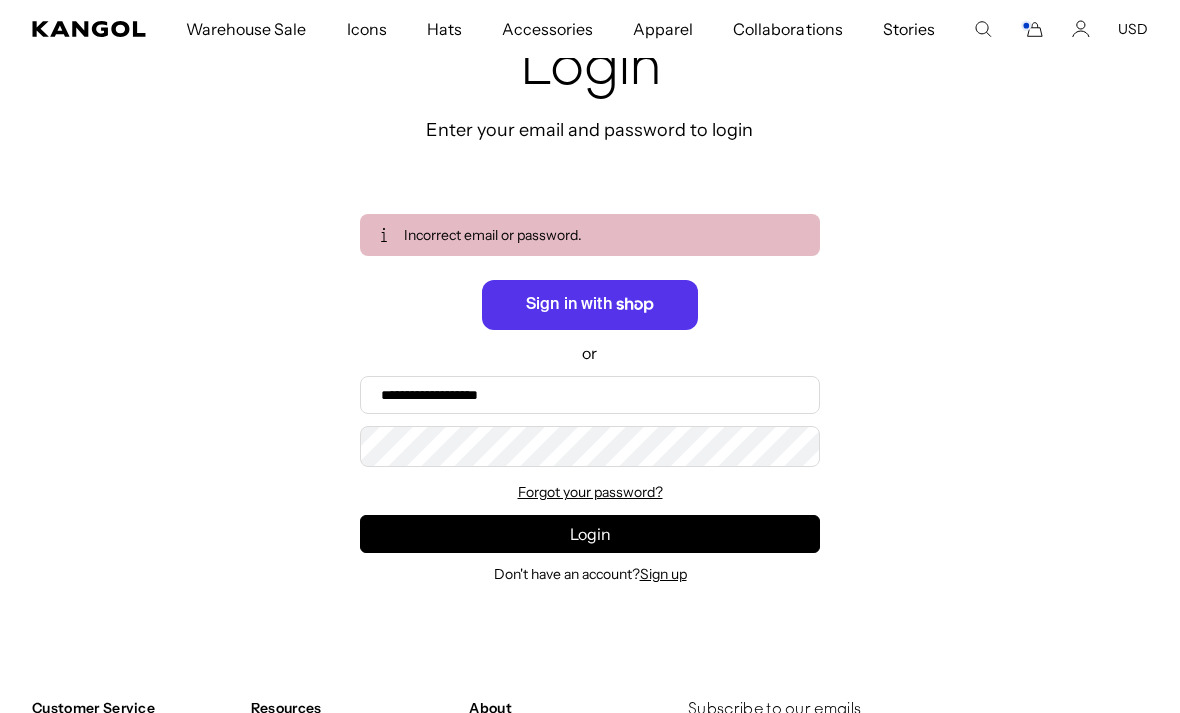 scroll, scrollTop: 0, scrollLeft: 0, axis: both 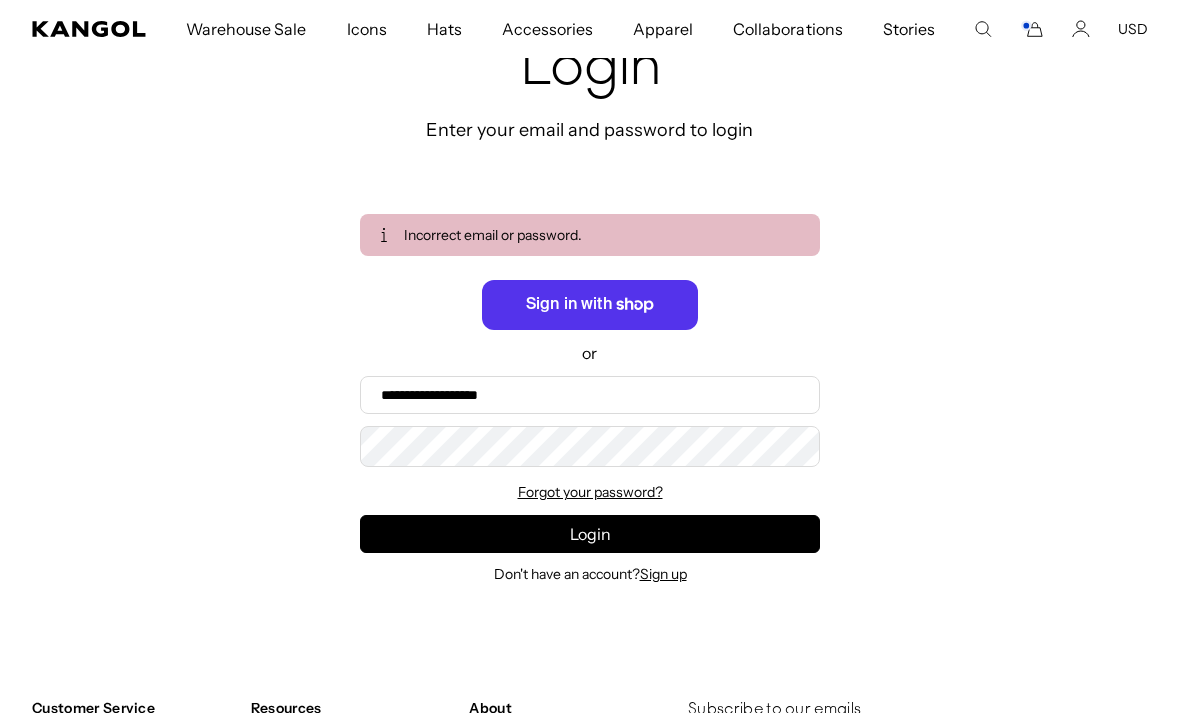 click on "Login" at bounding box center [590, 534] 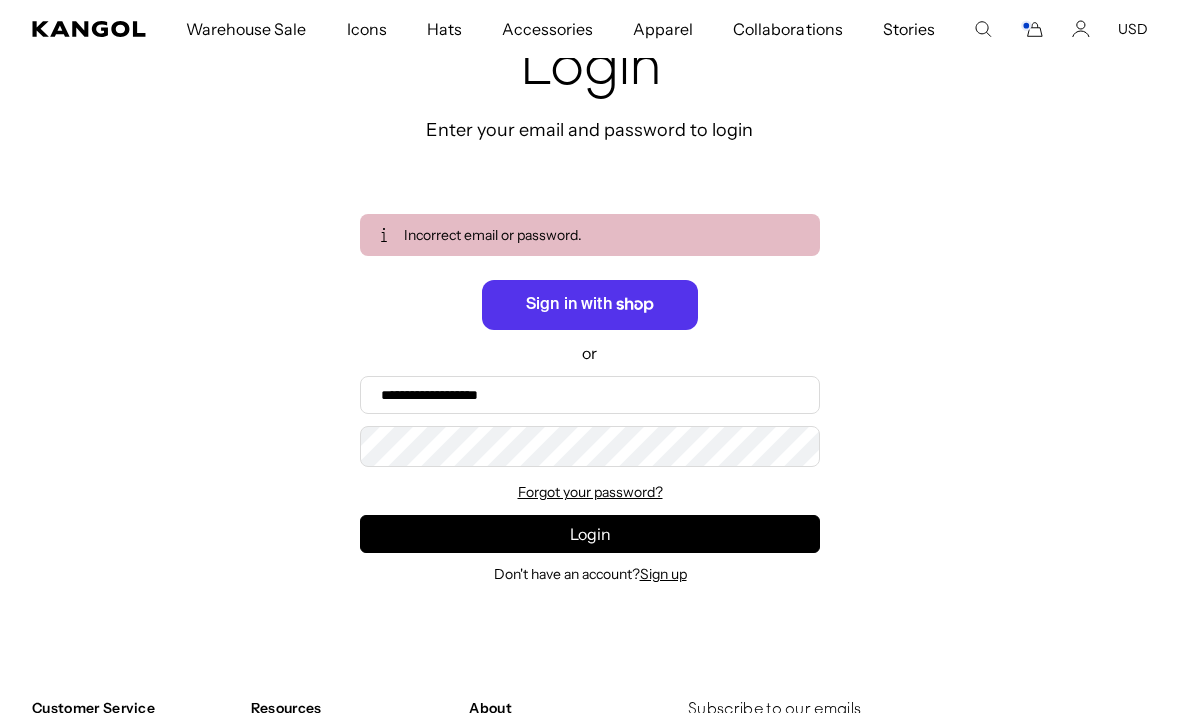 click on "Login" at bounding box center [590, 534] 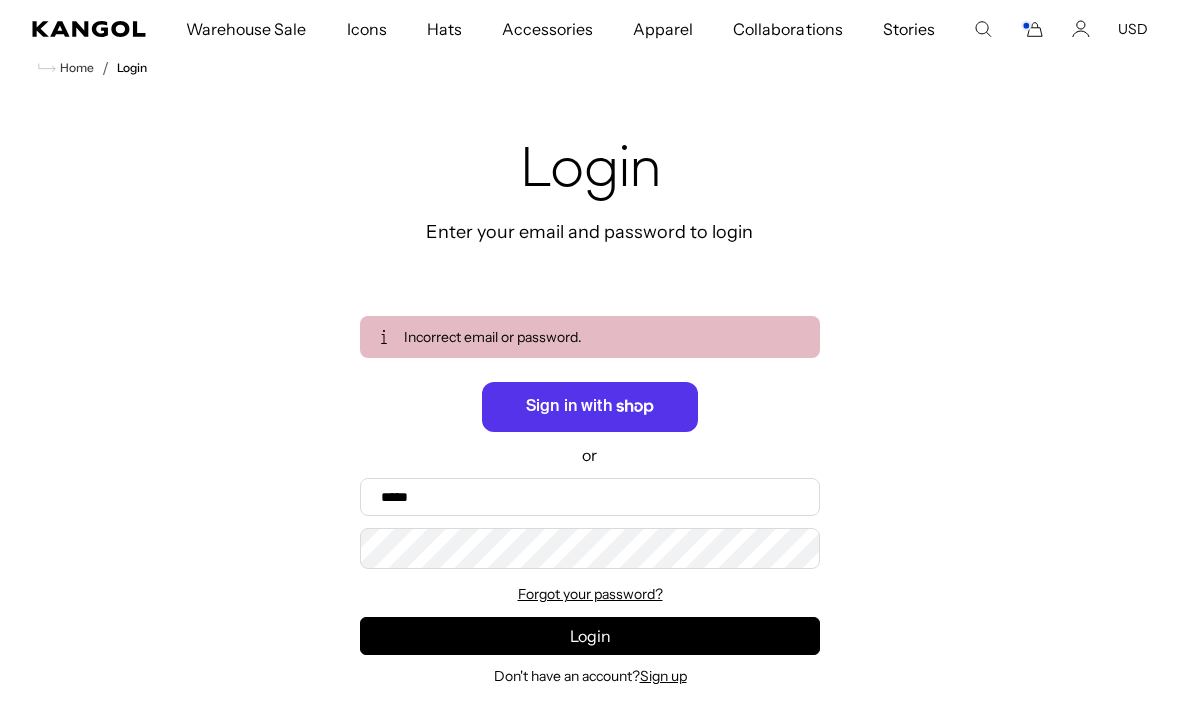 scroll, scrollTop: 0, scrollLeft: 0, axis: both 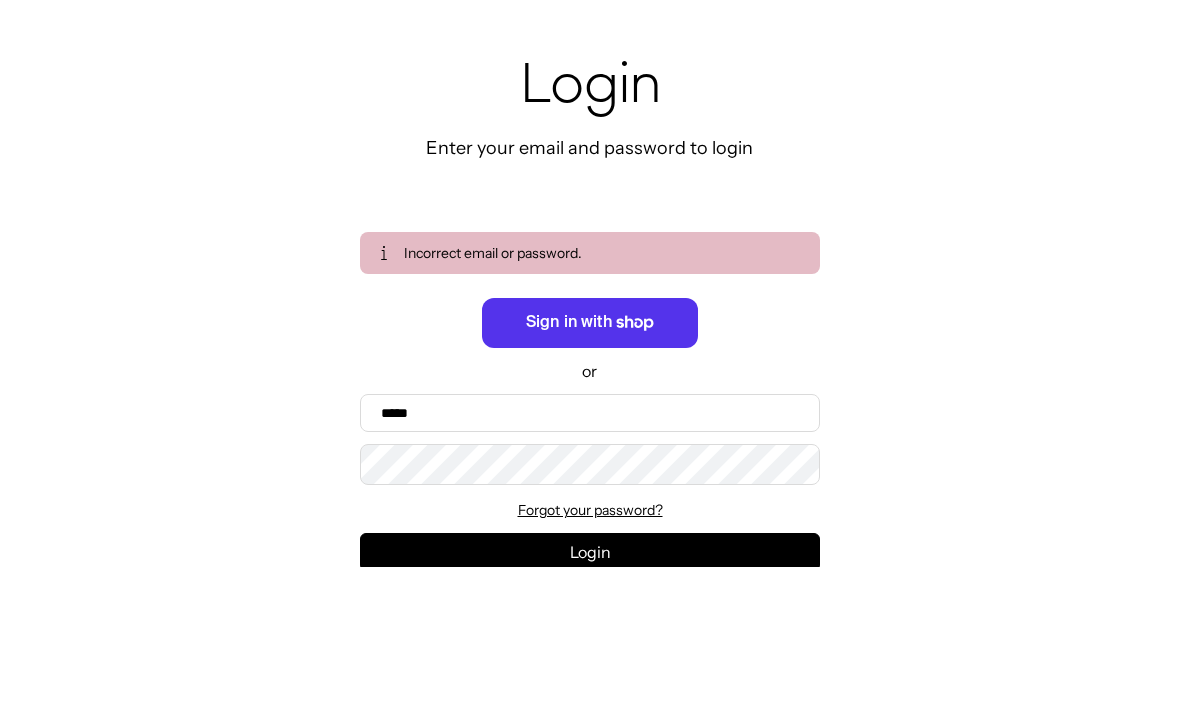 click on "Shop" 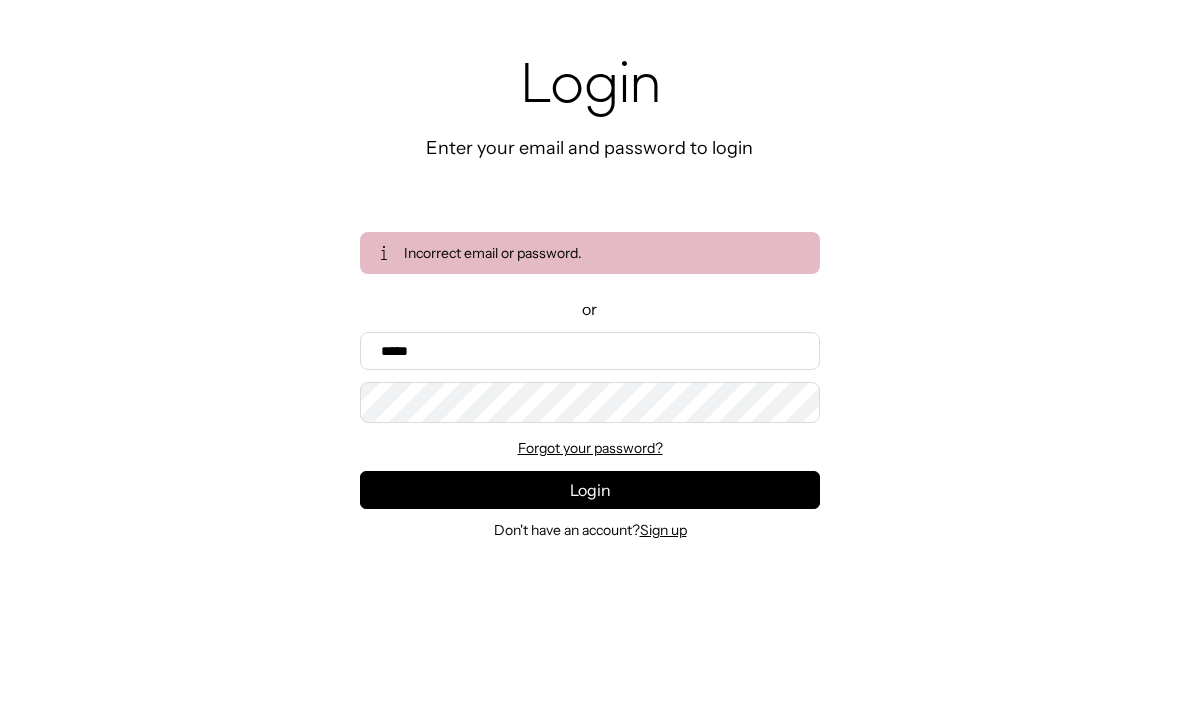 scroll, scrollTop: 178, scrollLeft: 0, axis: vertical 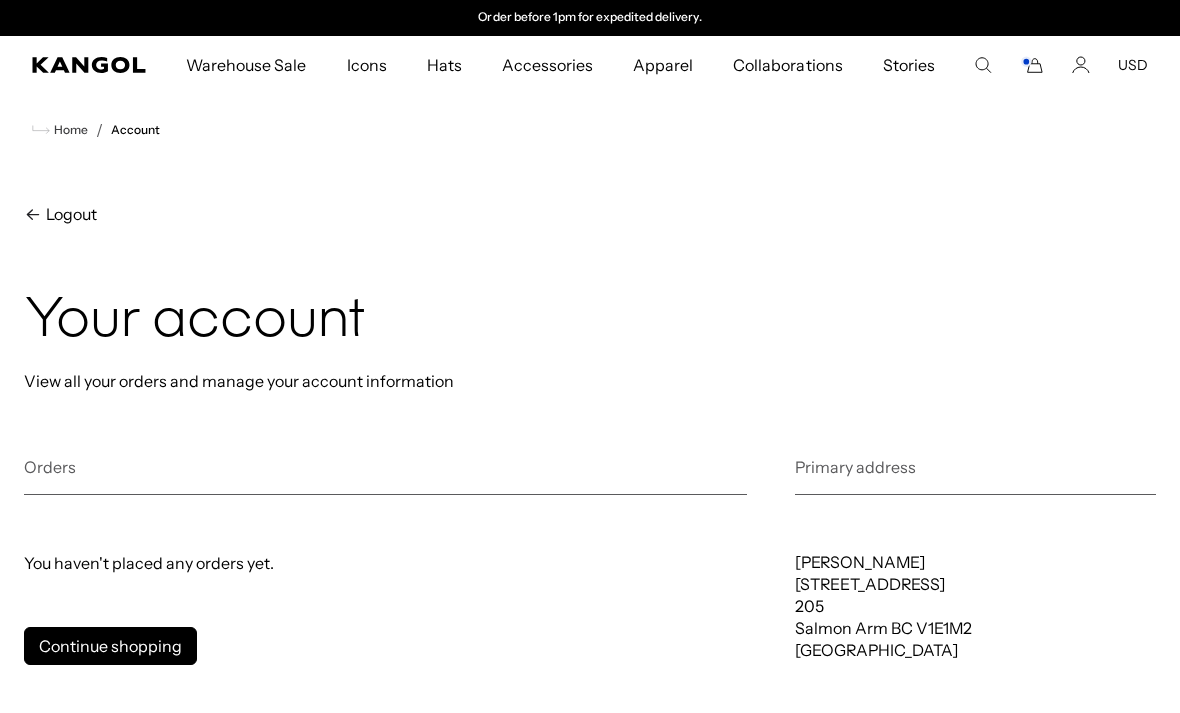 click on "Orders" at bounding box center (385, 475) 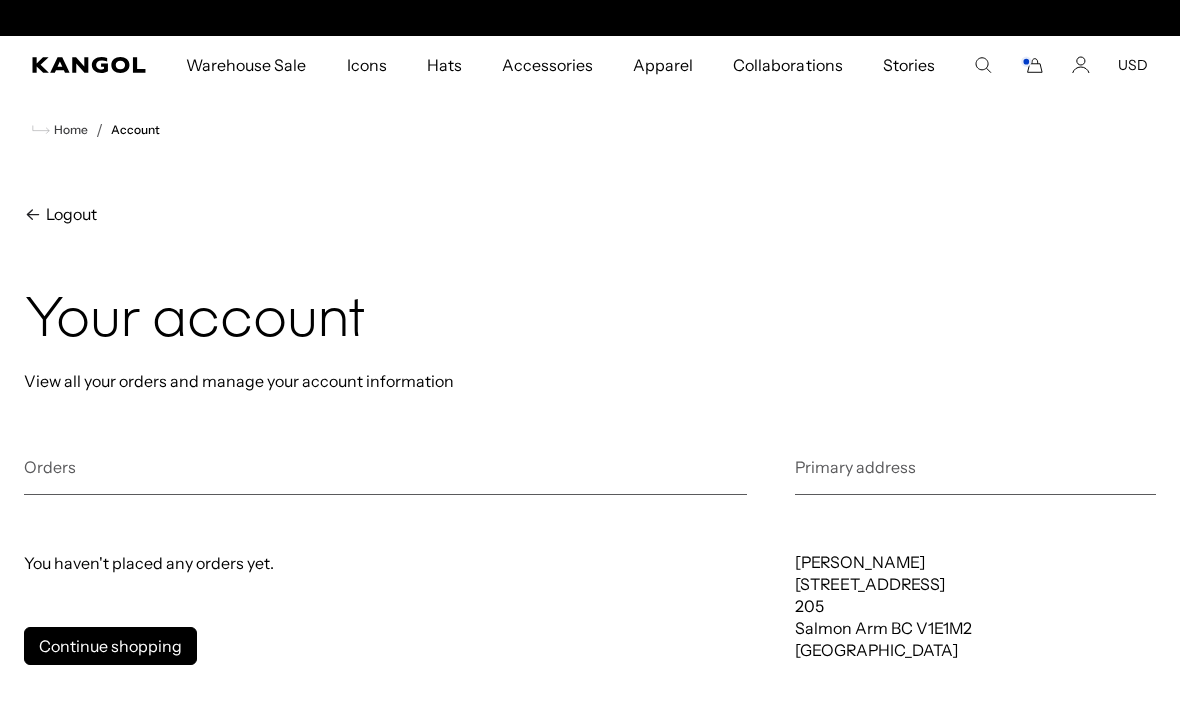 scroll, scrollTop: 0, scrollLeft: 0, axis: both 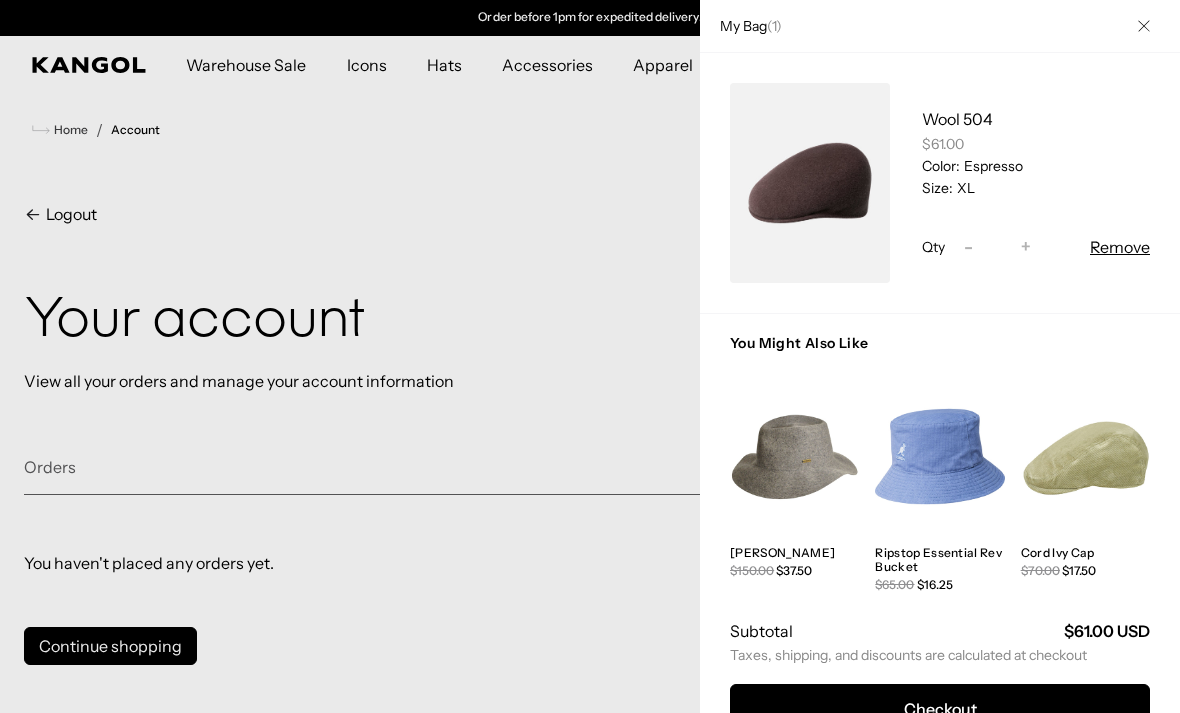 click on "Checkout" at bounding box center [940, 709] 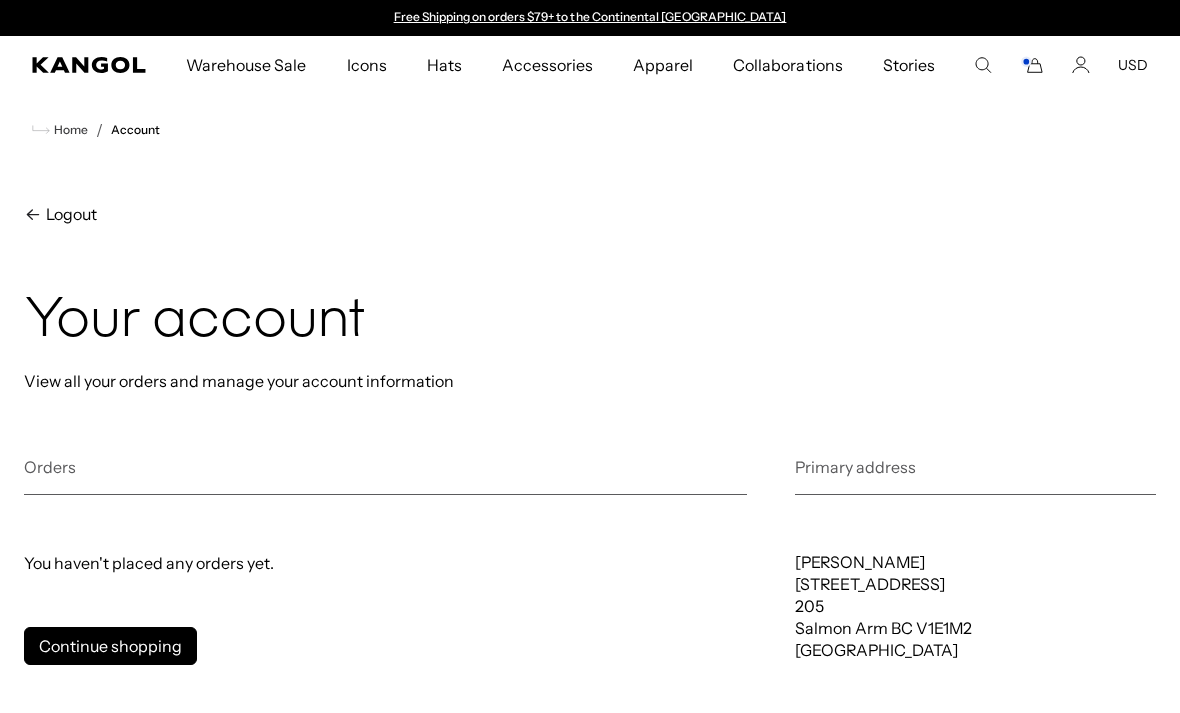 scroll, scrollTop: 107, scrollLeft: 0, axis: vertical 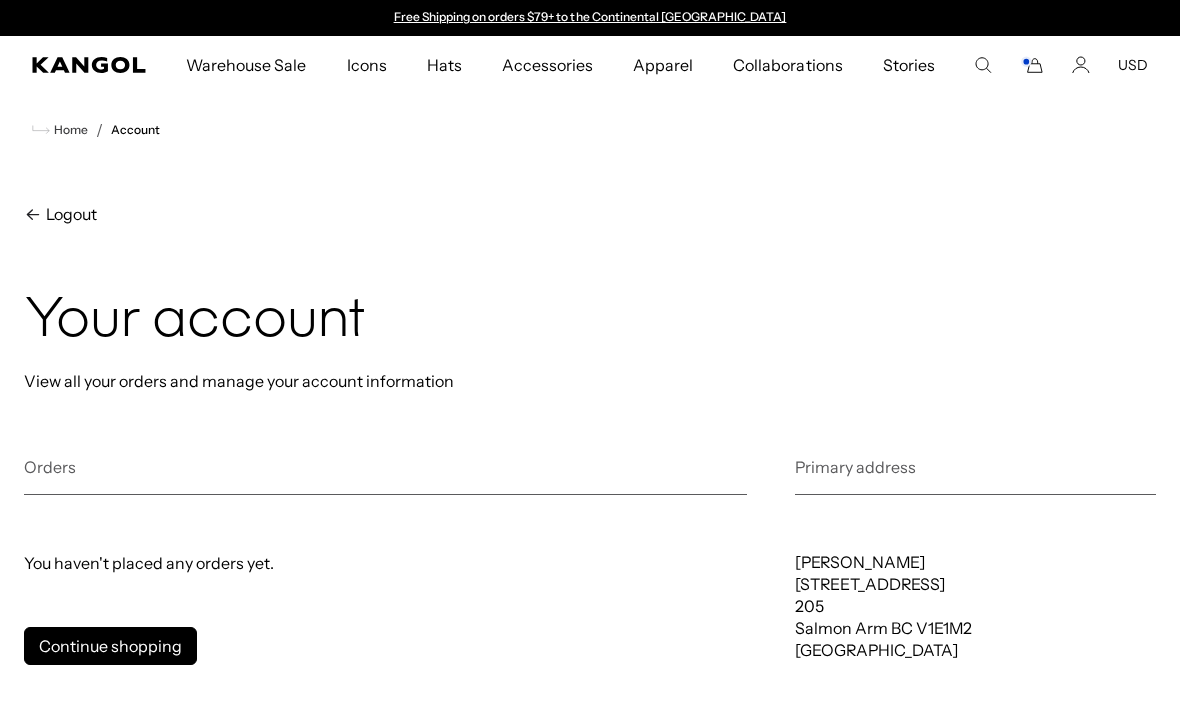 click 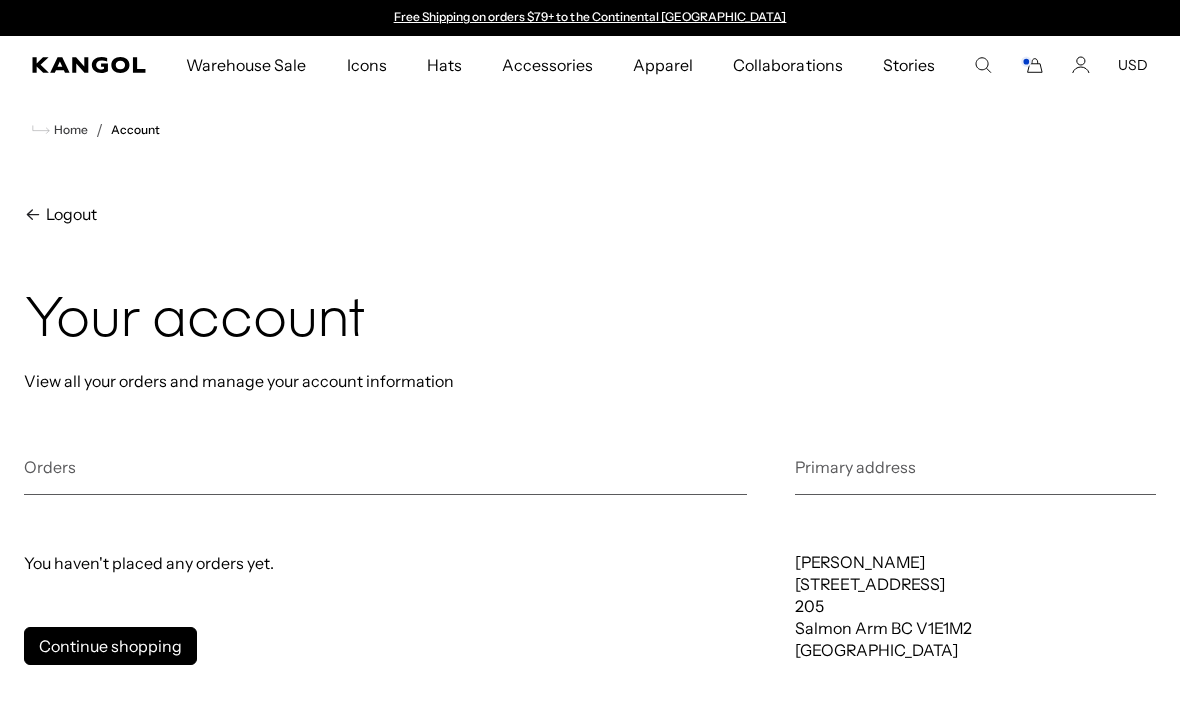 scroll, scrollTop: 0, scrollLeft: 0, axis: both 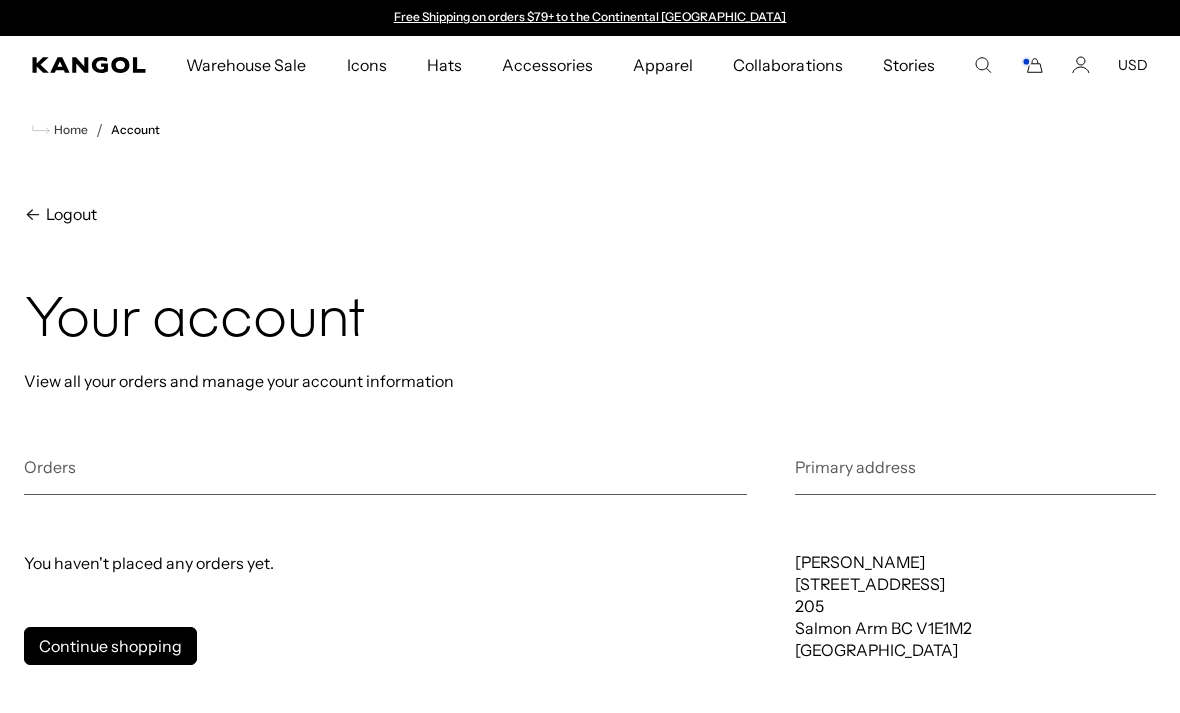 click on "Logout" at bounding box center (69, 214) 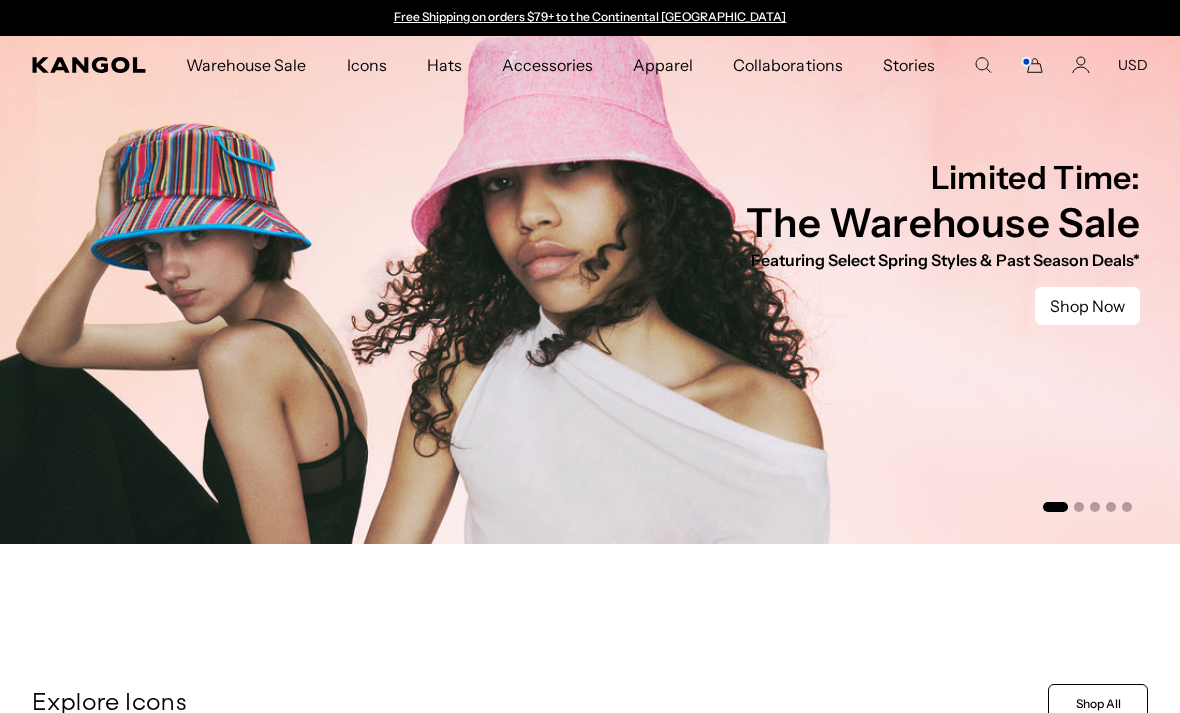 scroll, scrollTop: 0, scrollLeft: 0, axis: both 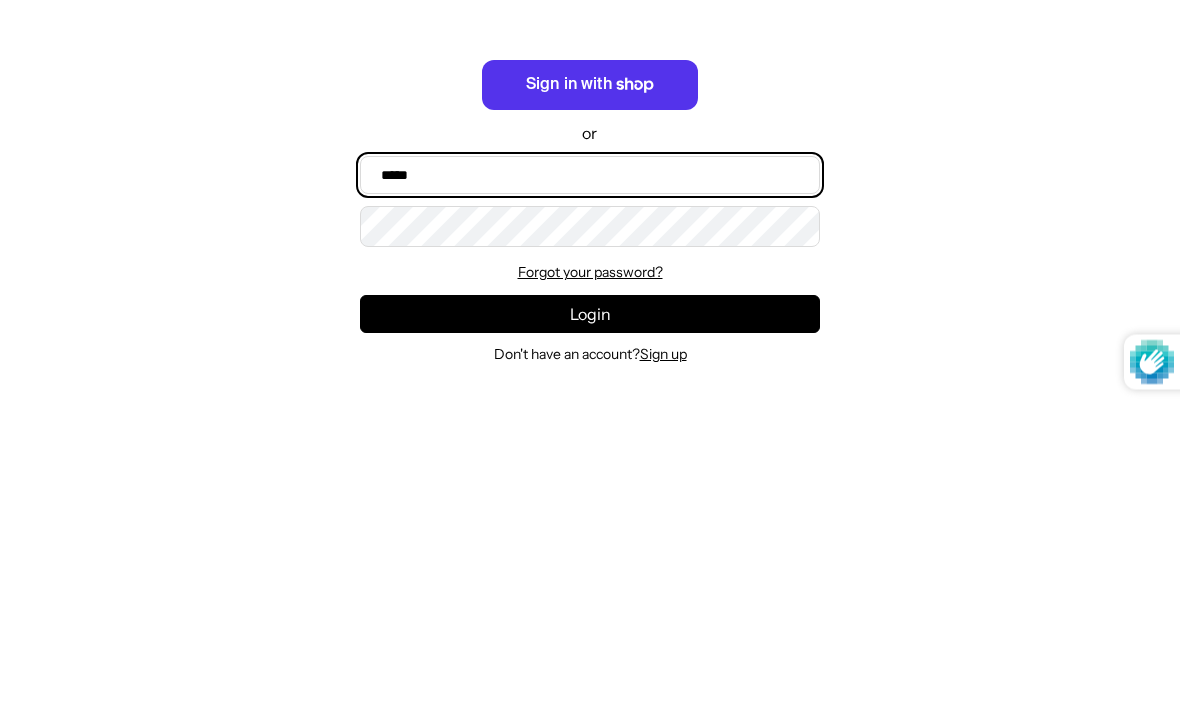 type on "**********" 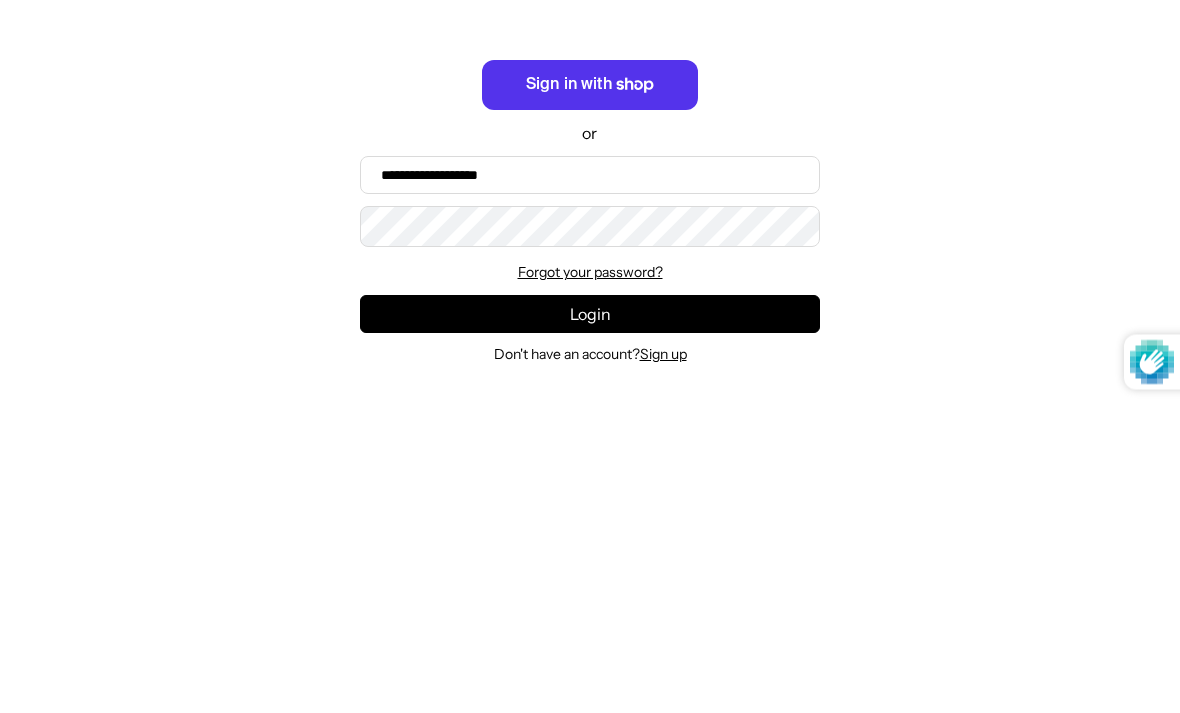 scroll, scrollTop: 318, scrollLeft: 0, axis: vertical 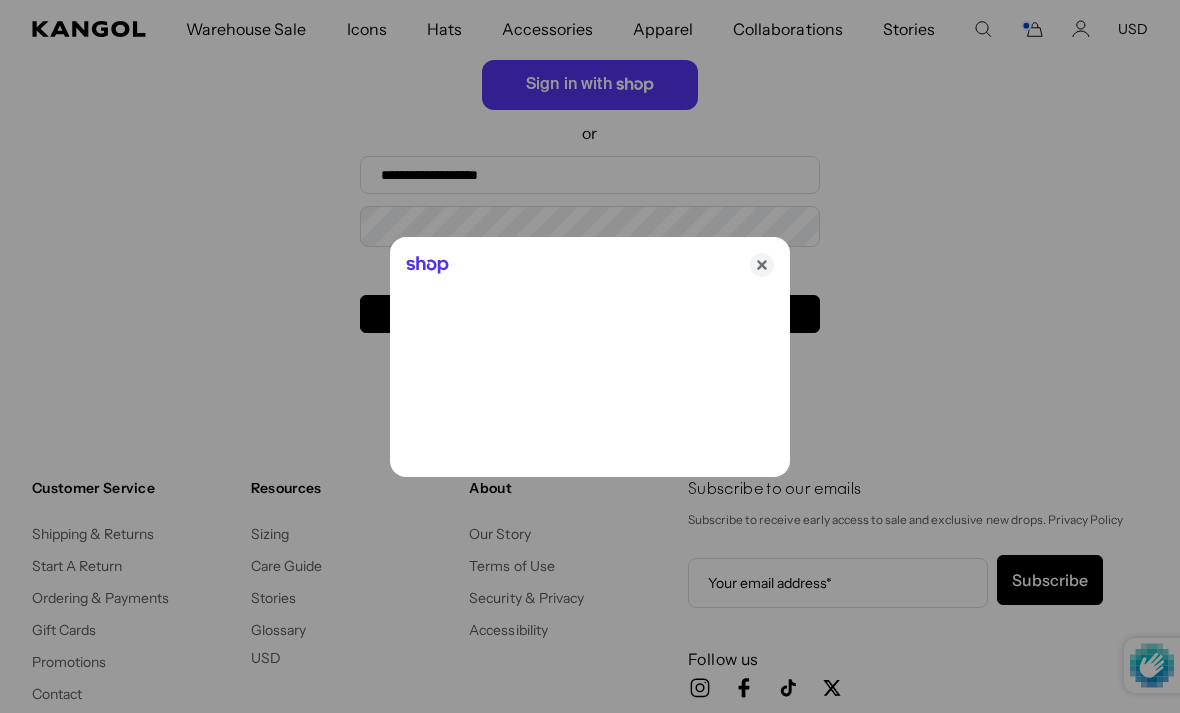 click 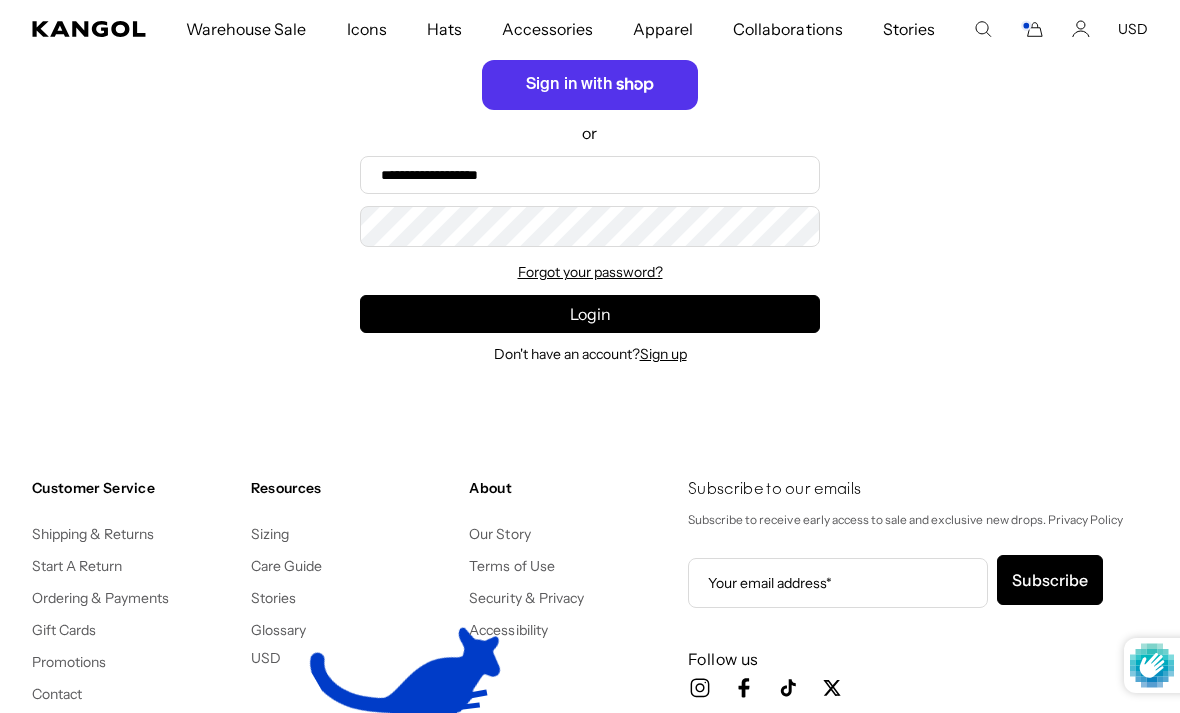 click on "Login" at bounding box center (590, 314) 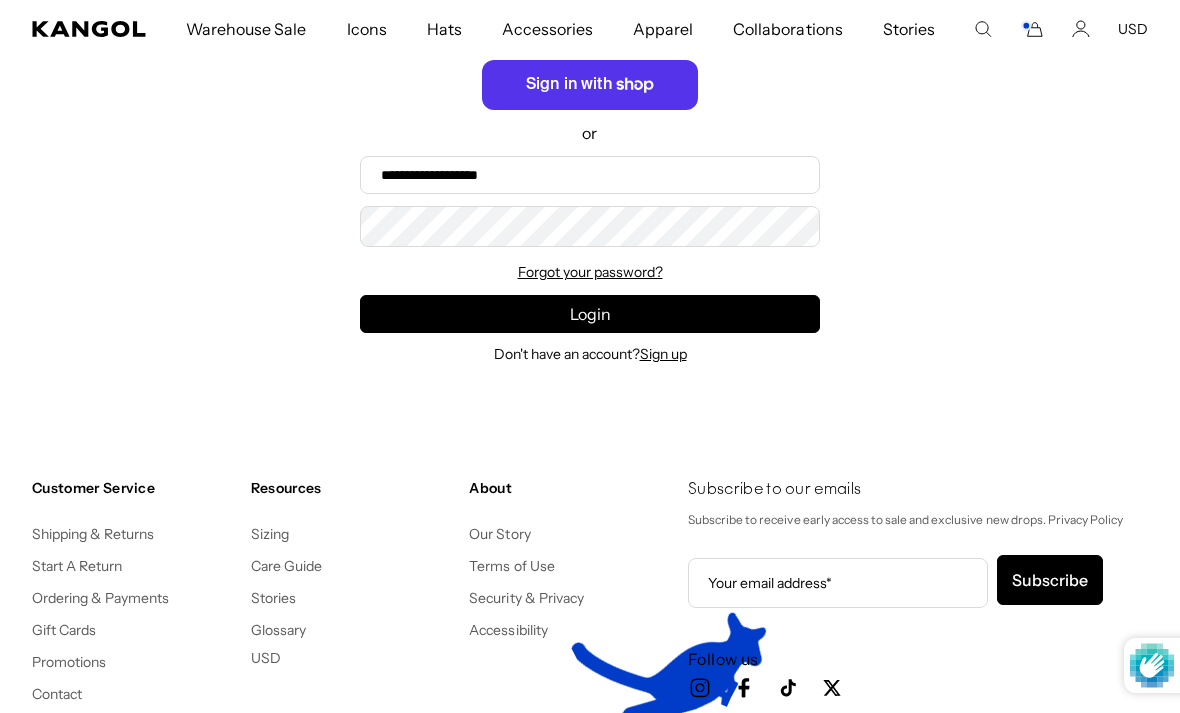 scroll, scrollTop: 0, scrollLeft: 412, axis: horizontal 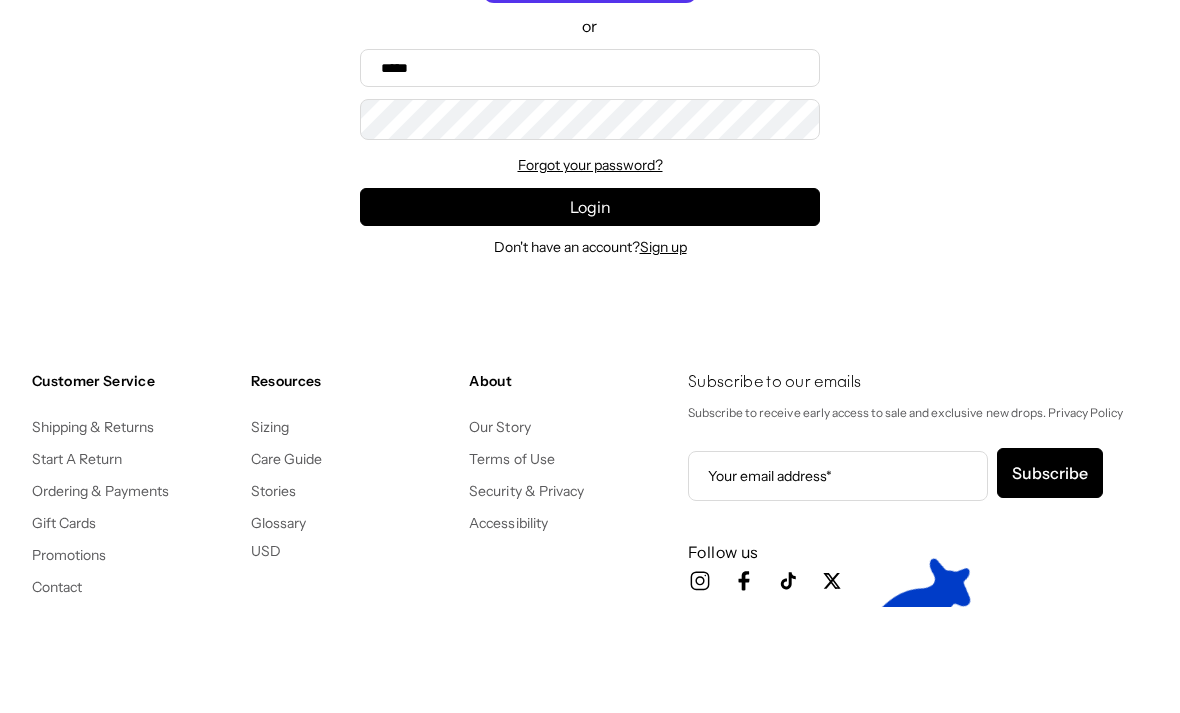 click on "Email" at bounding box center [590, 175] 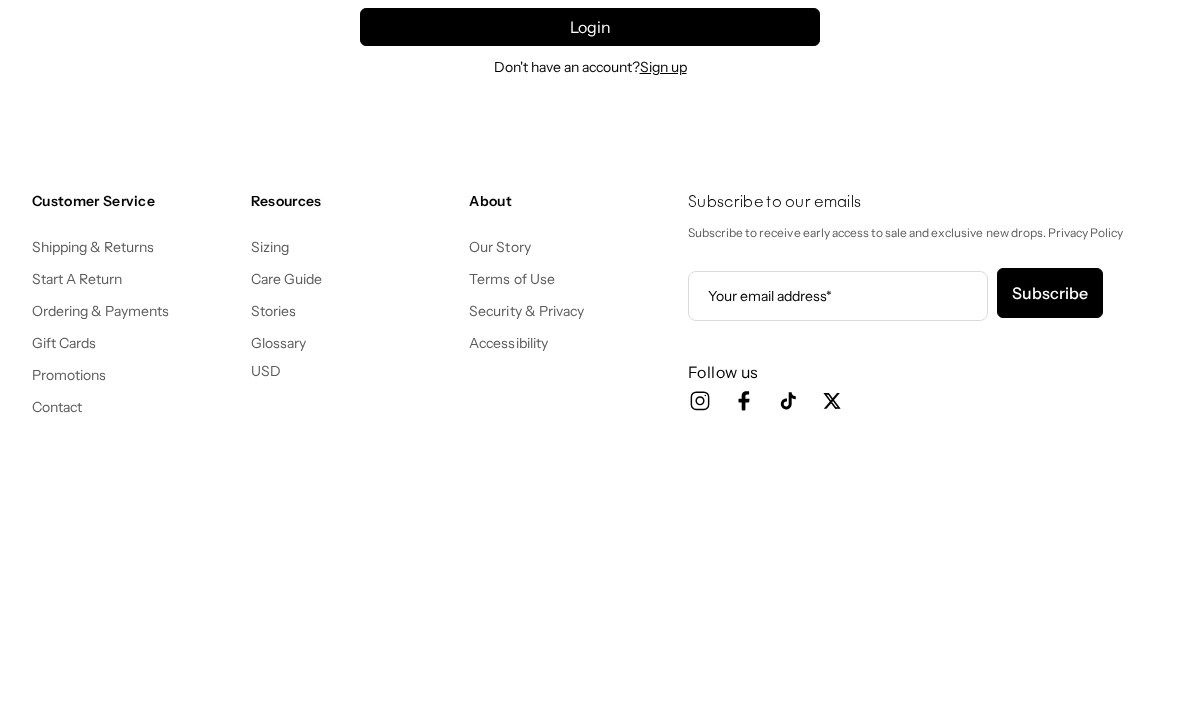 scroll, scrollTop: 0, scrollLeft: 412, axis: horizontal 